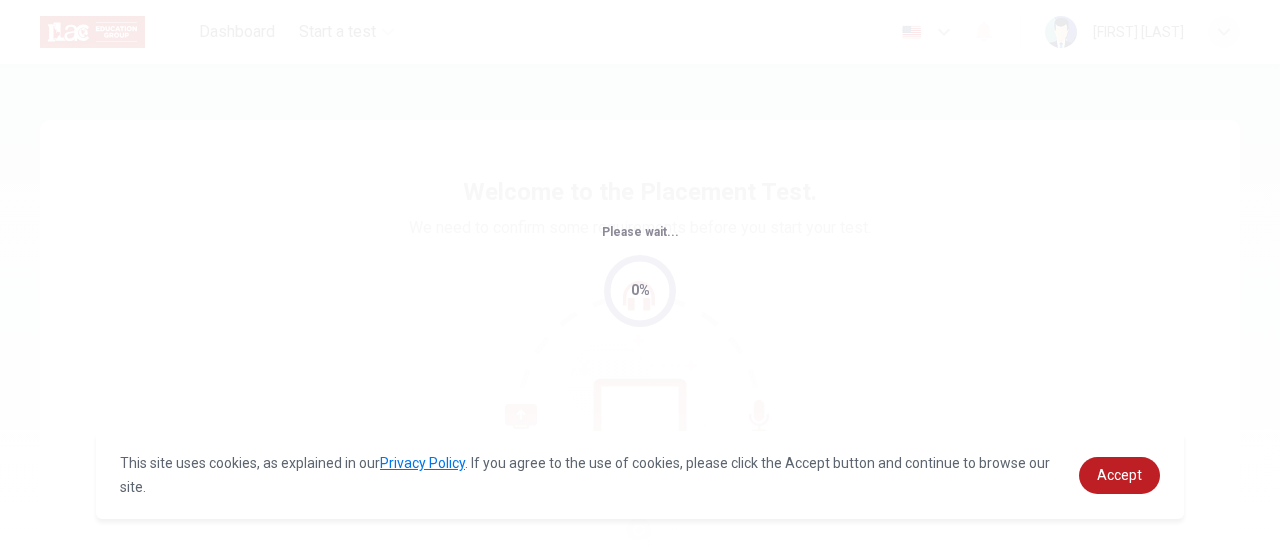 scroll, scrollTop: 0, scrollLeft: 0, axis: both 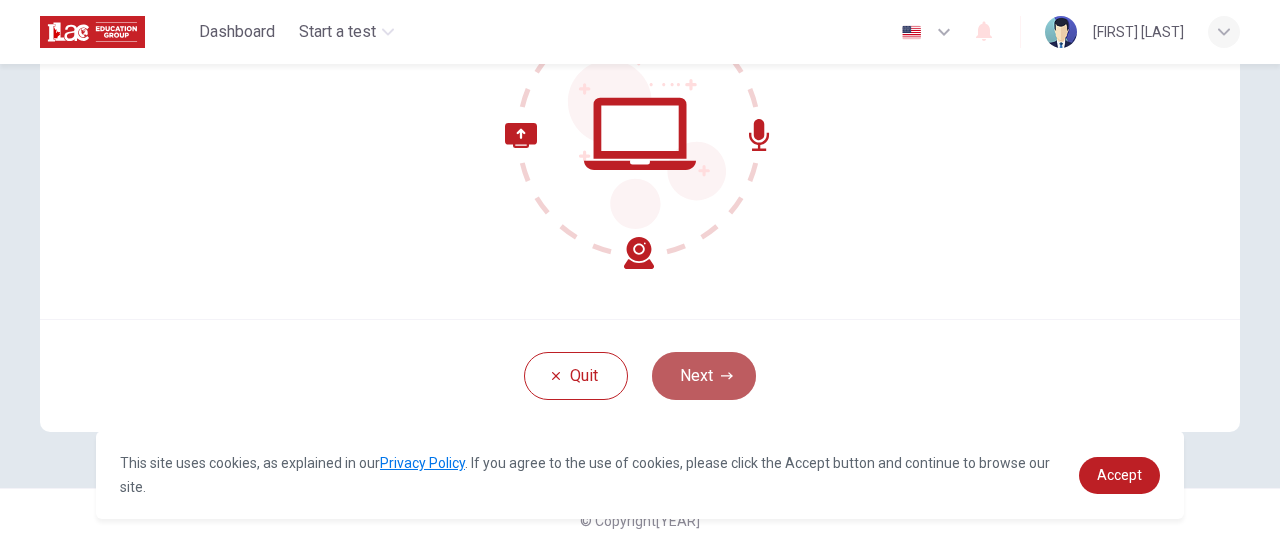 click on "Next" at bounding box center (704, 376) 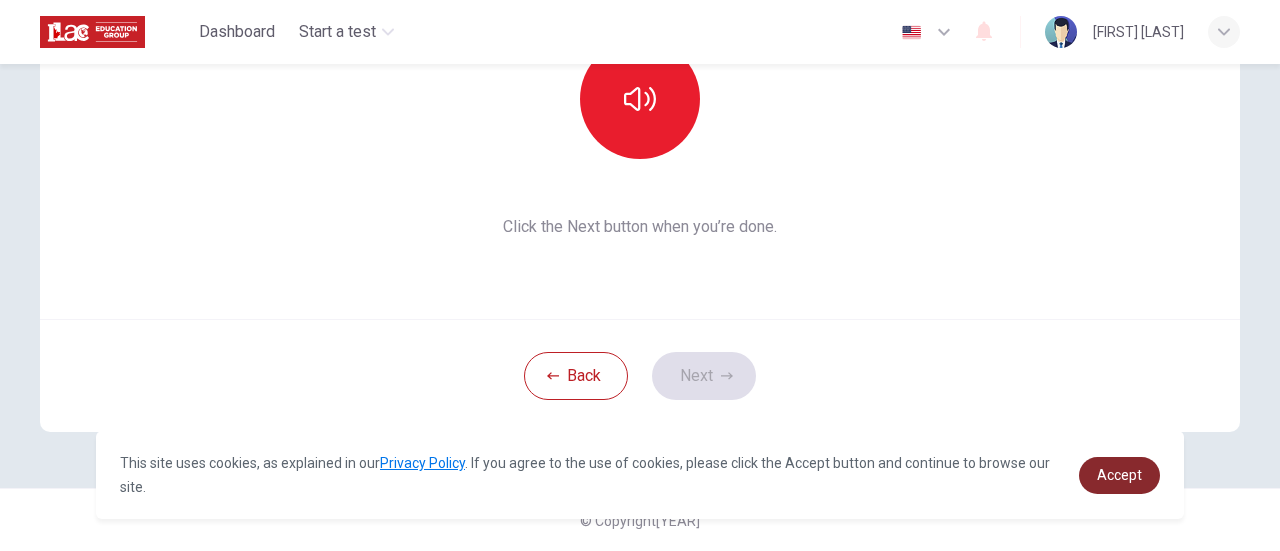 click on "Accept" at bounding box center [1119, 475] 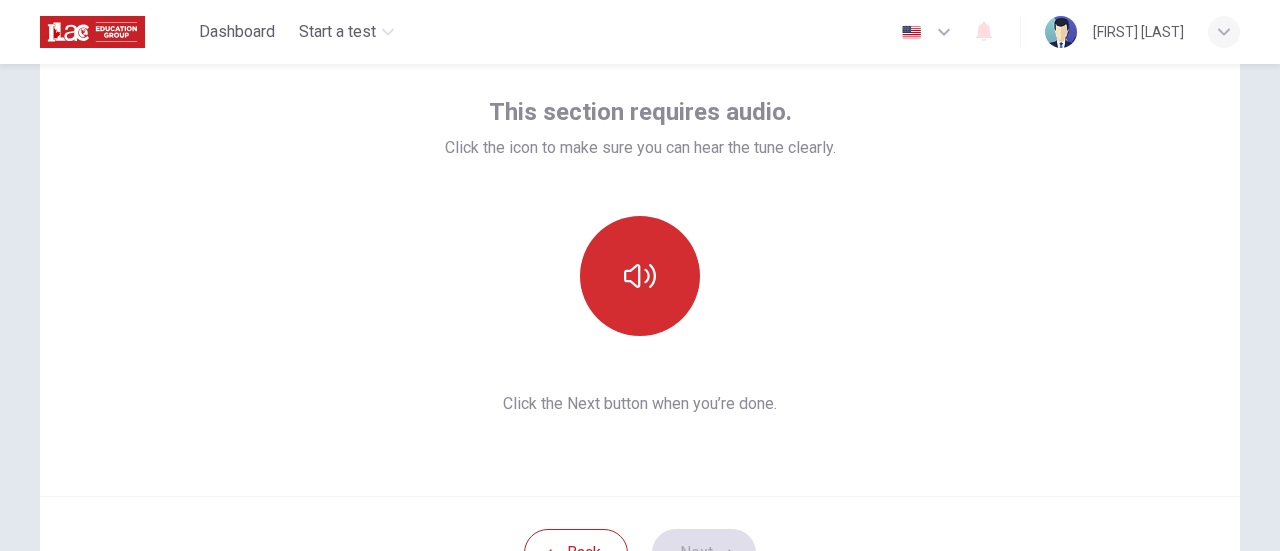 scroll, scrollTop: 81, scrollLeft: 0, axis: vertical 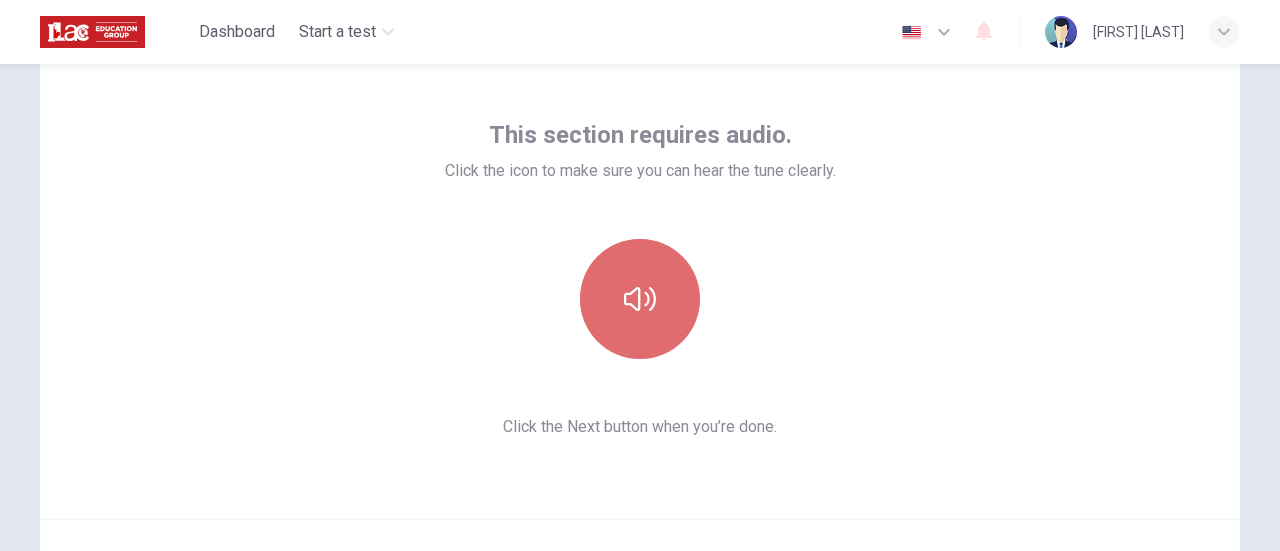 click 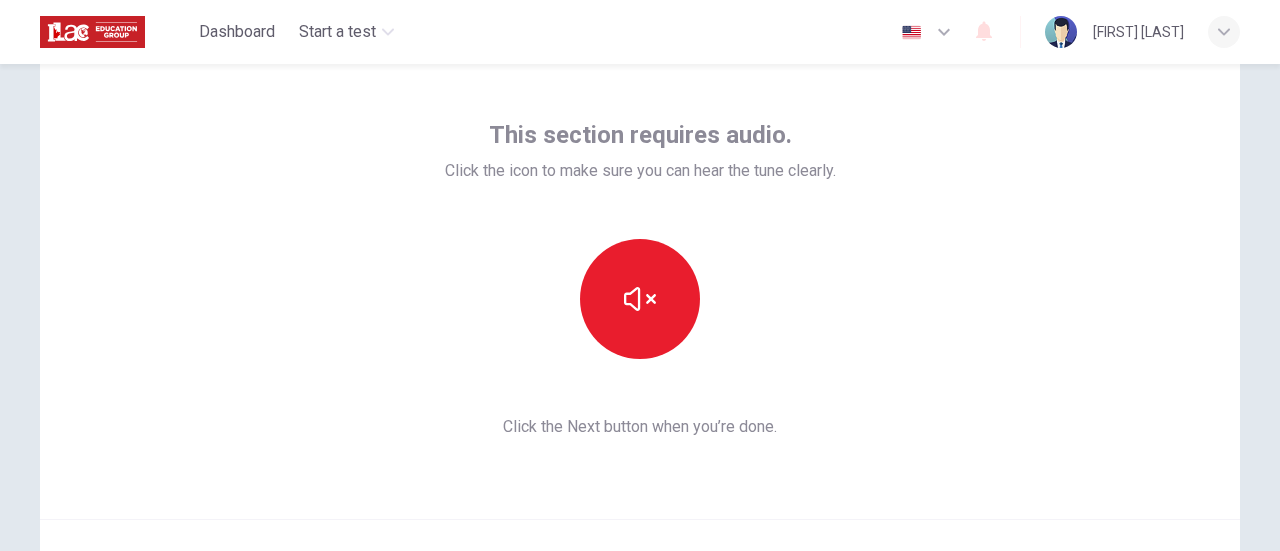 scroll, scrollTop: 148, scrollLeft: 0, axis: vertical 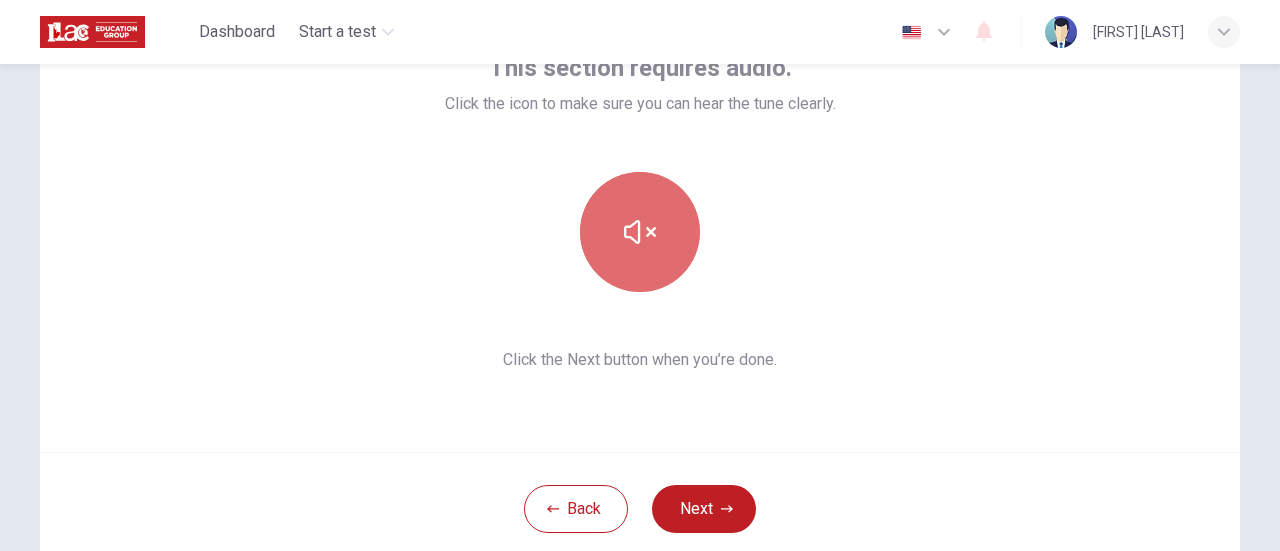 click 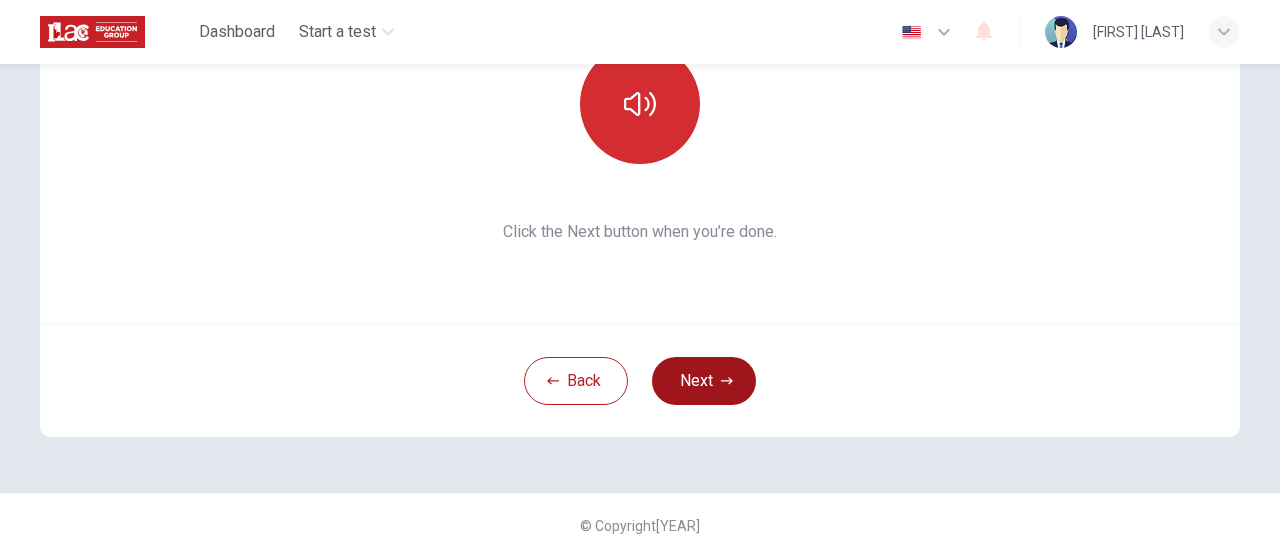 scroll, scrollTop: 281, scrollLeft: 0, axis: vertical 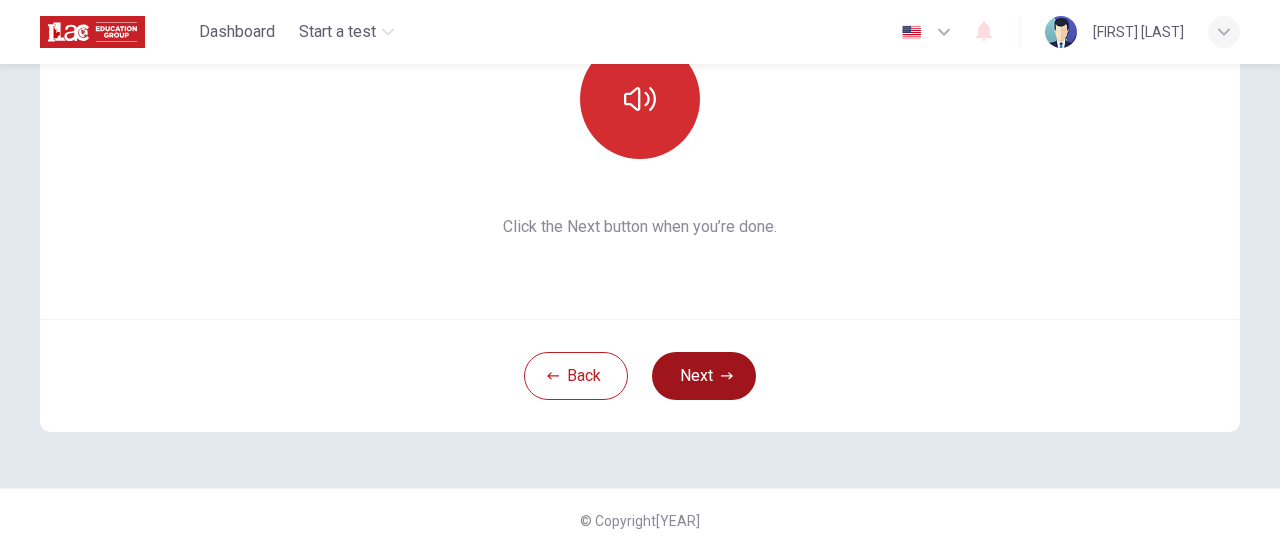 click on "Next" at bounding box center (704, 376) 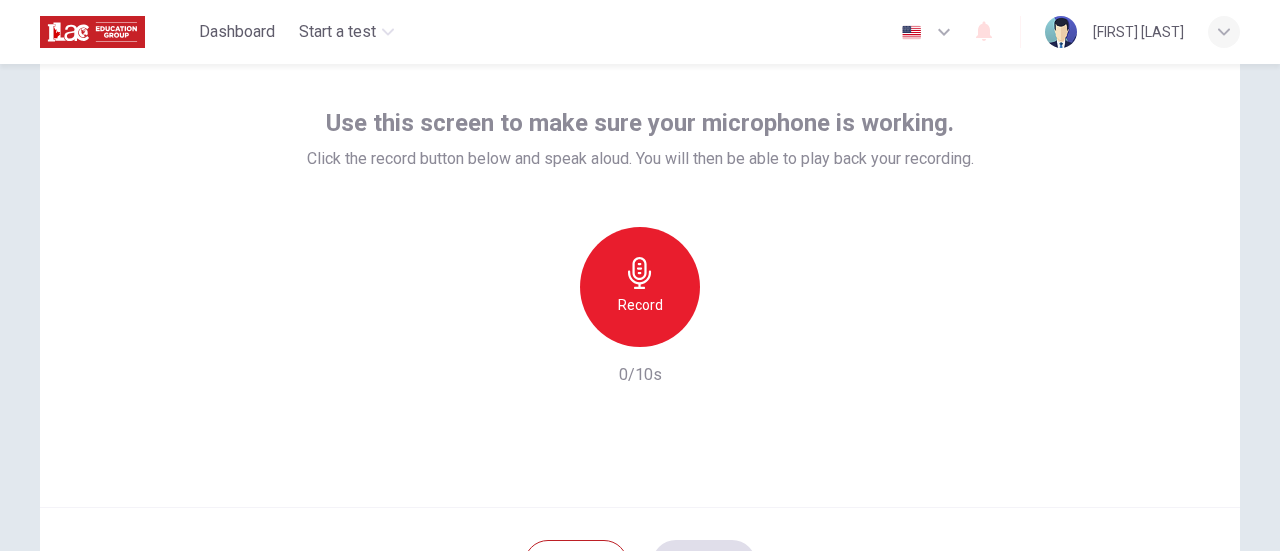 scroll, scrollTop: 81, scrollLeft: 0, axis: vertical 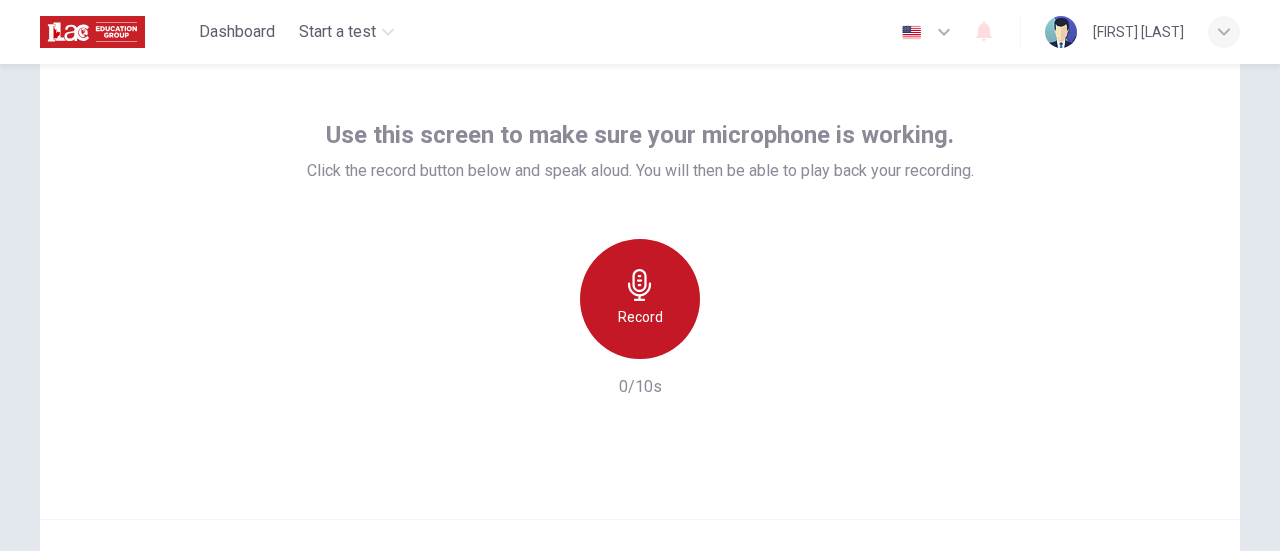click on "Record" at bounding box center (640, 299) 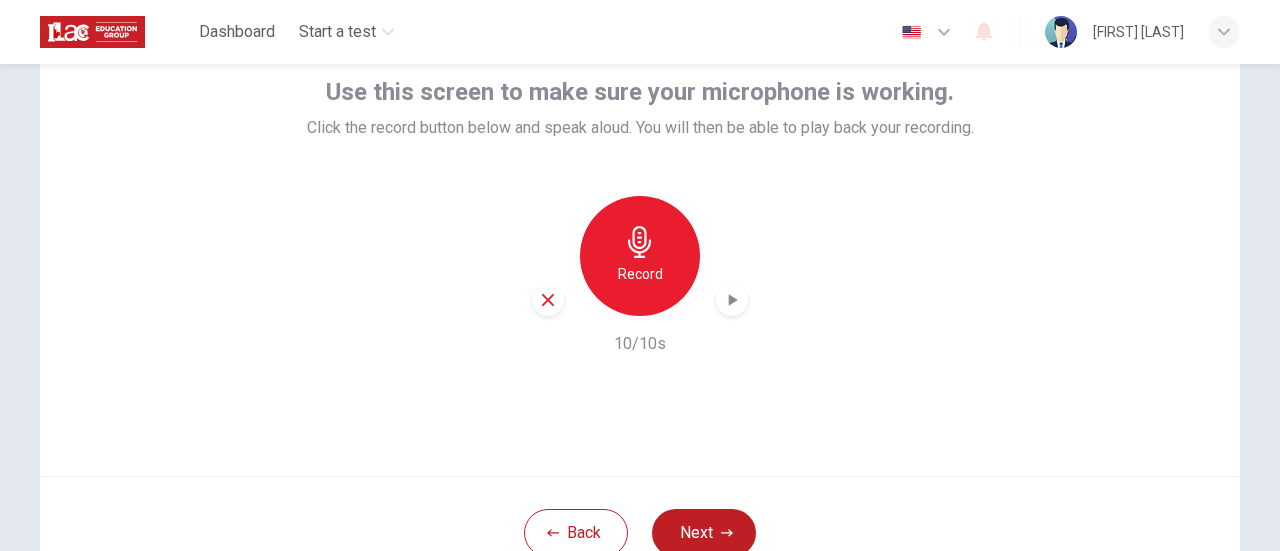 scroll, scrollTop: 148, scrollLeft: 0, axis: vertical 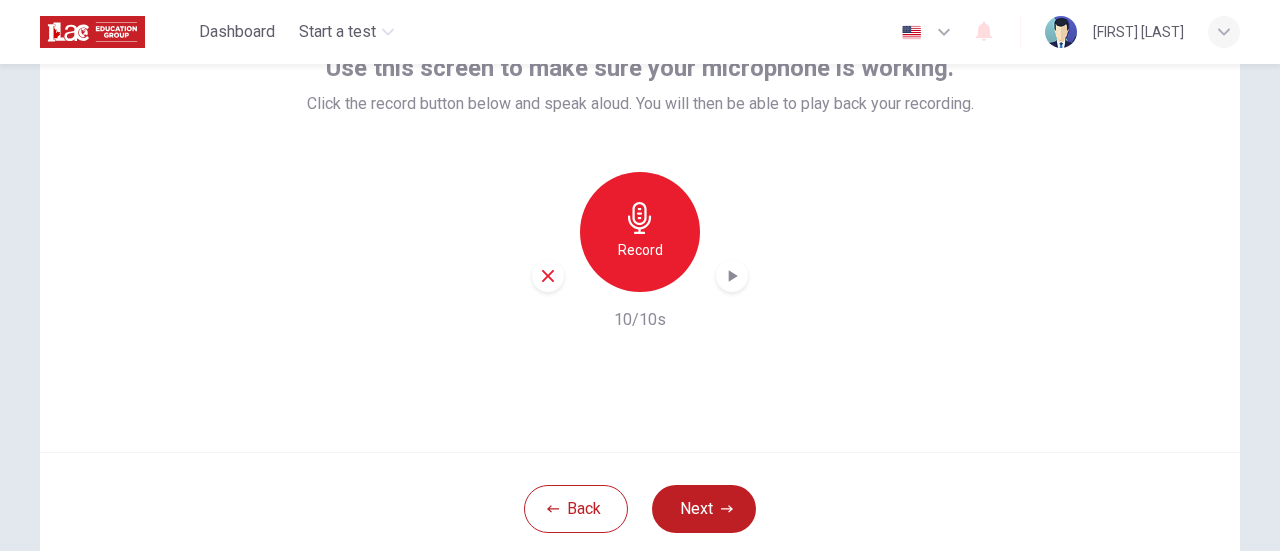 click 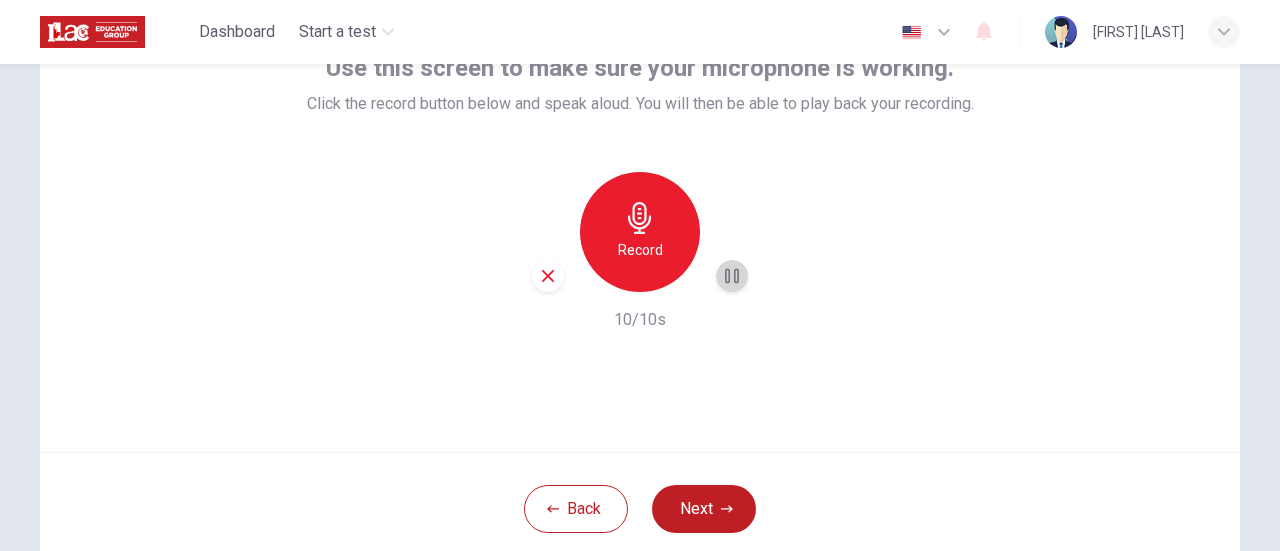 click 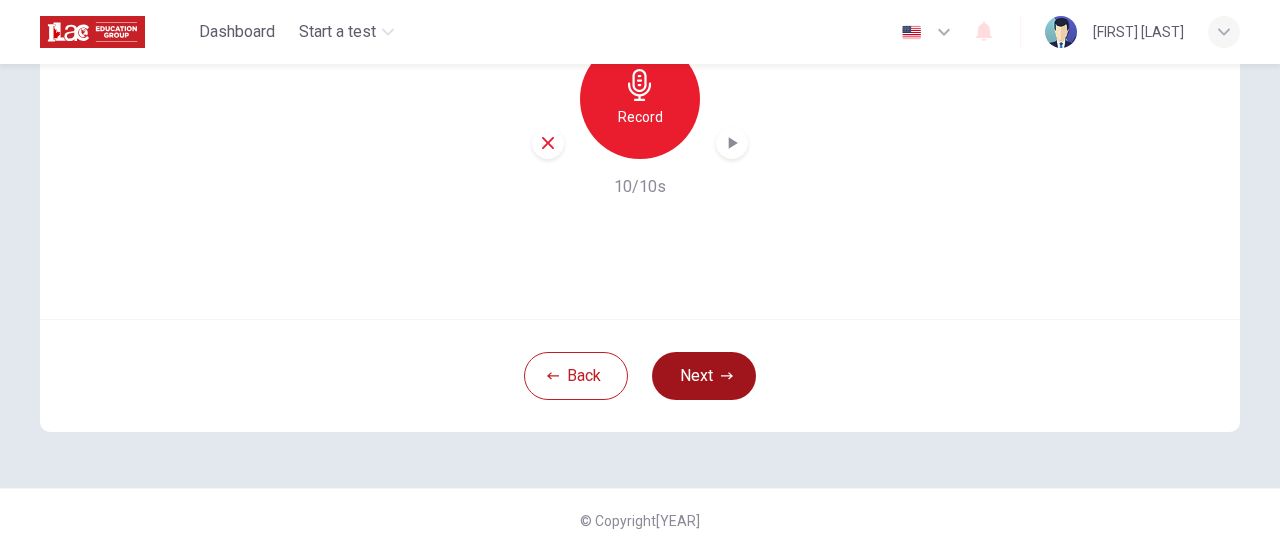 click on "Next" at bounding box center [704, 376] 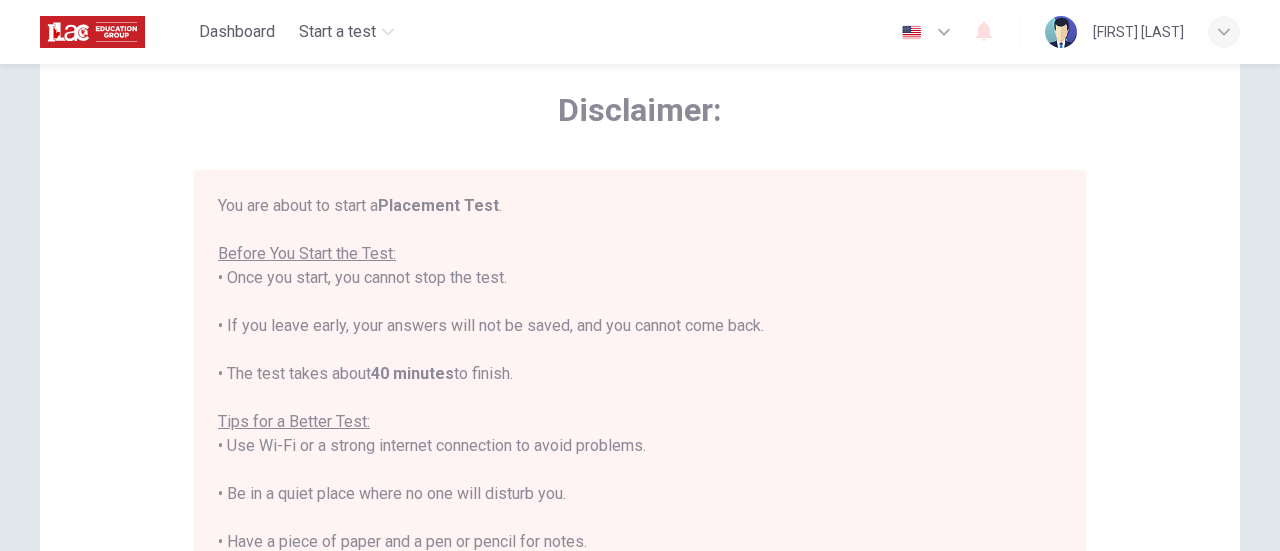 scroll, scrollTop: 81, scrollLeft: 0, axis: vertical 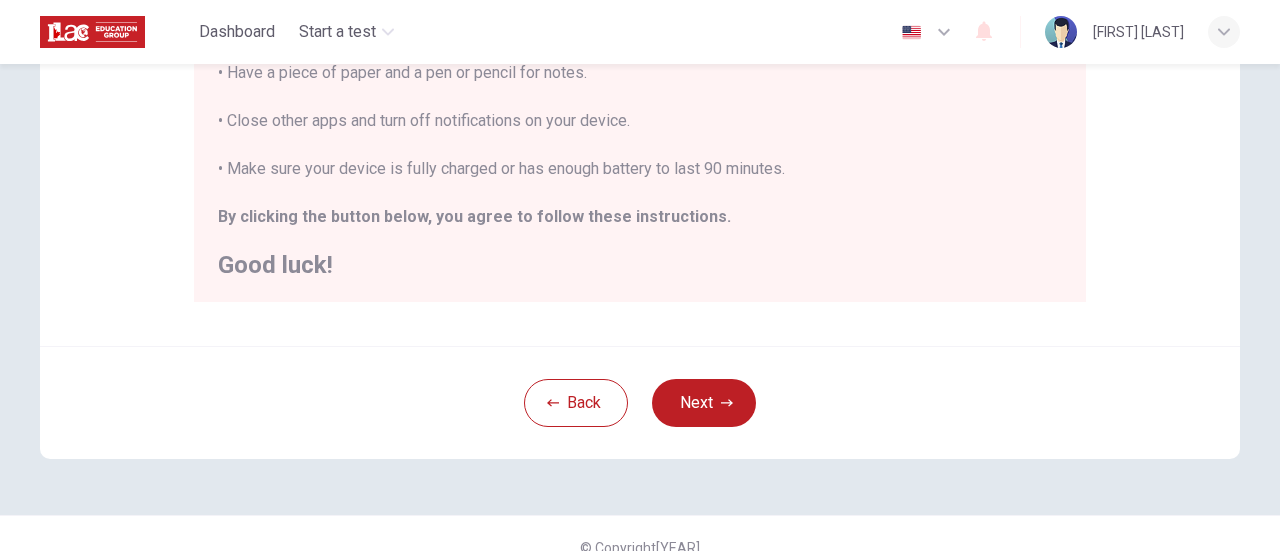 click on "Next" at bounding box center (704, 403) 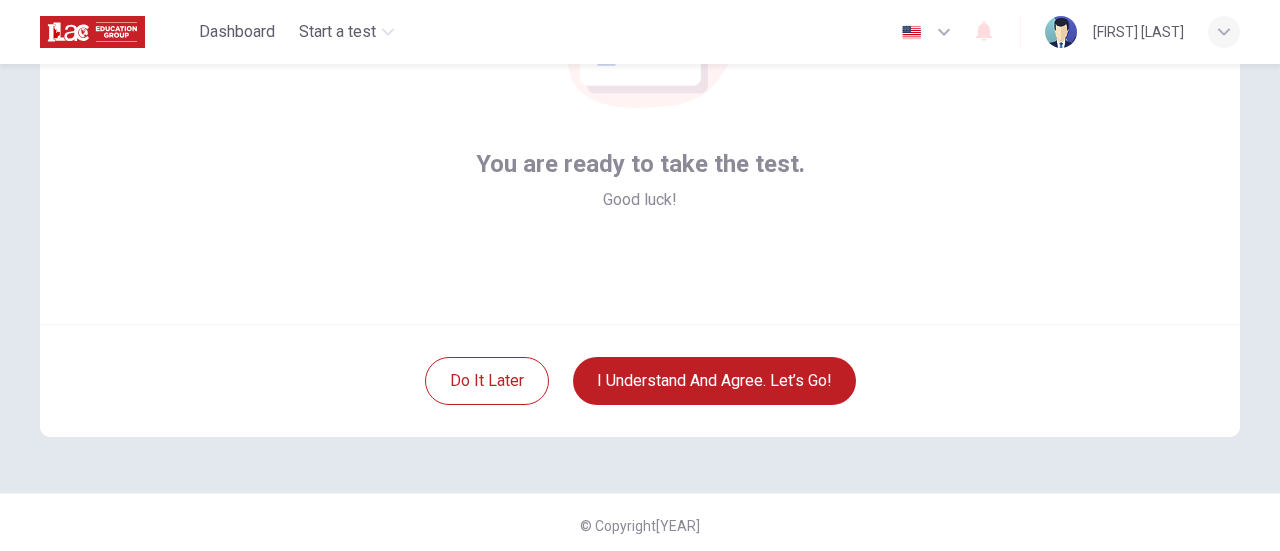 scroll, scrollTop: 281, scrollLeft: 0, axis: vertical 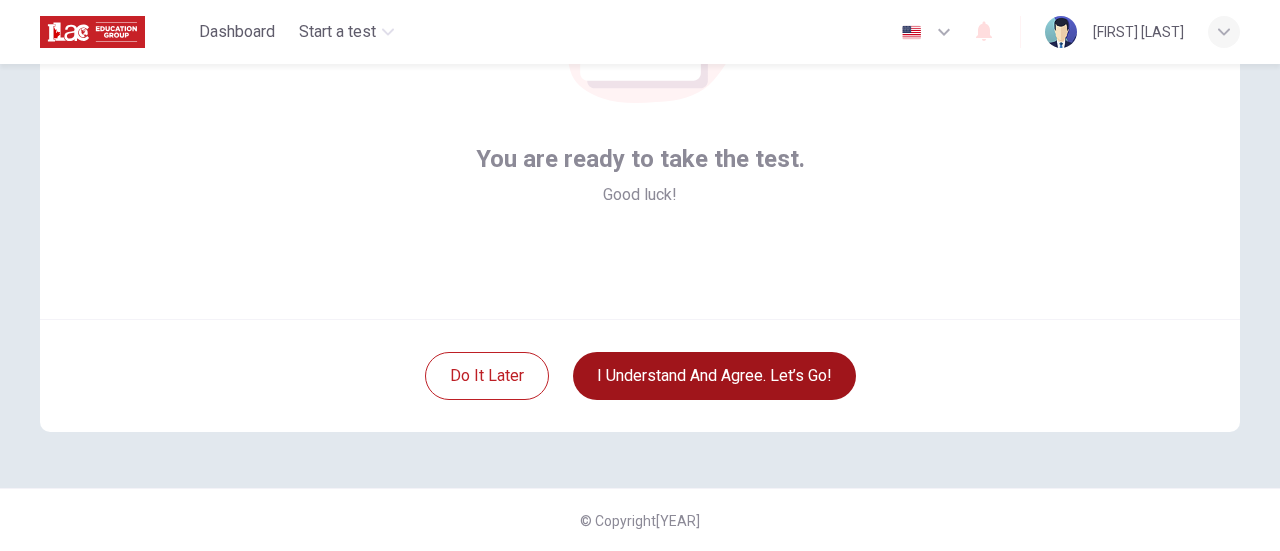 click on "I understand and agree. Let’s go!" at bounding box center (714, 376) 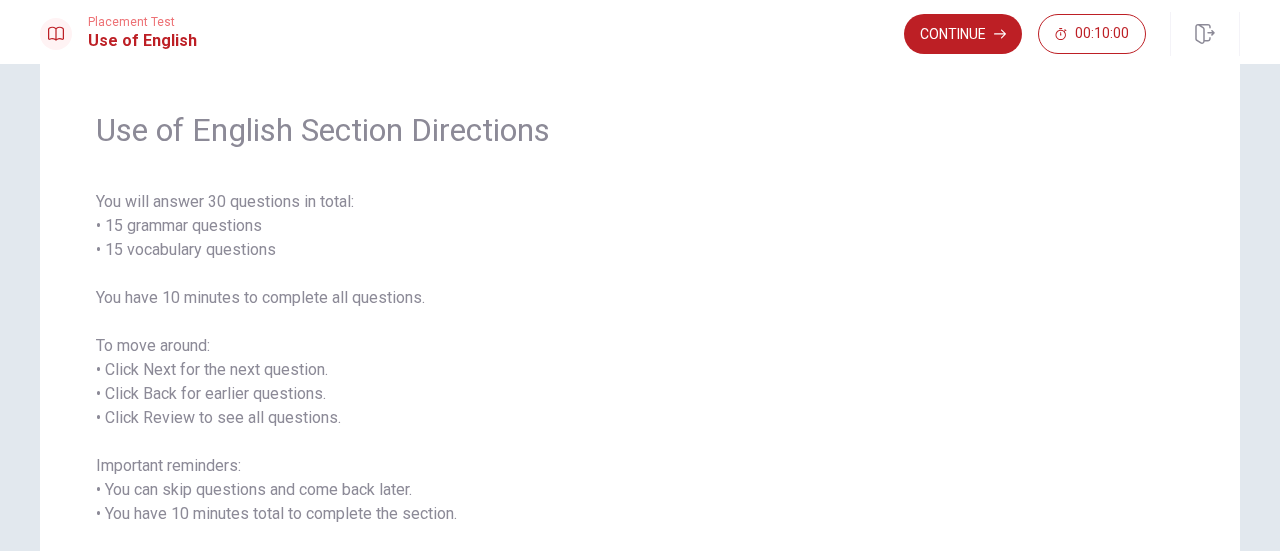 scroll, scrollTop: 48, scrollLeft: 0, axis: vertical 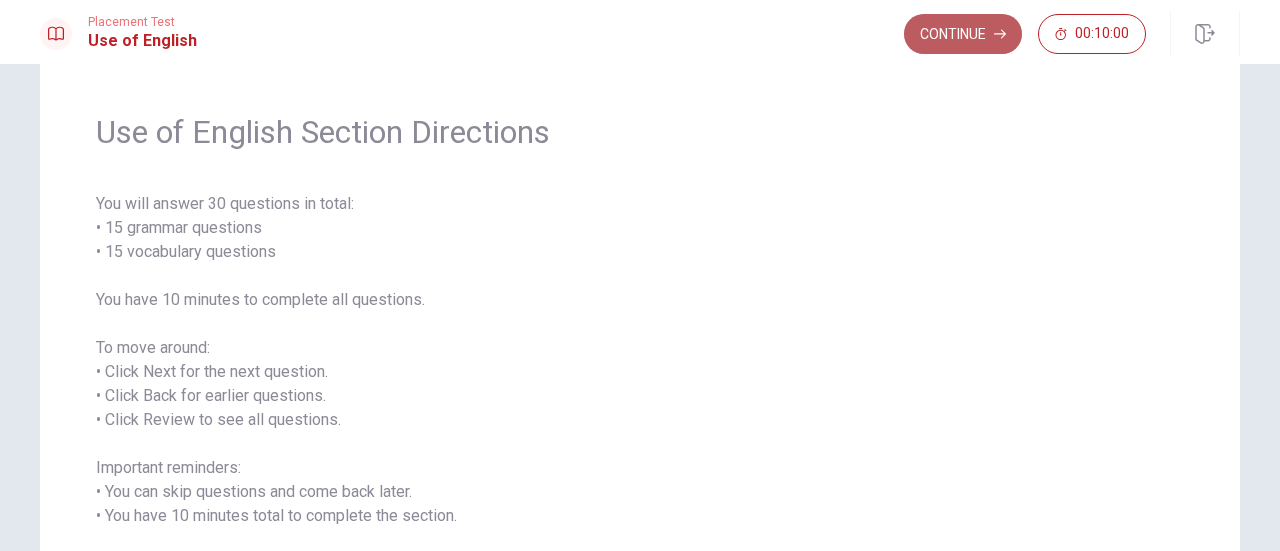 click on "Continue" at bounding box center [963, 34] 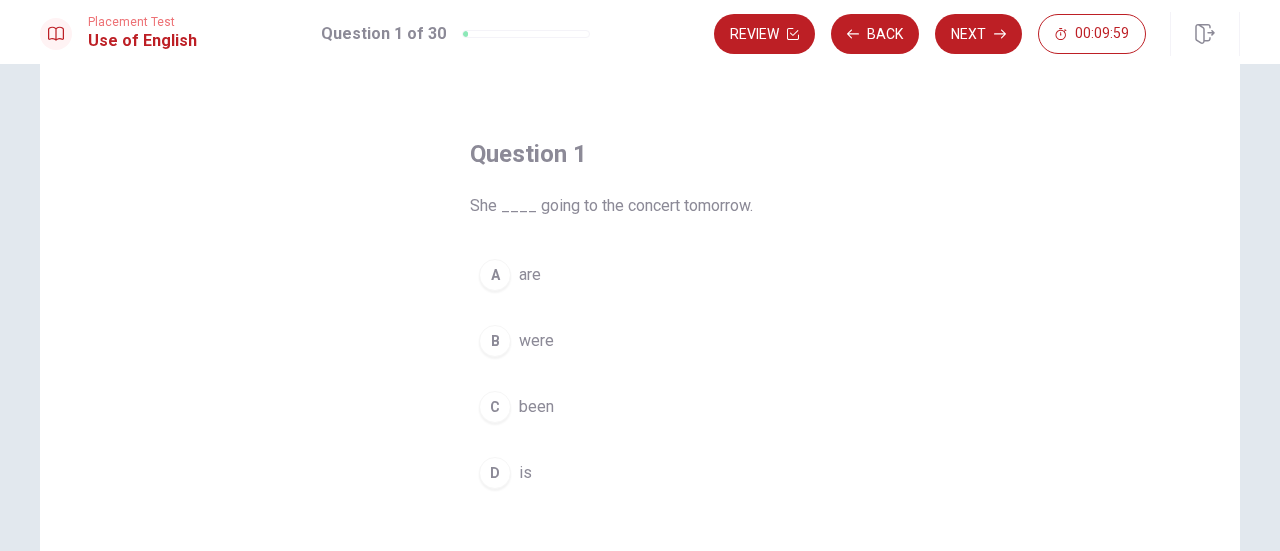 scroll, scrollTop: 80, scrollLeft: 0, axis: vertical 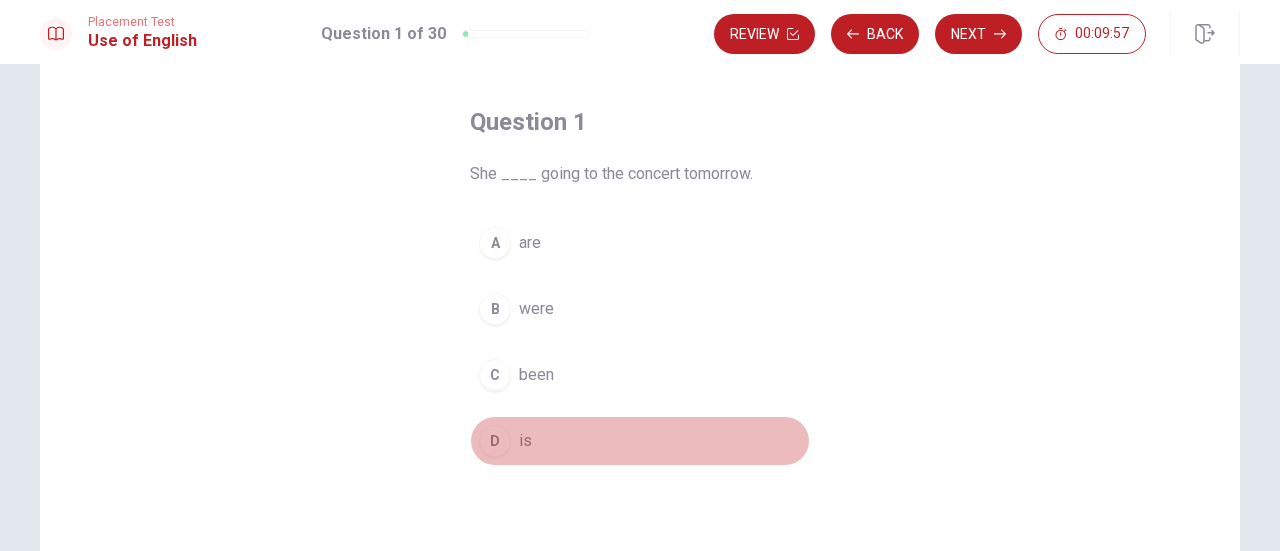 click on "D" at bounding box center [495, 441] 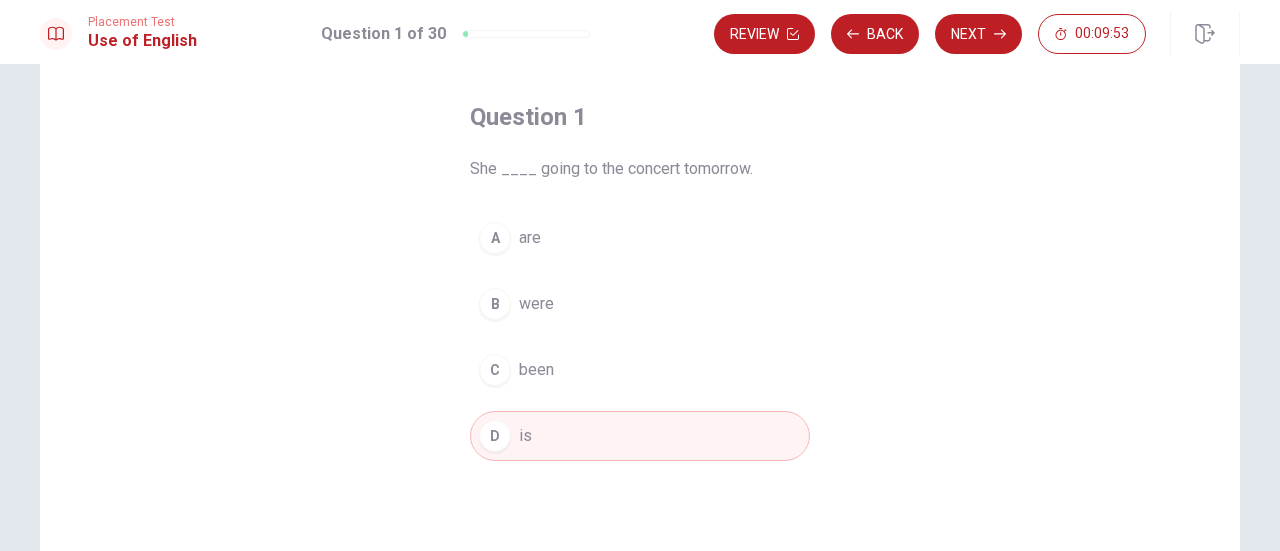 scroll, scrollTop: 84, scrollLeft: 0, axis: vertical 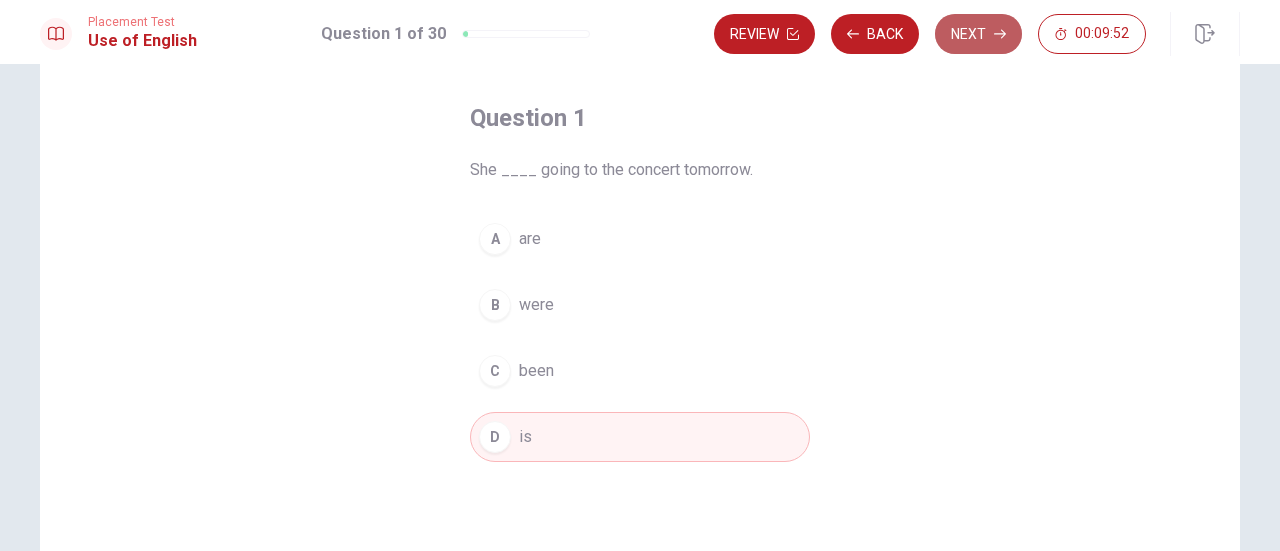 click on "Next" at bounding box center [978, 34] 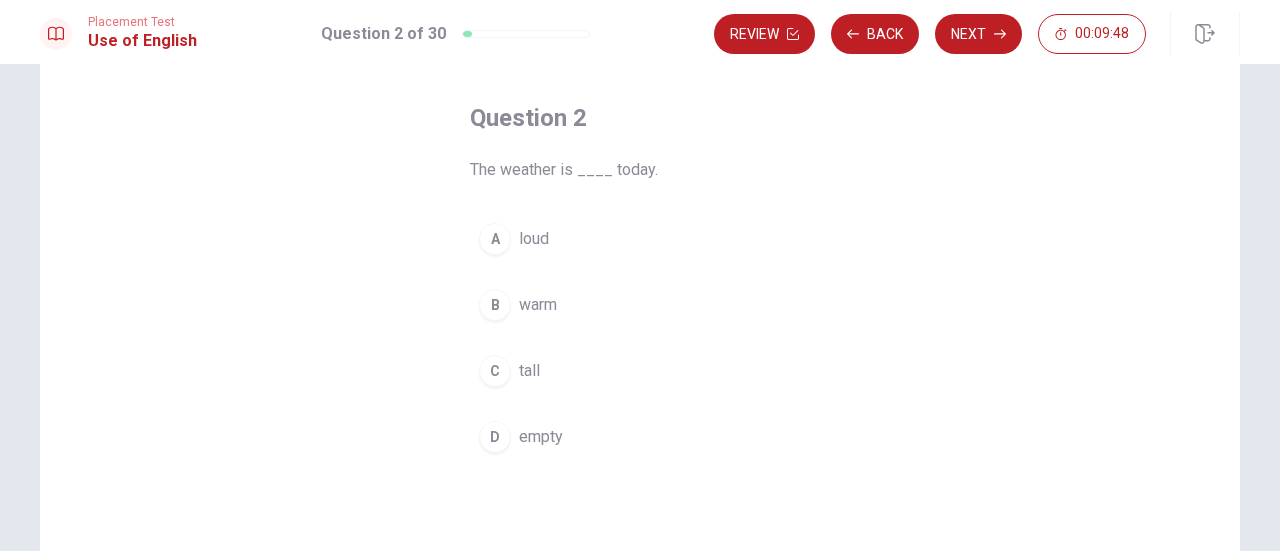scroll, scrollTop: 96, scrollLeft: 0, axis: vertical 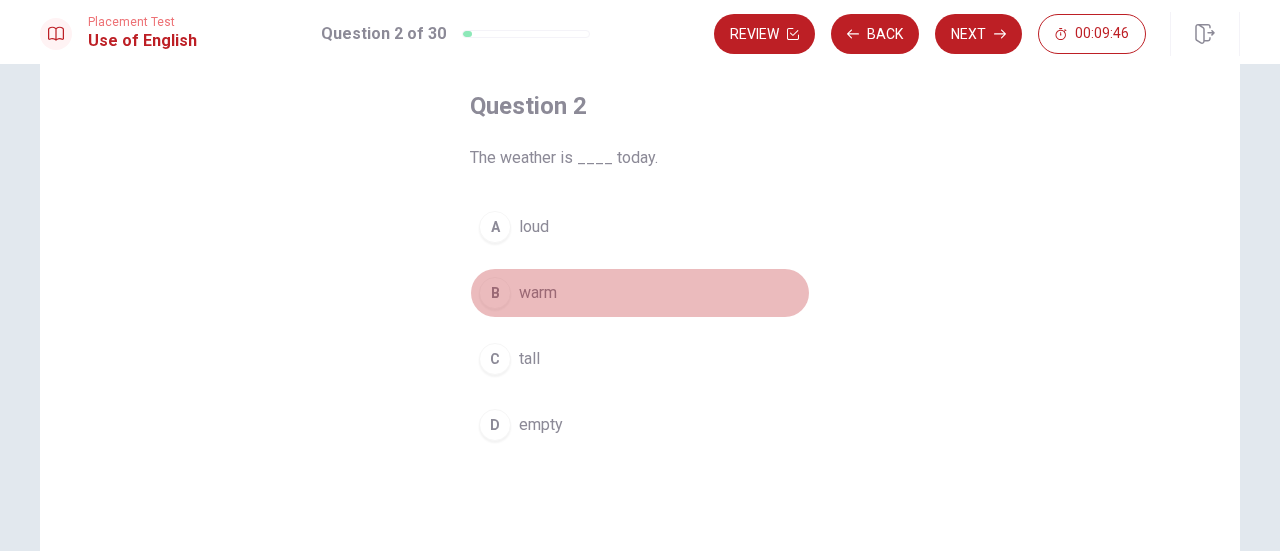 click on "warm" at bounding box center [538, 293] 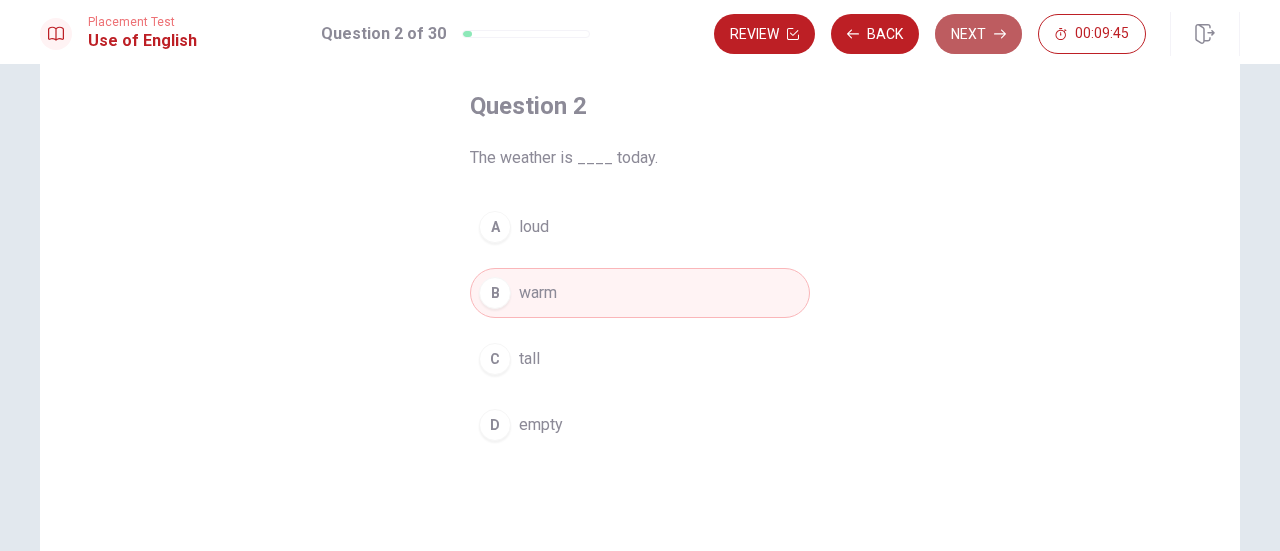 click on "Next" at bounding box center [978, 34] 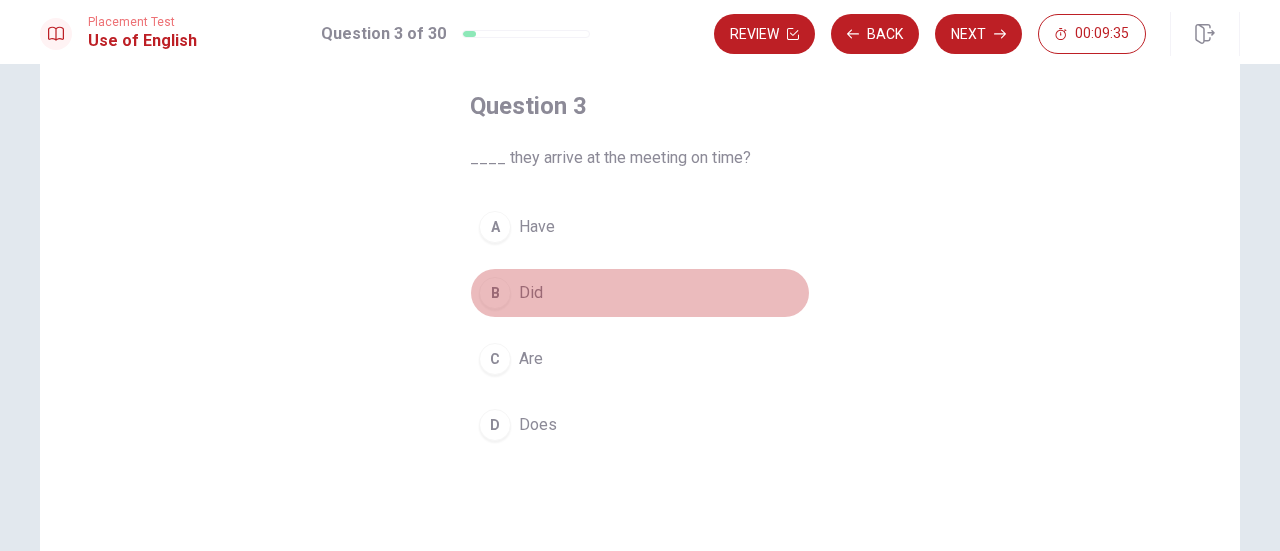 click on "Did" at bounding box center [531, 293] 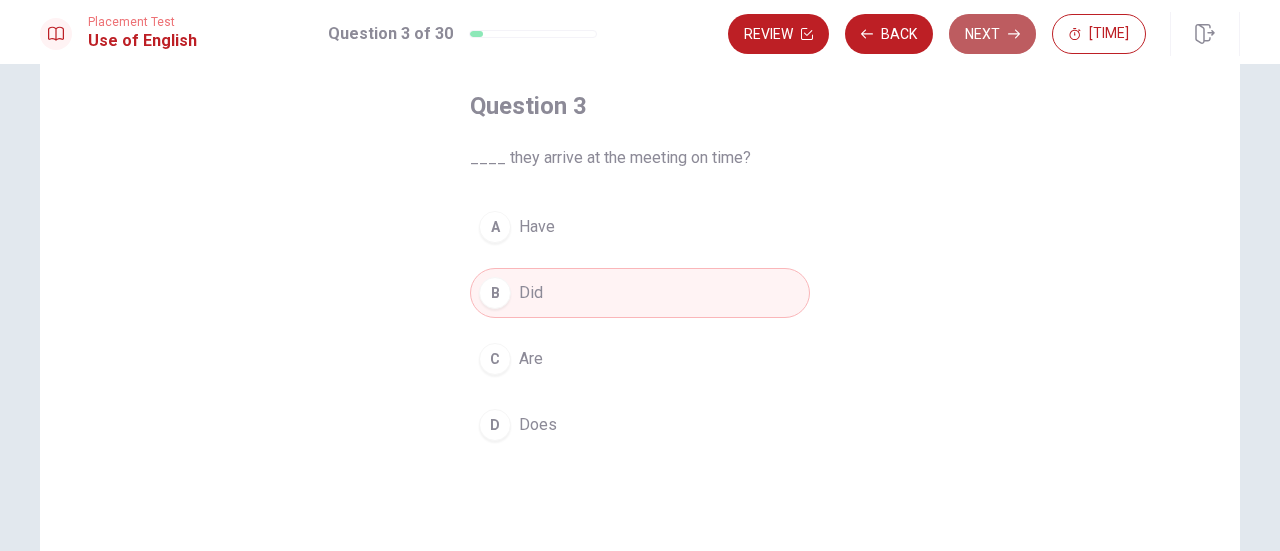 click on "Next" at bounding box center [992, 34] 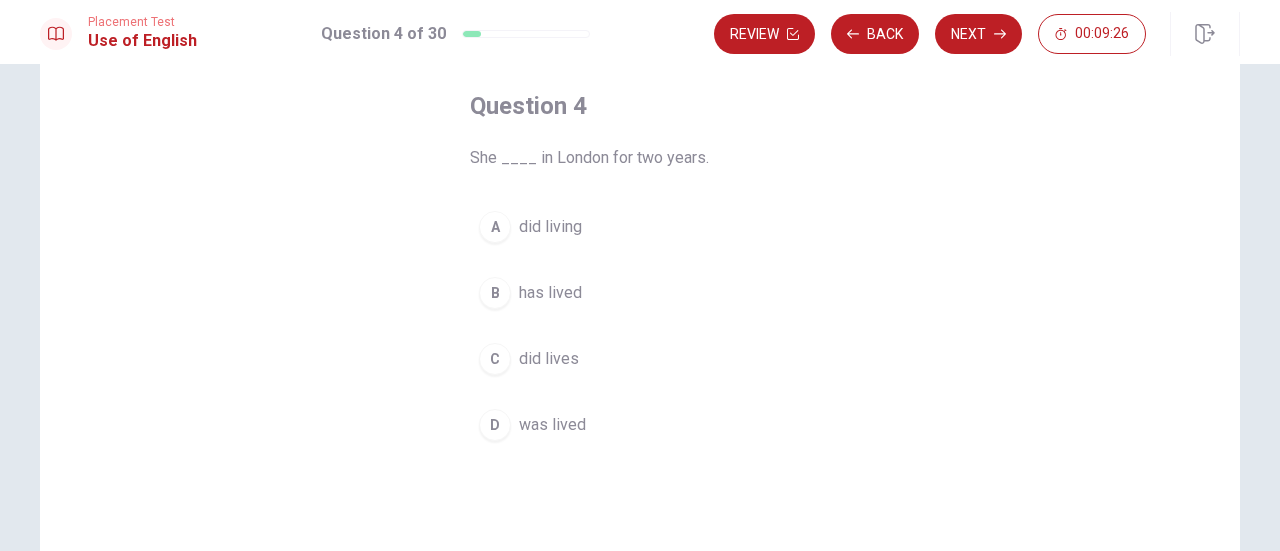 click on "was lived" at bounding box center (552, 425) 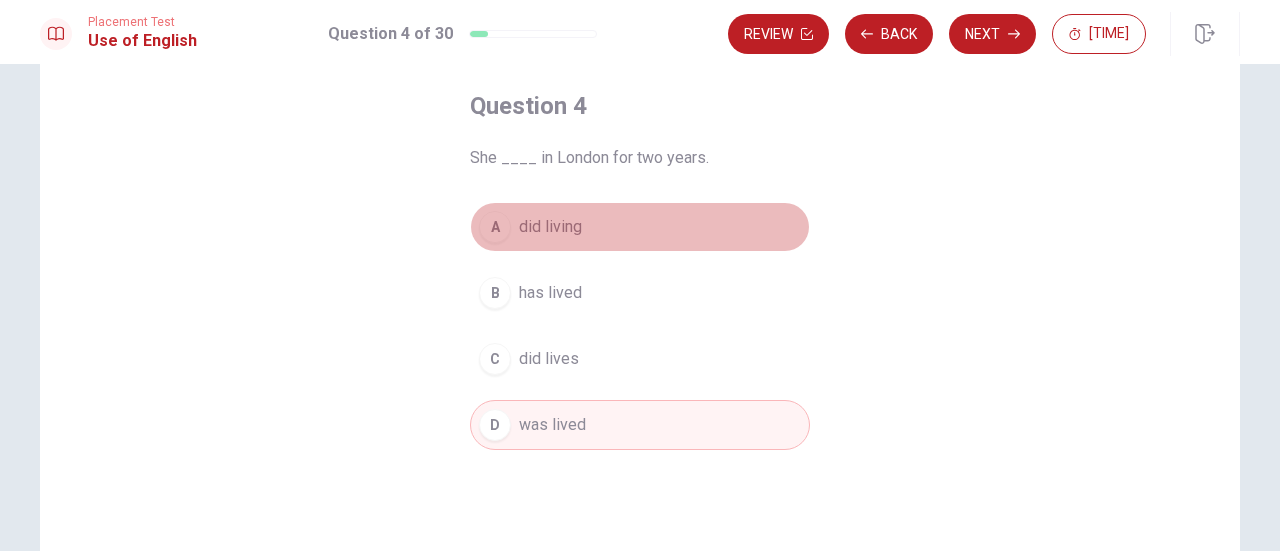 click on "A did living" at bounding box center (640, 227) 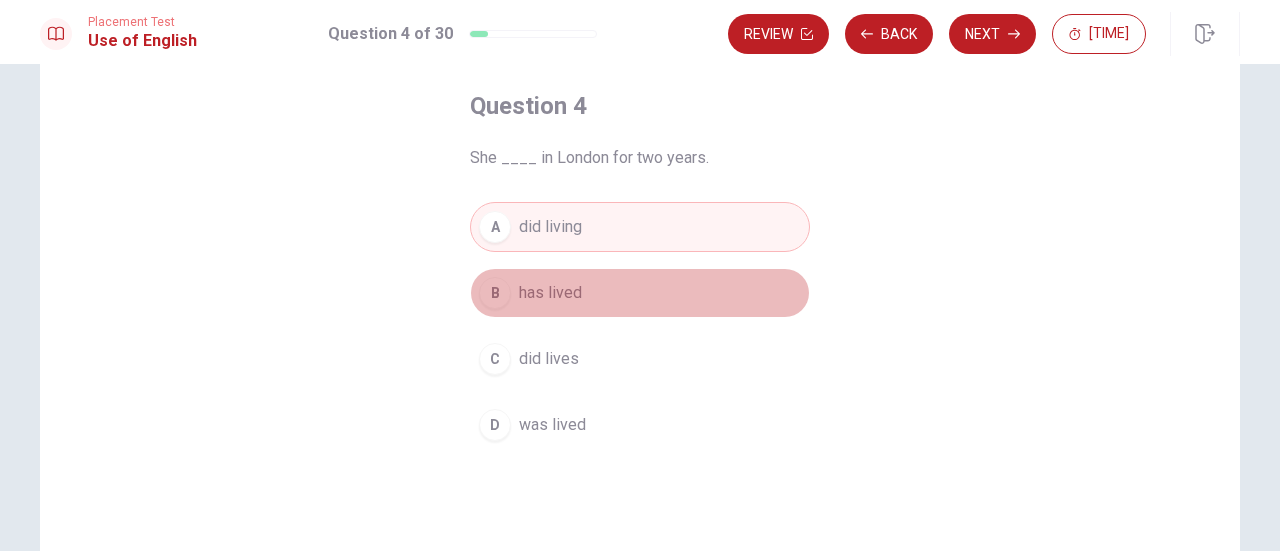 click on "B has lived" at bounding box center [640, 293] 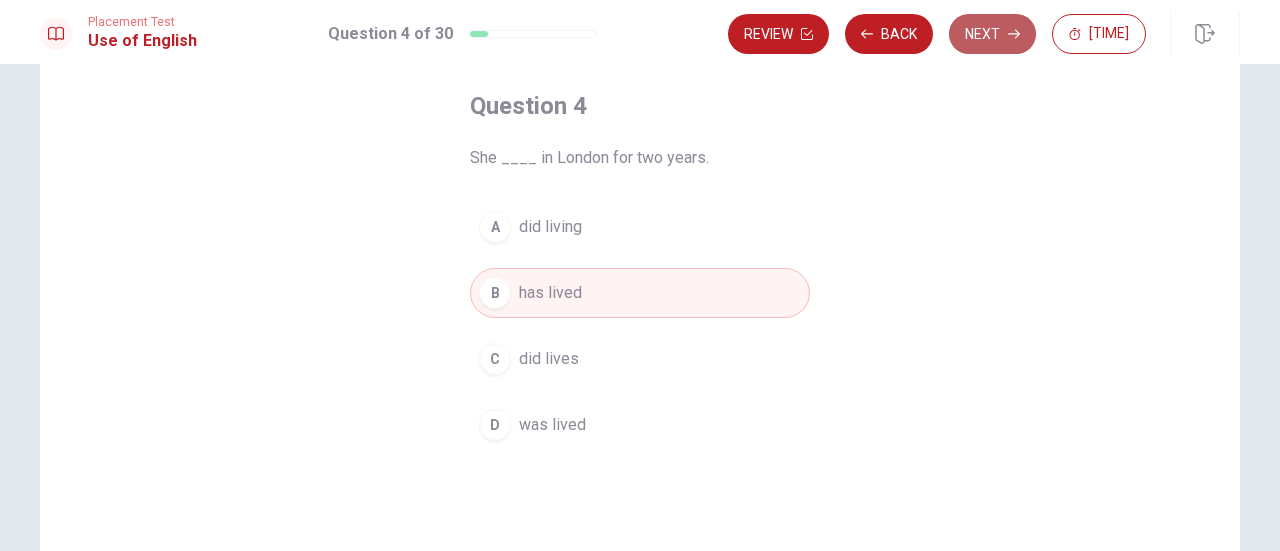 click on "Next" at bounding box center (992, 34) 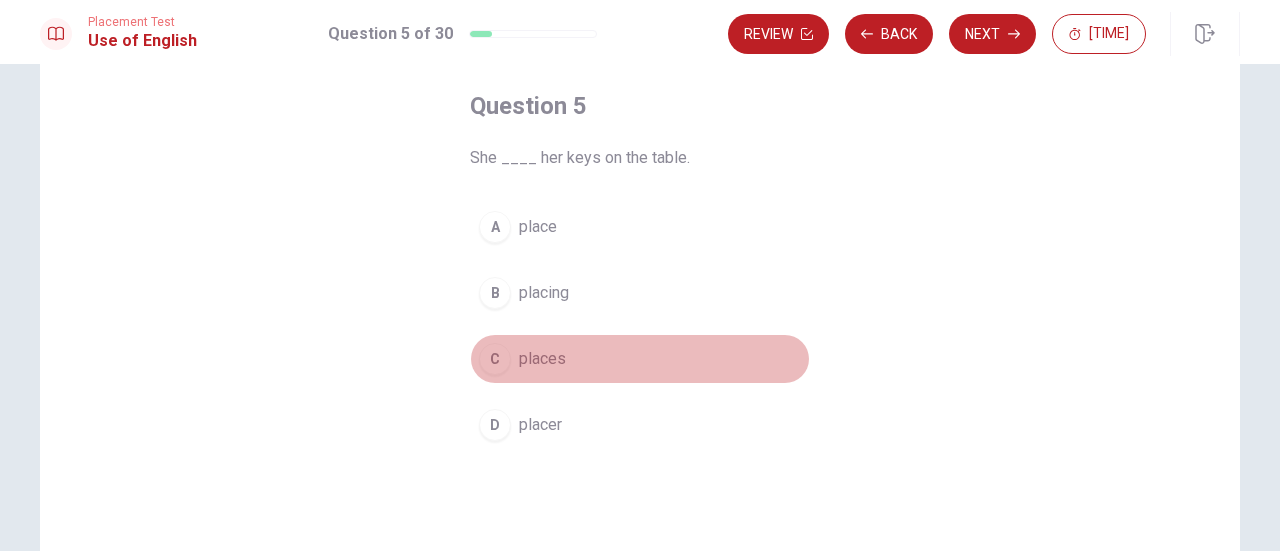 click on "places" at bounding box center (542, 359) 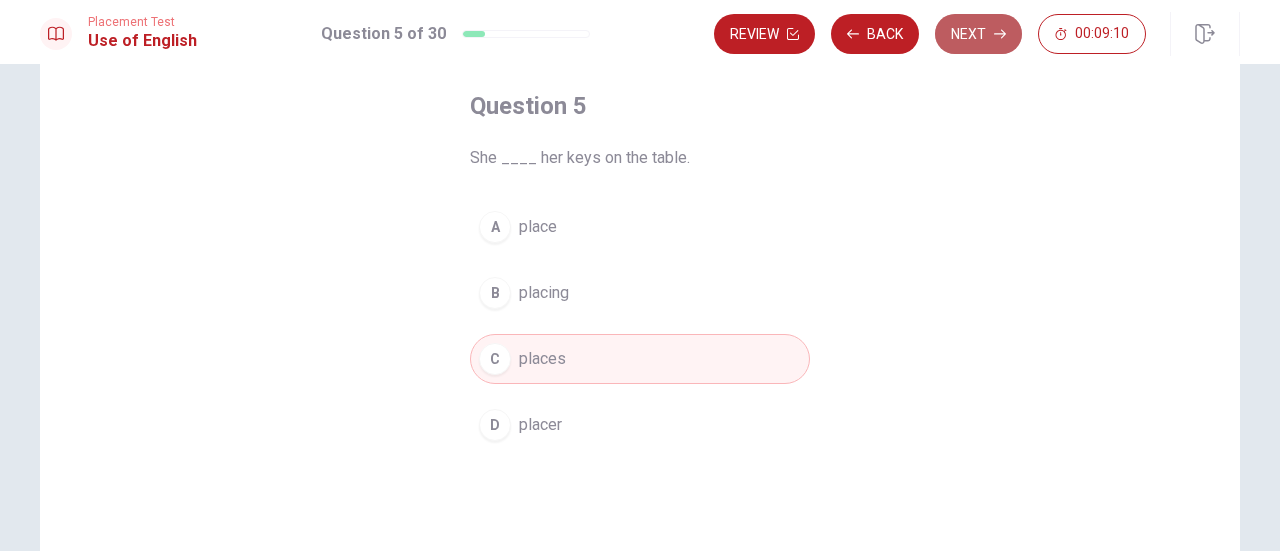 click on "Next" at bounding box center (978, 34) 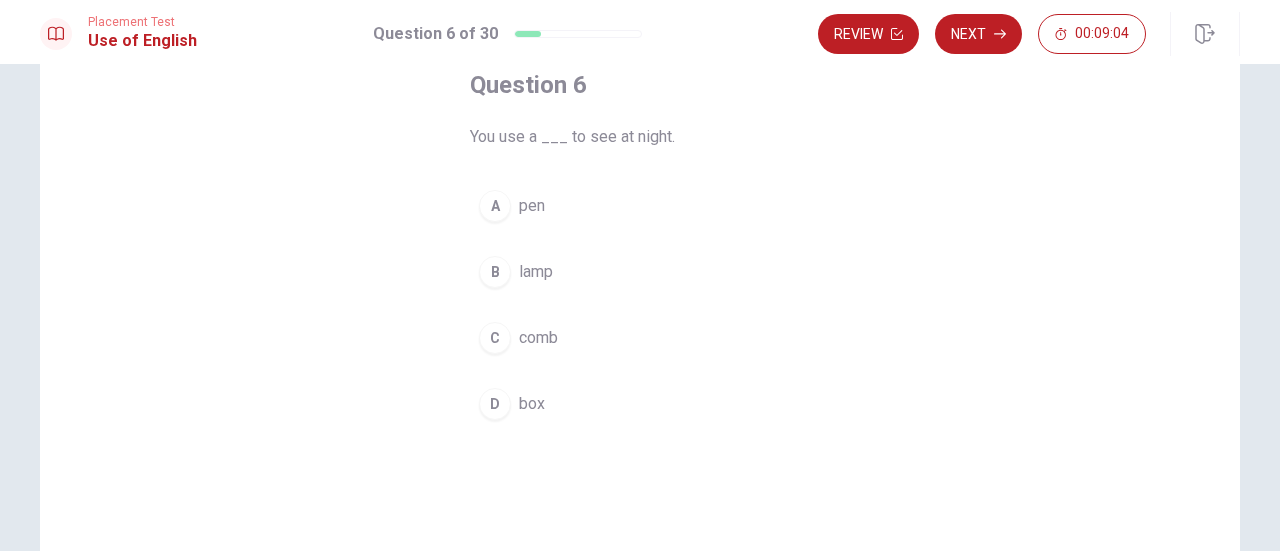 scroll, scrollTop: 118, scrollLeft: 0, axis: vertical 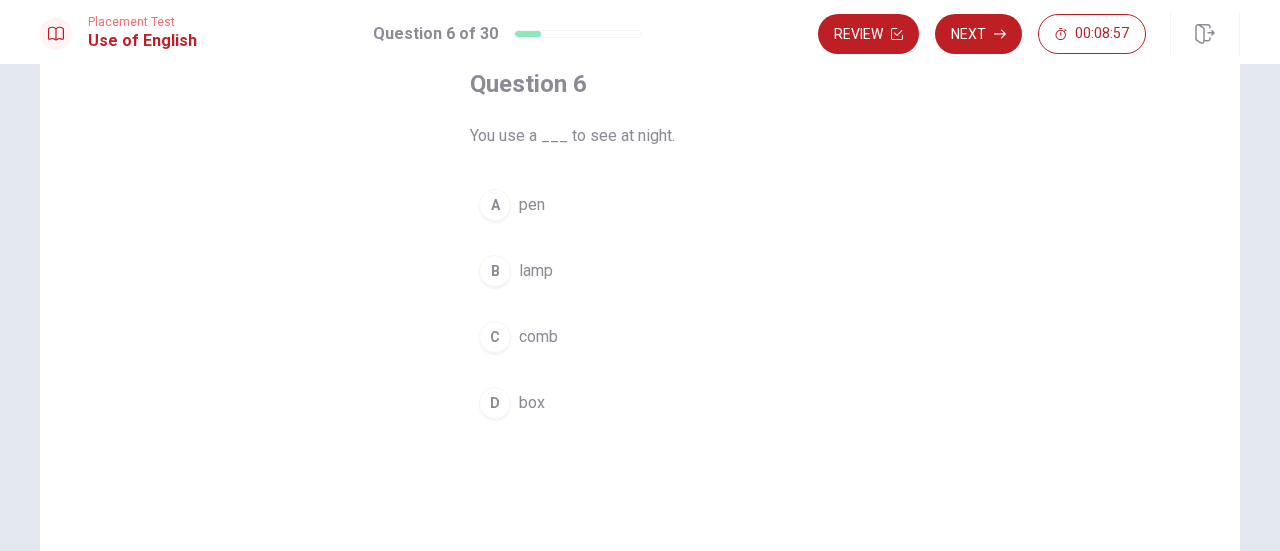 click on "B lamp" at bounding box center (640, 271) 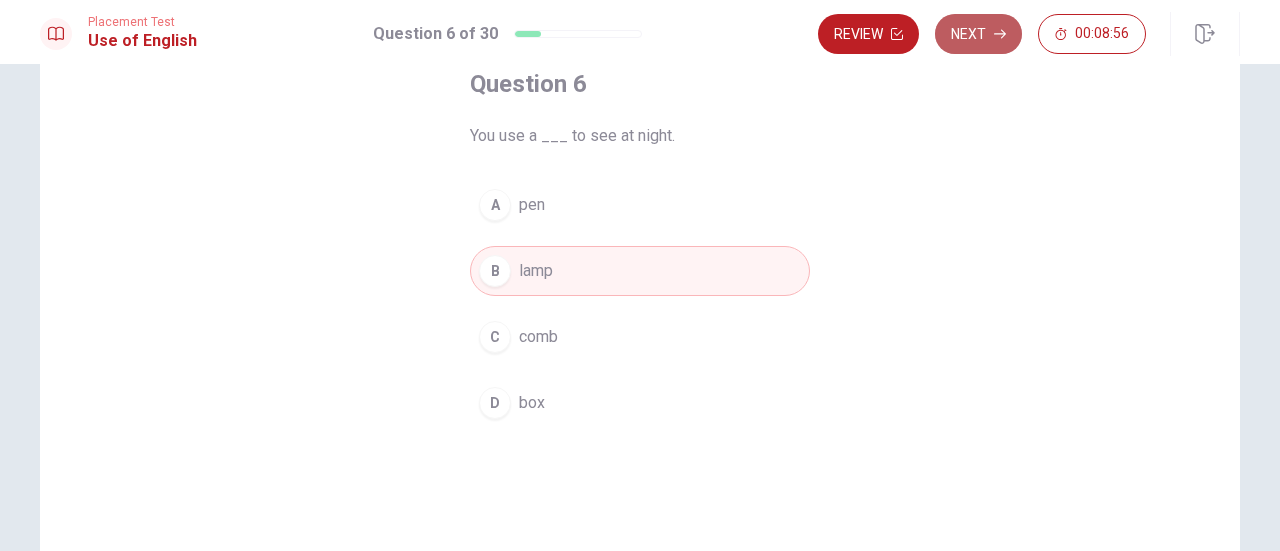 click on "Next" at bounding box center [978, 34] 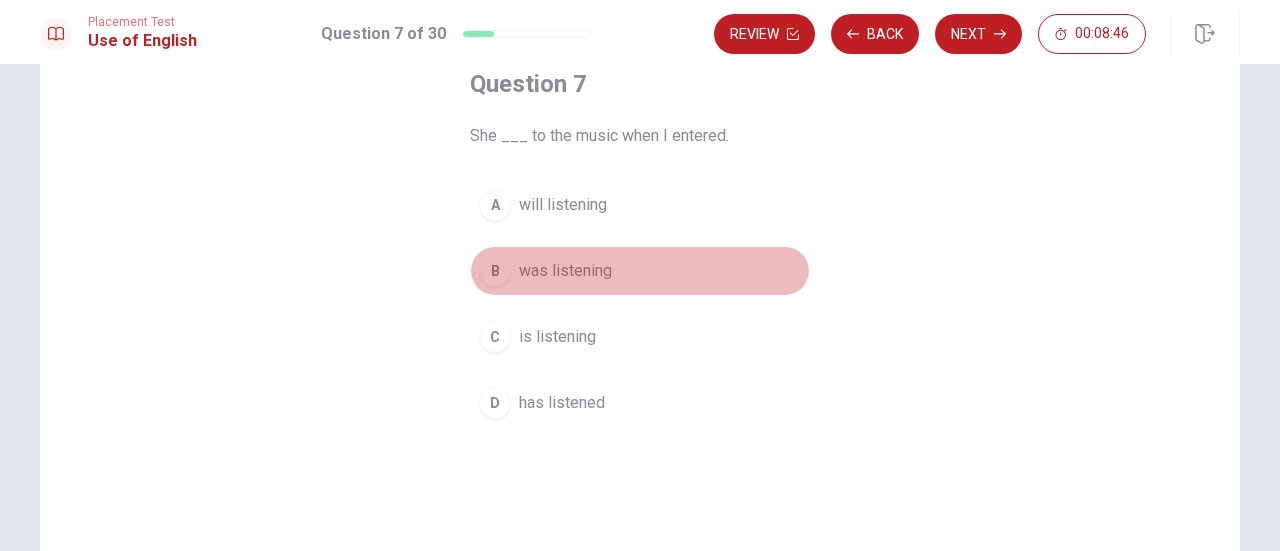click on "B was listening" at bounding box center (640, 271) 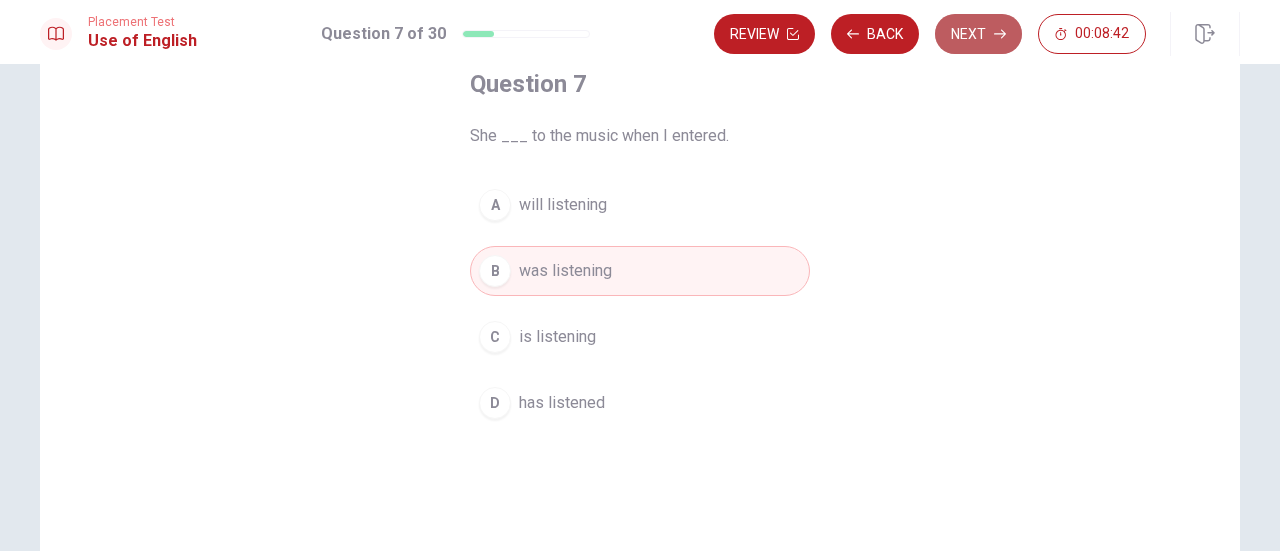 click on "Next" at bounding box center [978, 34] 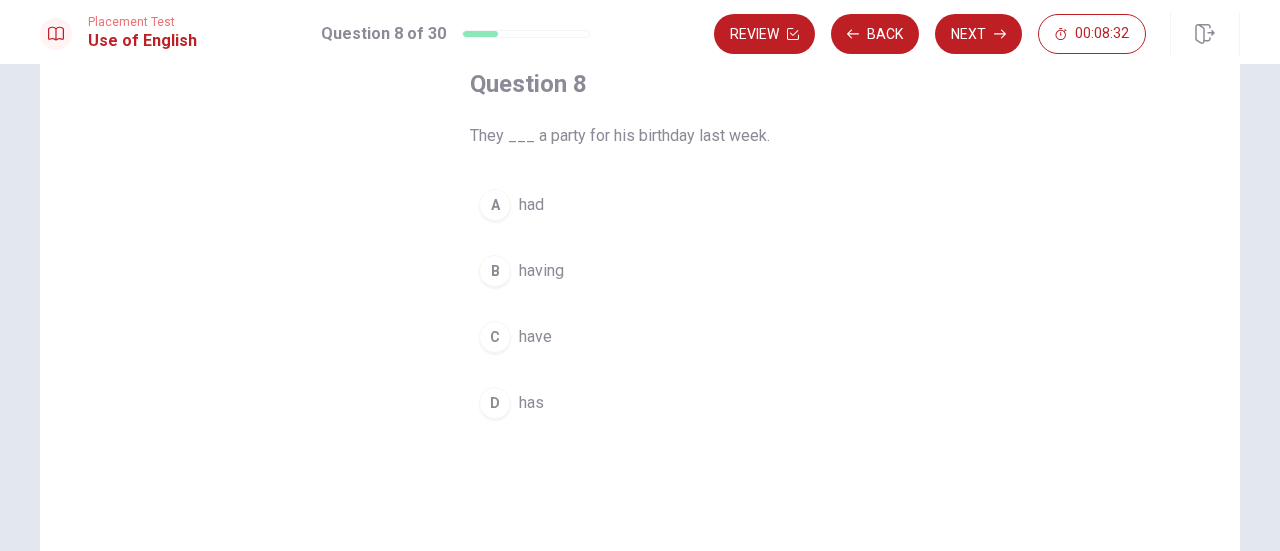 click on "had" at bounding box center [531, 205] 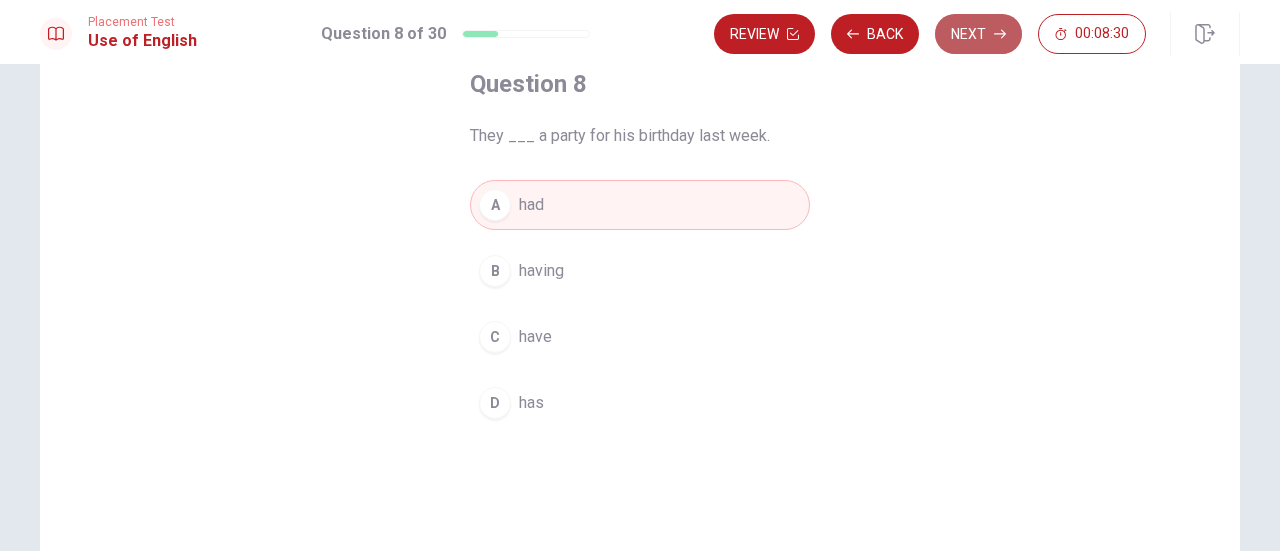 click on "Next" at bounding box center [978, 34] 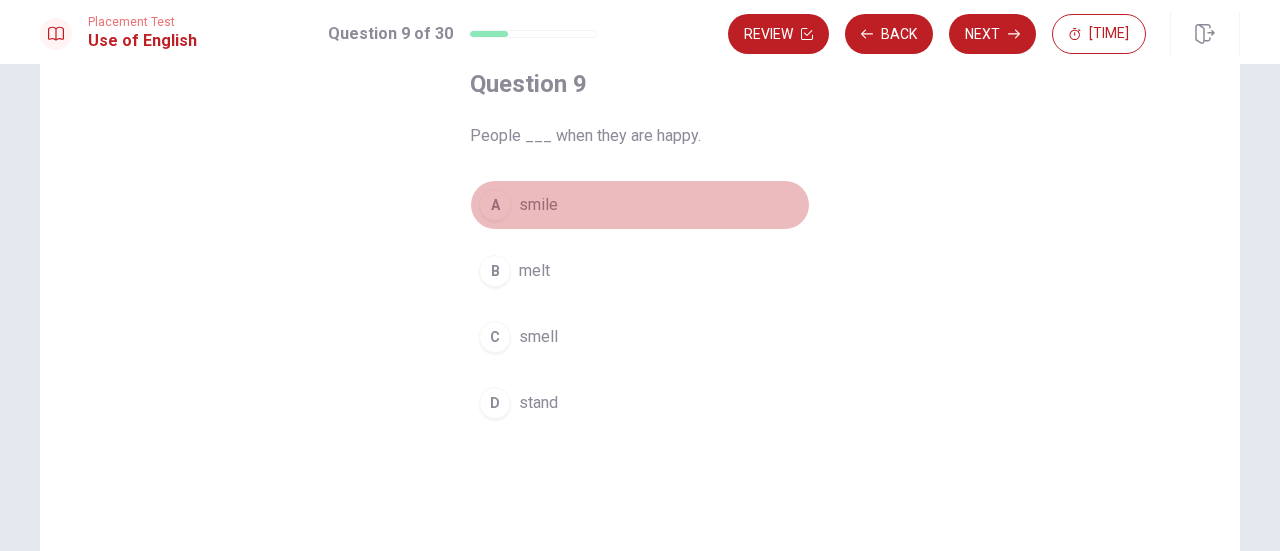 click on "smile" at bounding box center (538, 205) 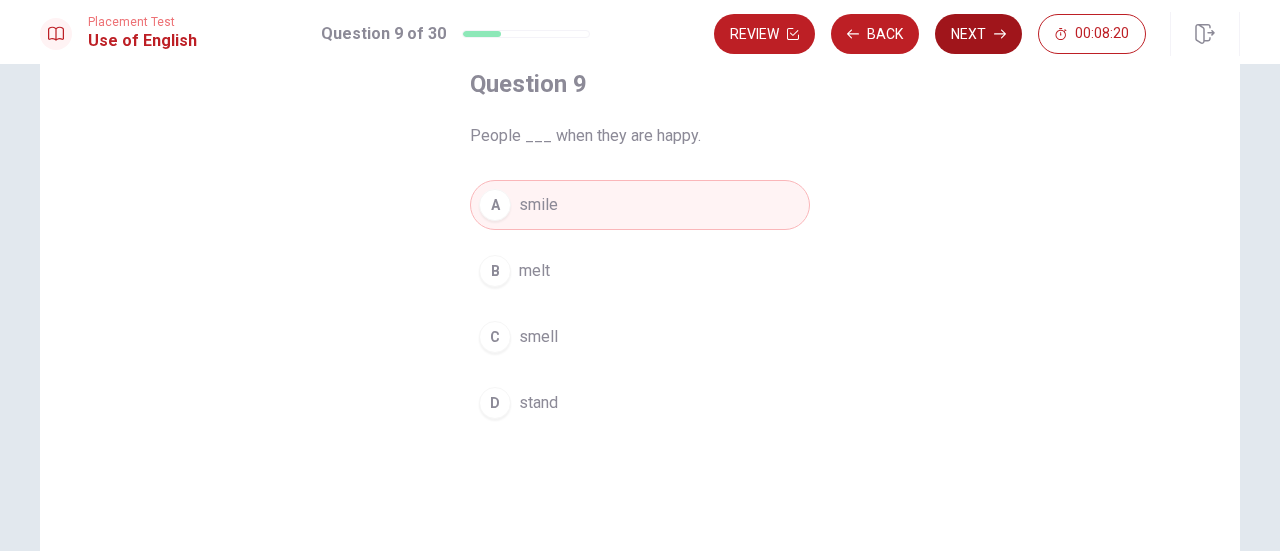 click on "Next" at bounding box center (978, 34) 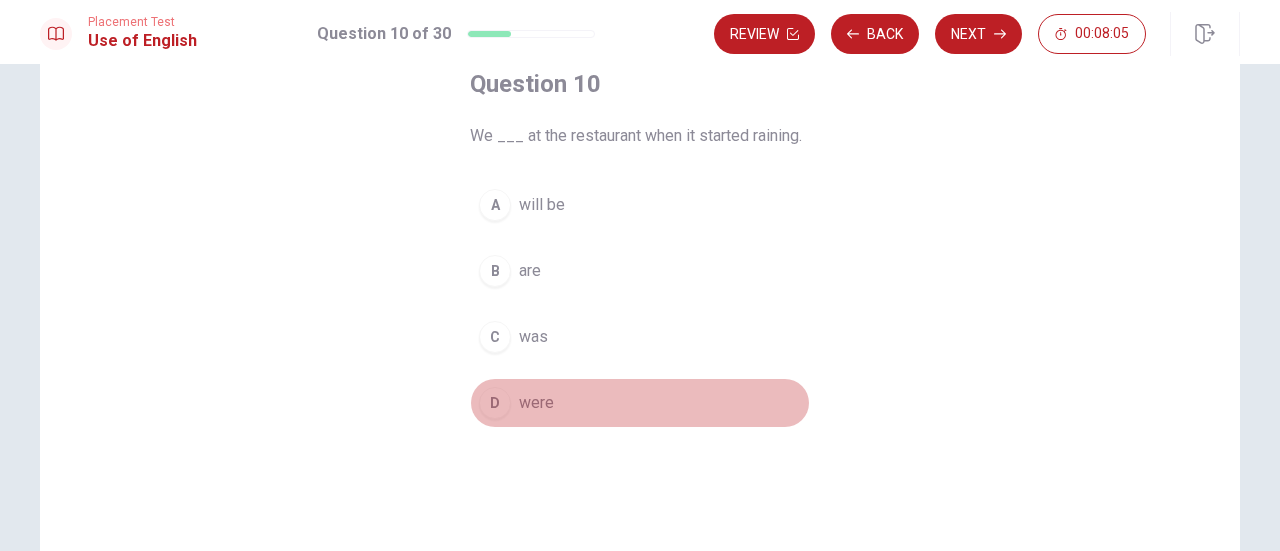 click on "were" at bounding box center (536, 403) 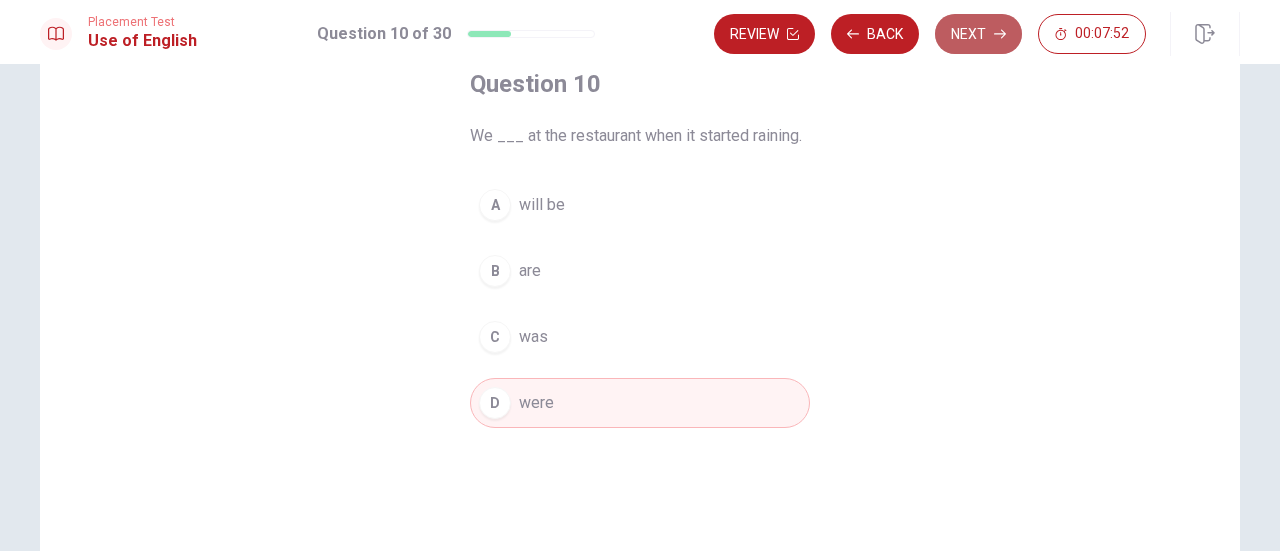 click on "Next" at bounding box center [978, 34] 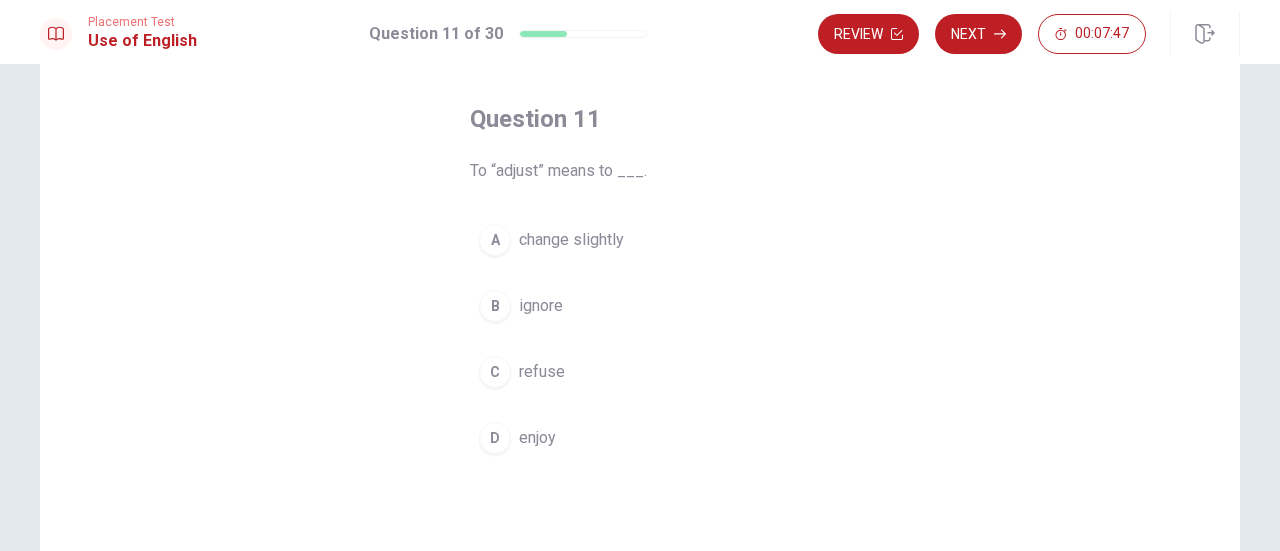 scroll, scrollTop: 84, scrollLeft: 0, axis: vertical 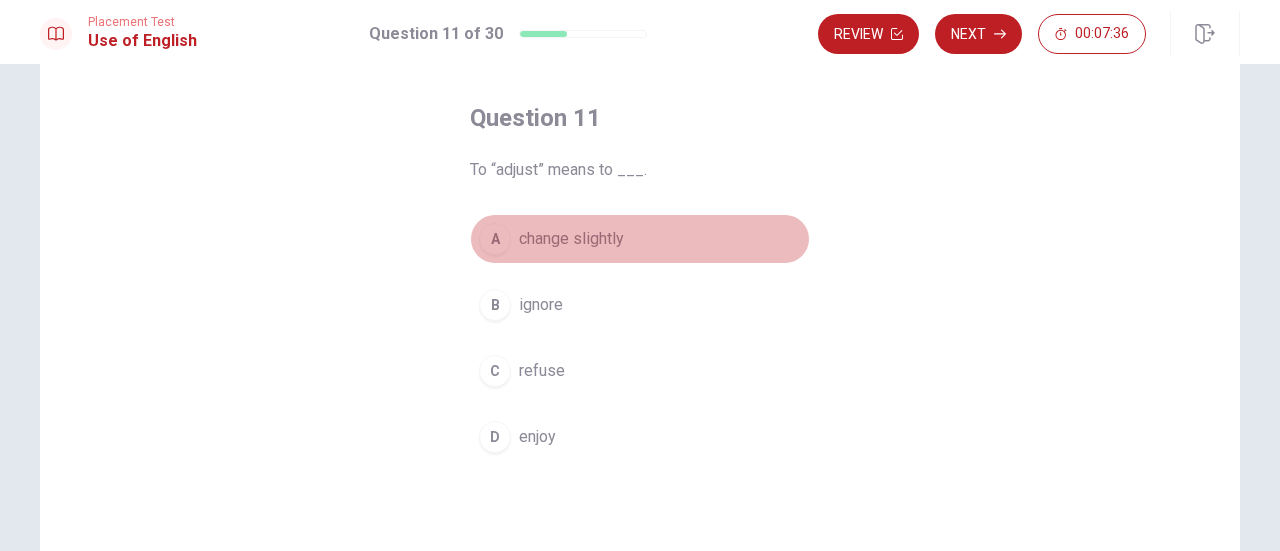click on "change slightly" at bounding box center (571, 239) 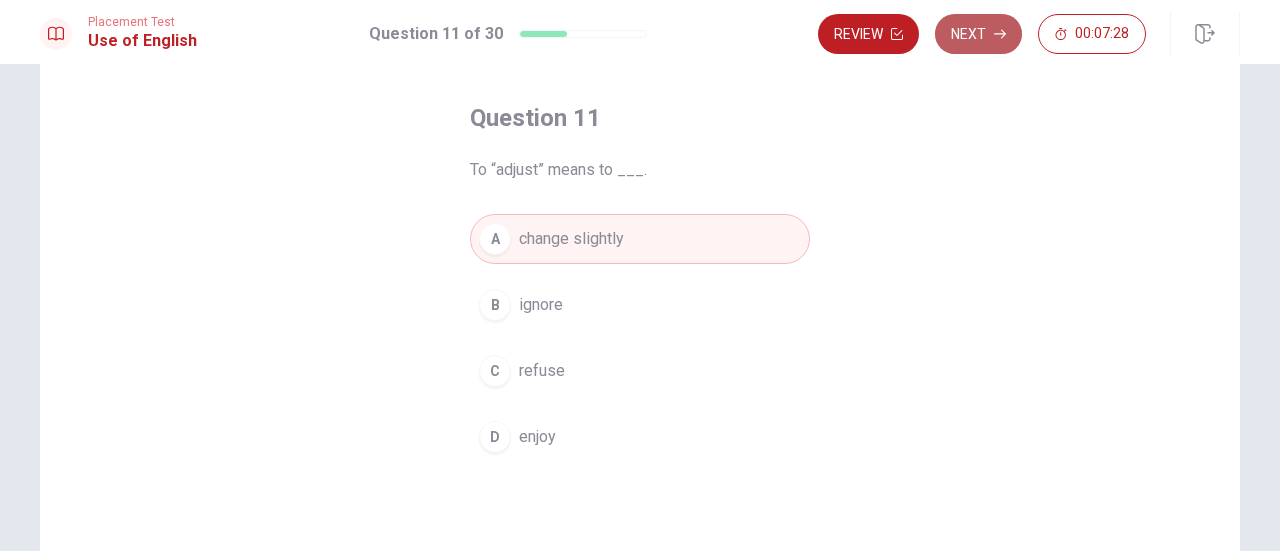 click on "Next" at bounding box center [978, 34] 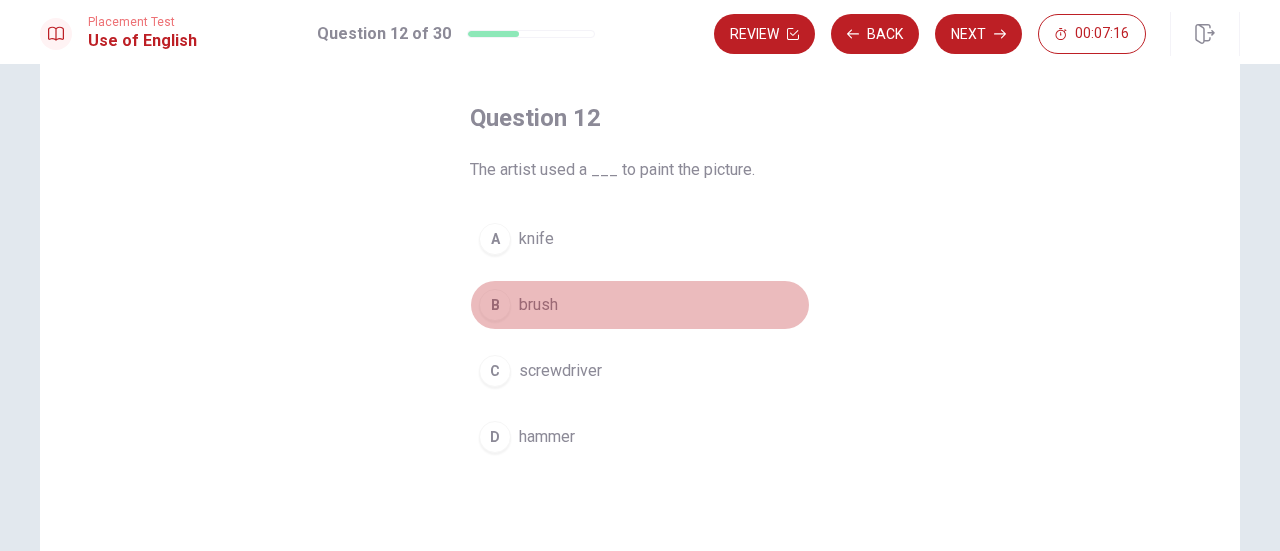 click on "brush" at bounding box center (538, 305) 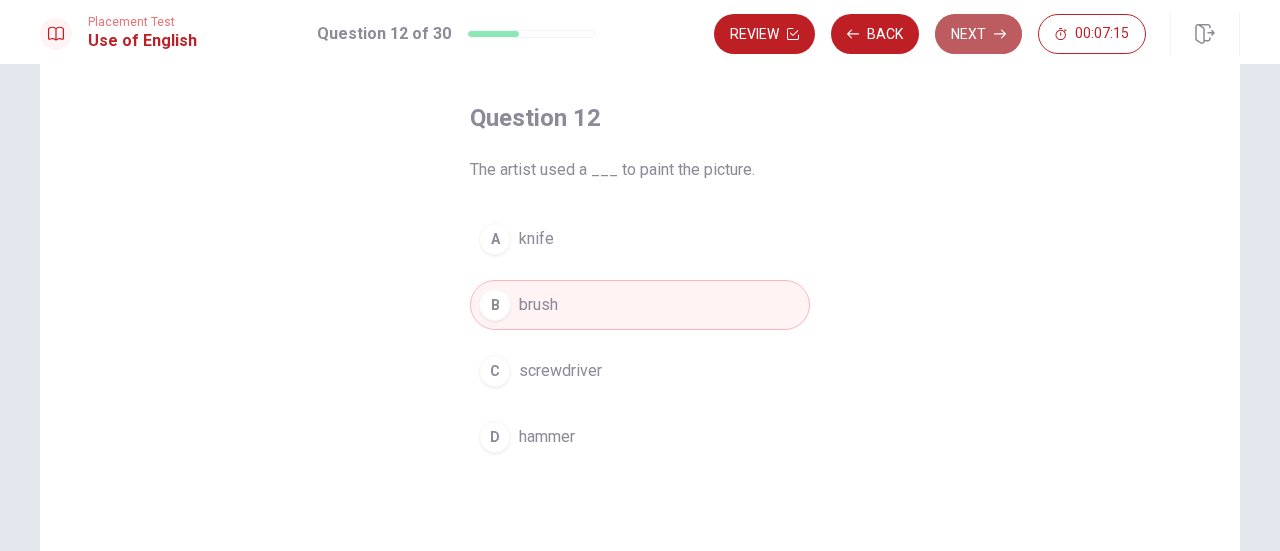 click on "Next" at bounding box center [978, 34] 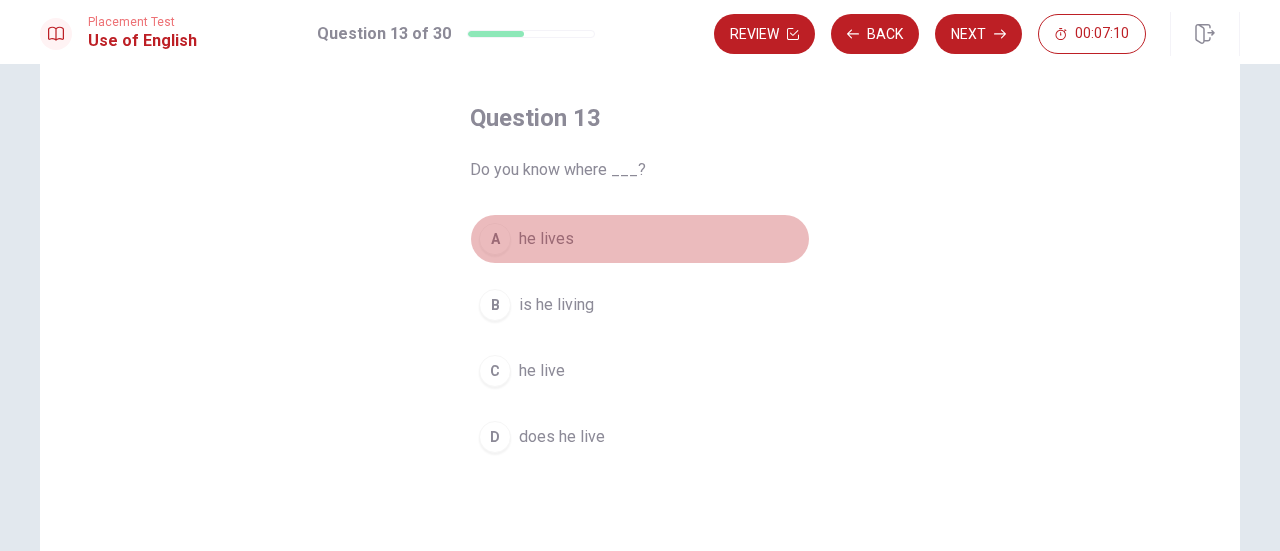 click on "he lives" at bounding box center [546, 239] 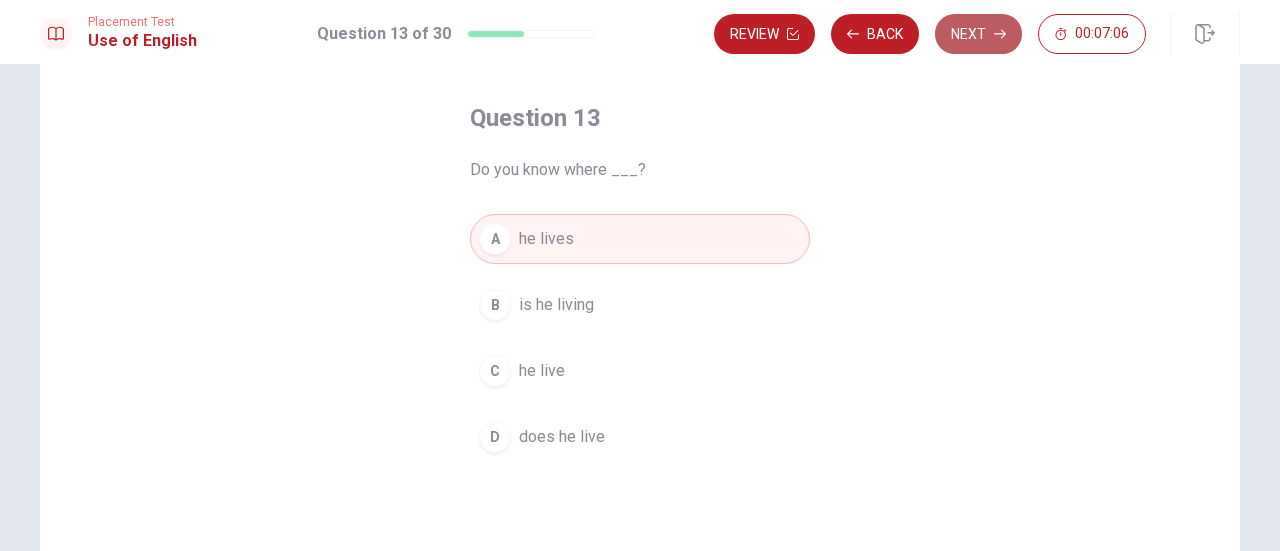 click on "Next" at bounding box center (978, 34) 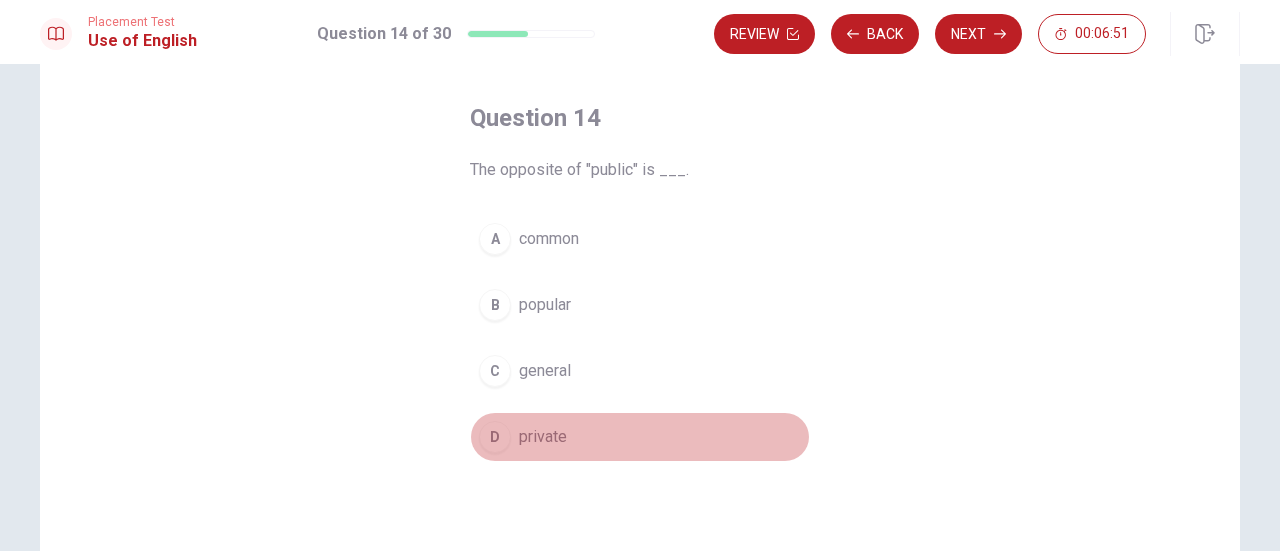 click on "private" at bounding box center (543, 437) 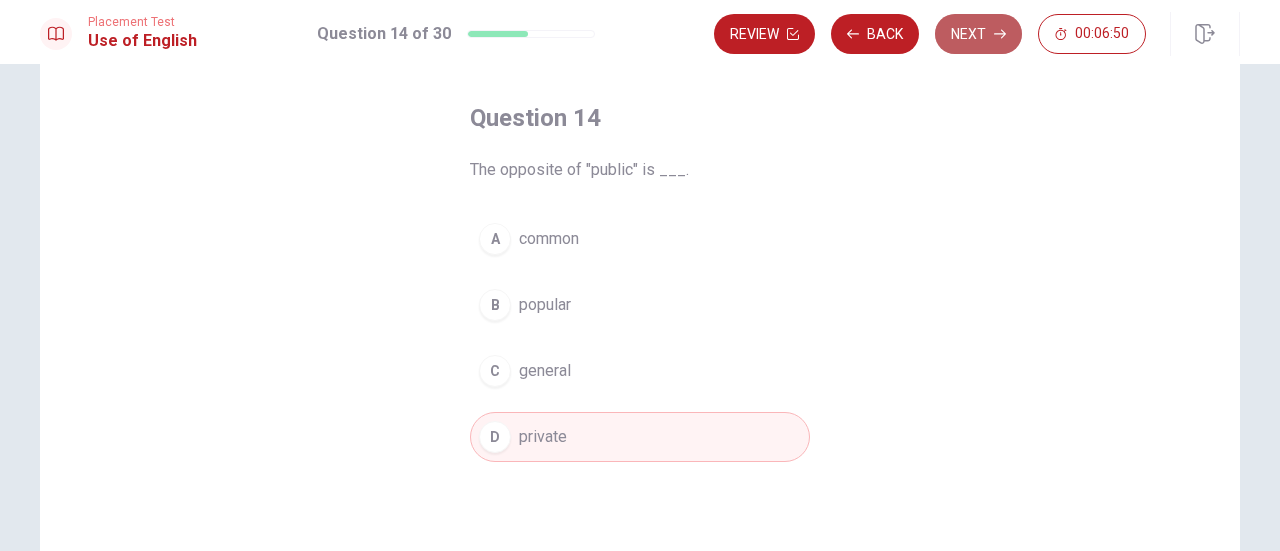 click on "Next" at bounding box center (978, 34) 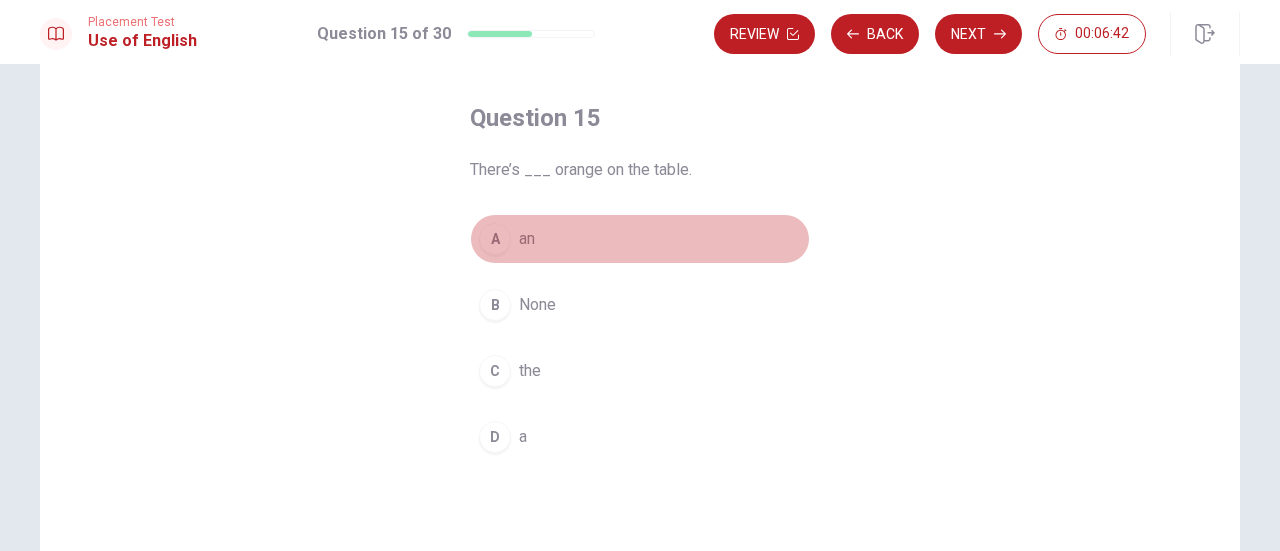 click on "A an" at bounding box center [640, 239] 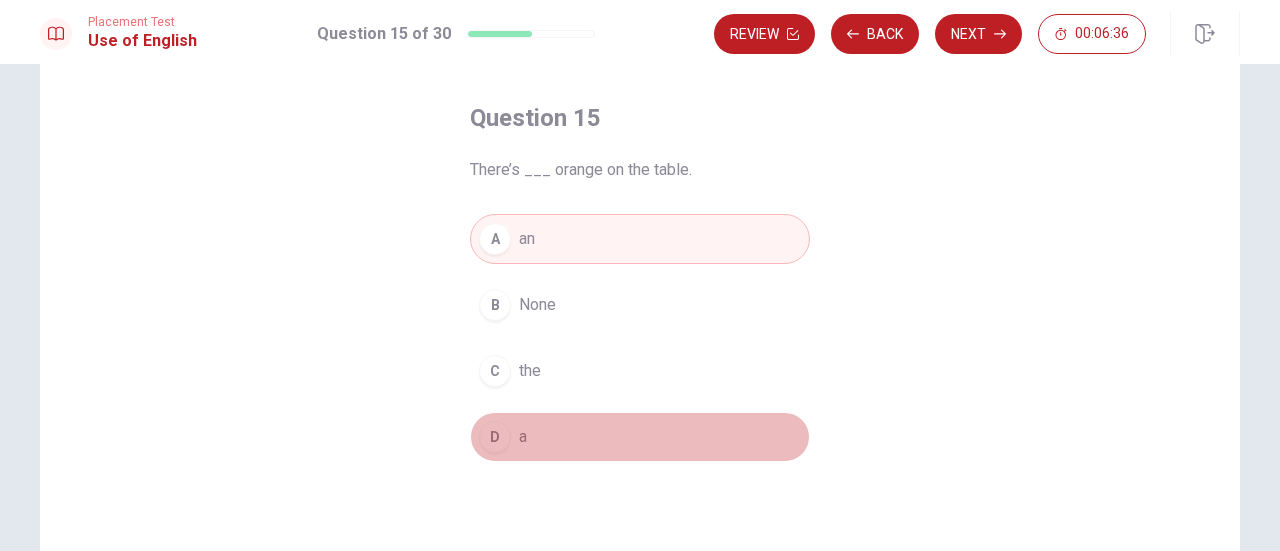 click on "D a" at bounding box center [640, 437] 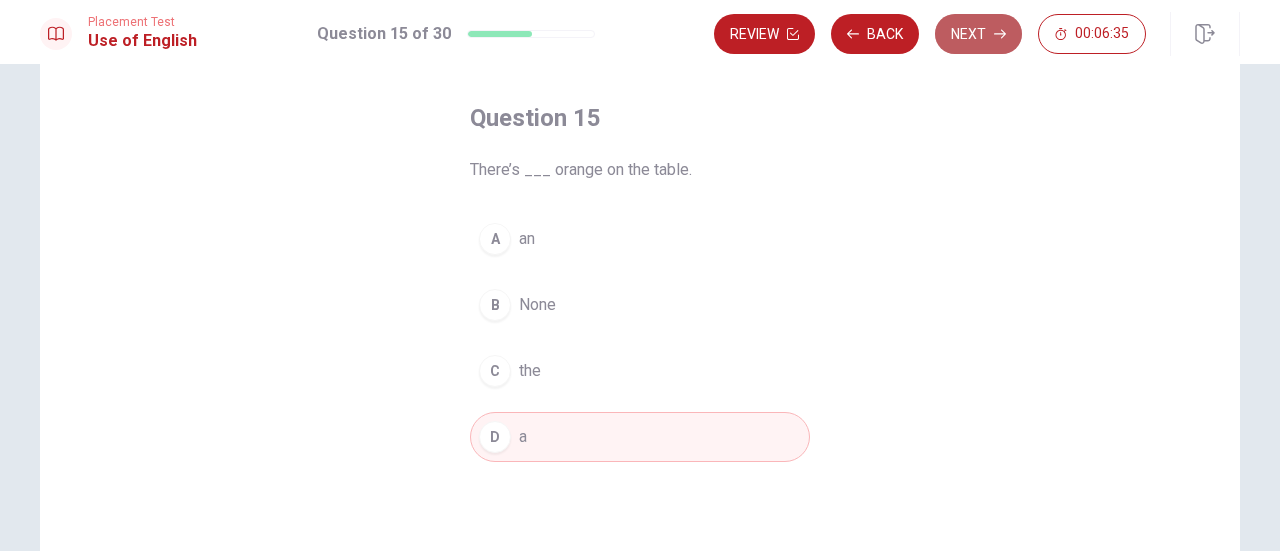 click on "Next" at bounding box center (978, 34) 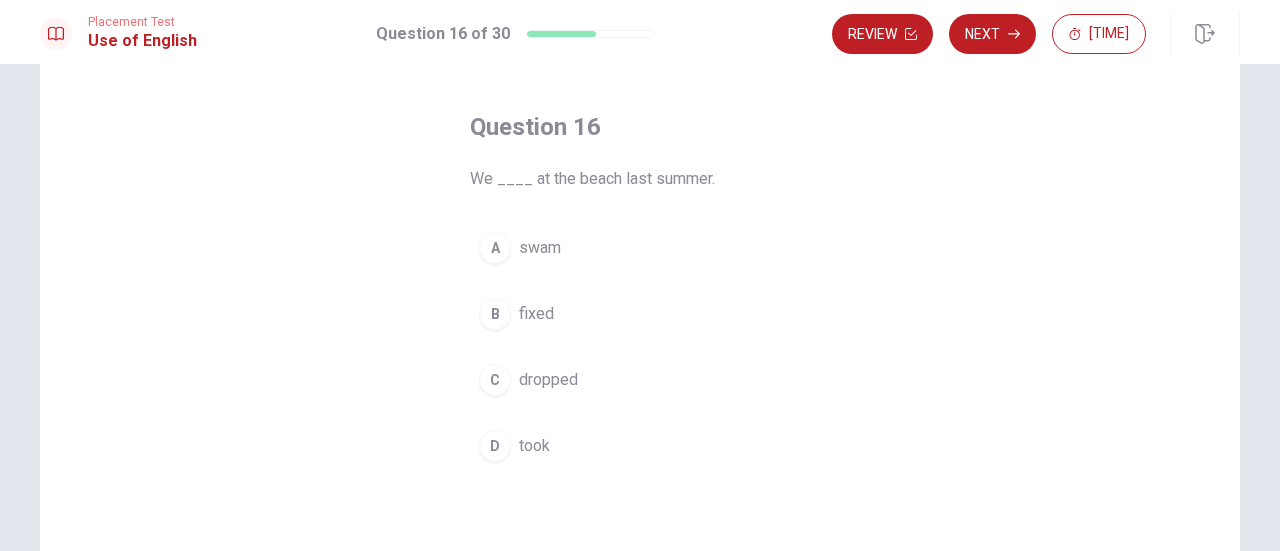 scroll, scrollTop: 76, scrollLeft: 0, axis: vertical 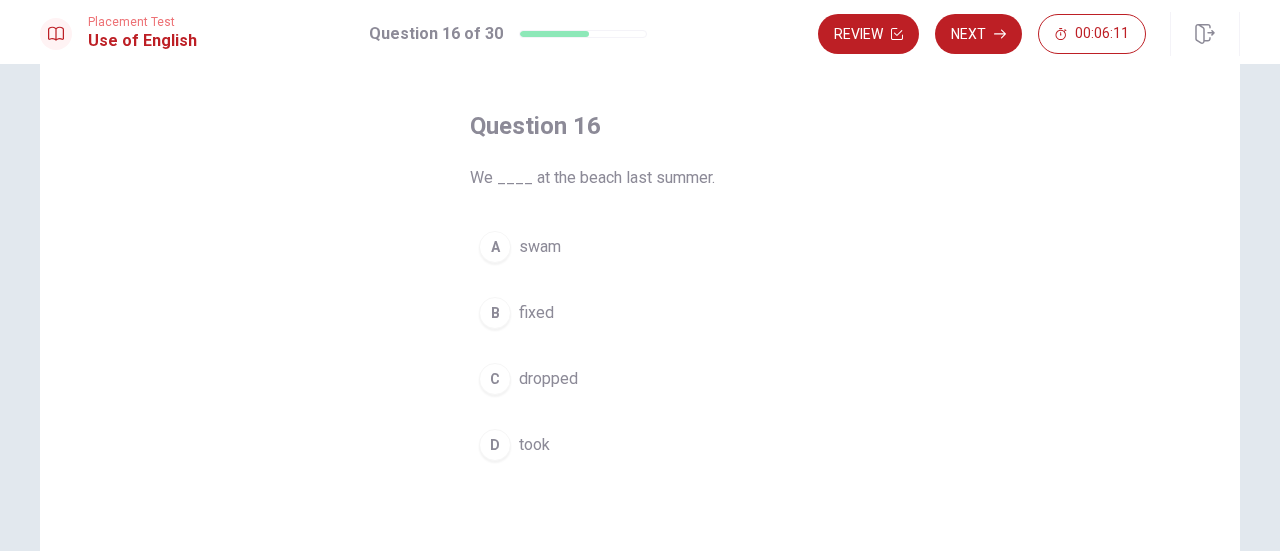 click on "A swam" at bounding box center [640, 247] 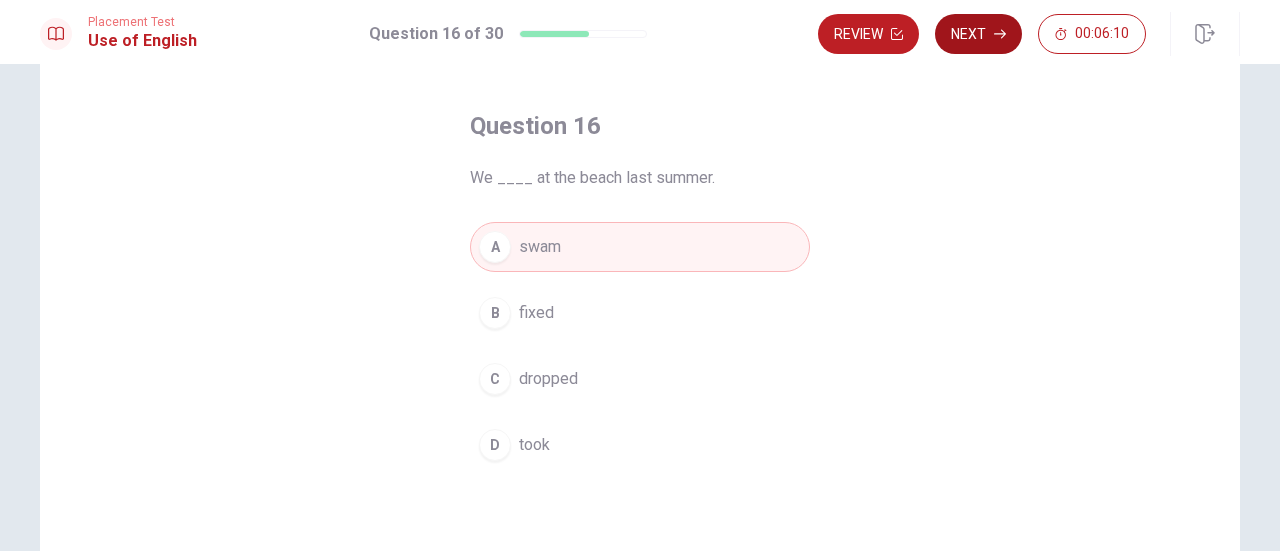 click on "Next" at bounding box center (978, 34) 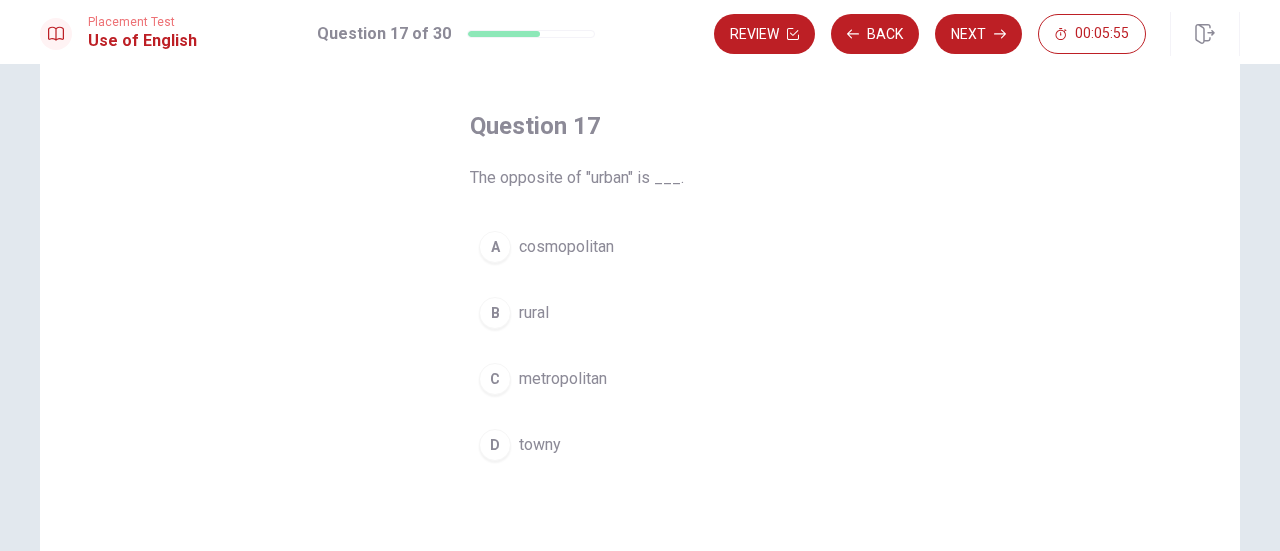 click on "cosmopolitan" at bounding box center [566, 247] 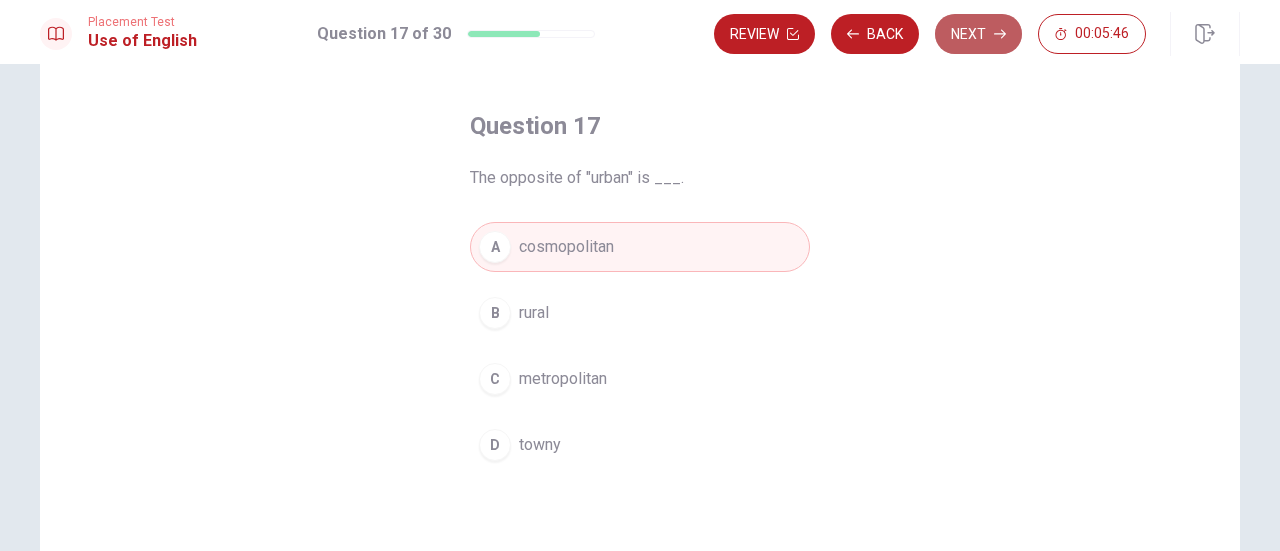 click on "Next" at bounding box center (978, 34) 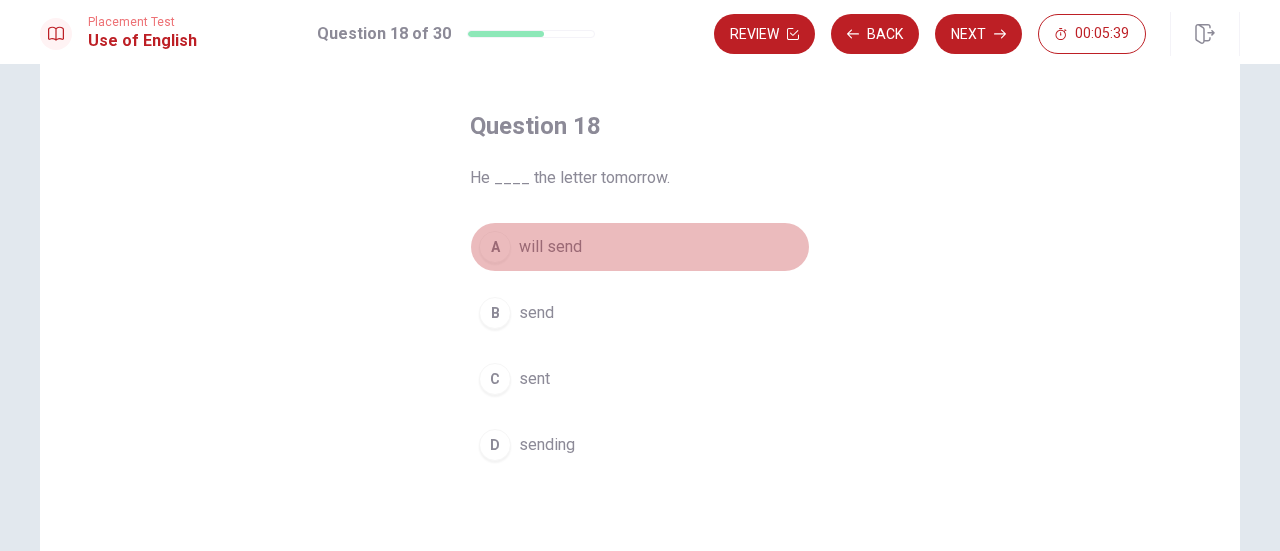 click on "A will send" at bounding box center (640, 247) 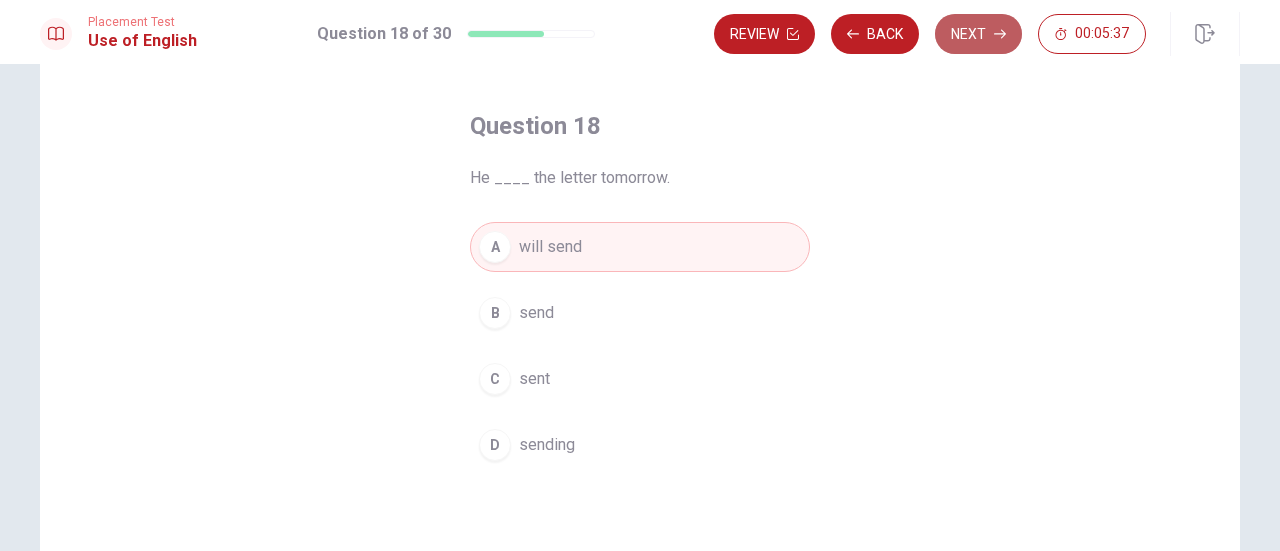 click on "Next" at bounding box center (978, 34) 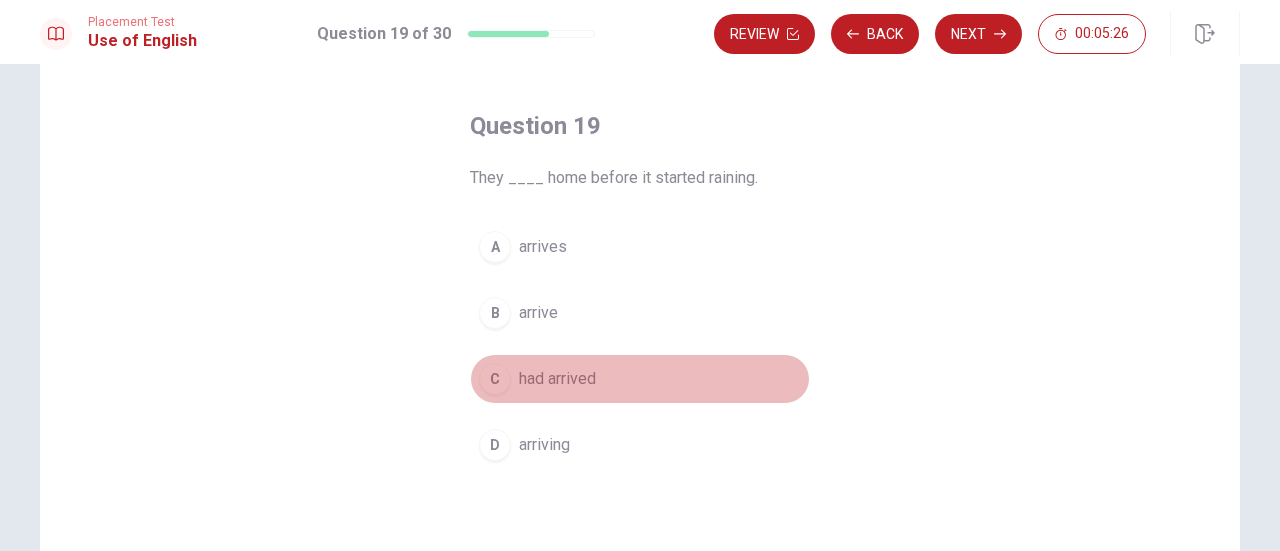click on "C had arrived" at bounding box center [640, 379] 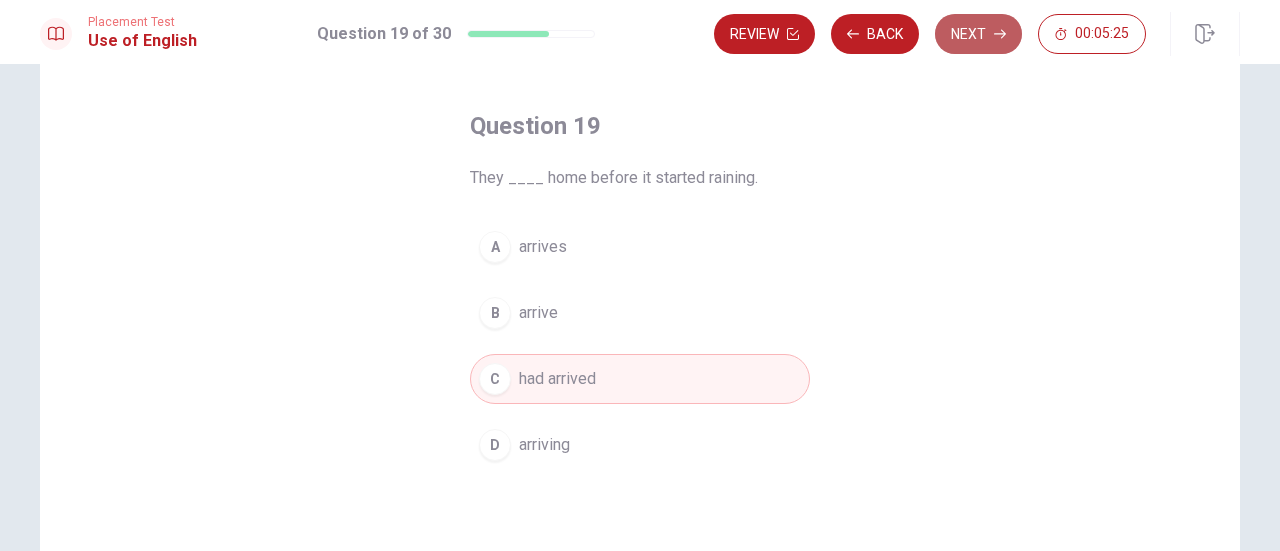 click on "Next" at bounding box center [978, 34] 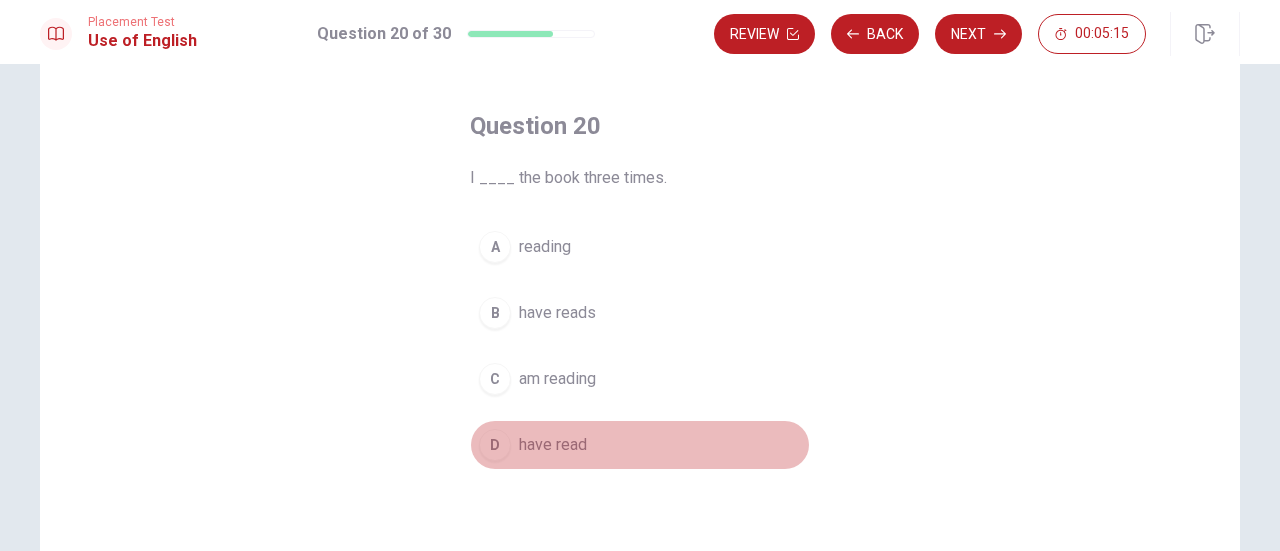 click on "have read" at bounding box center (553, 445) 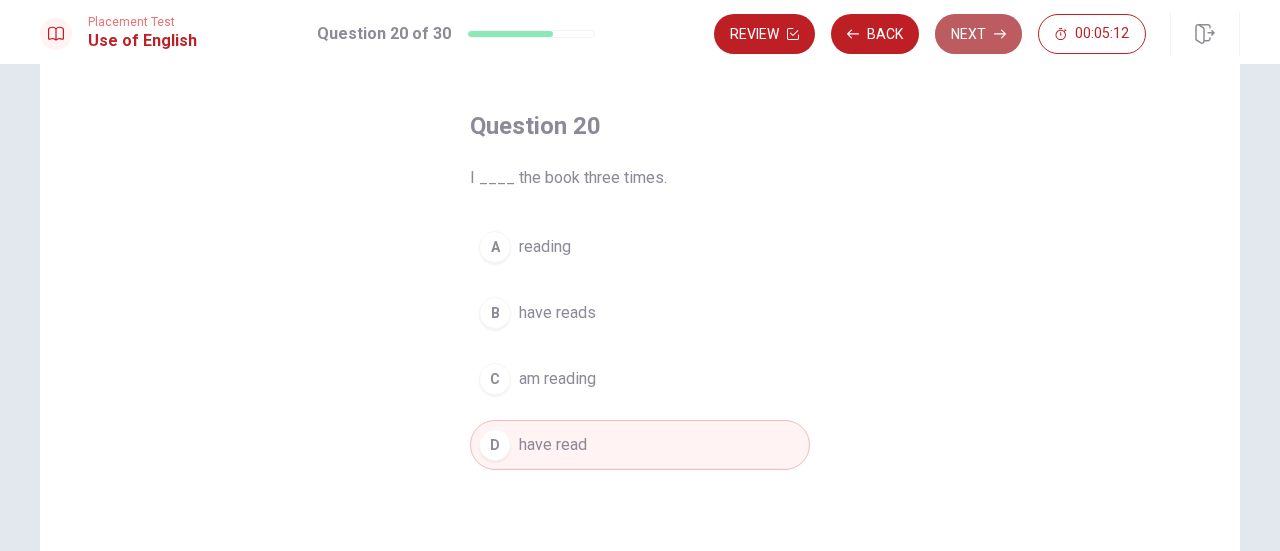 click on "Next" at bounding box center (978, 34) 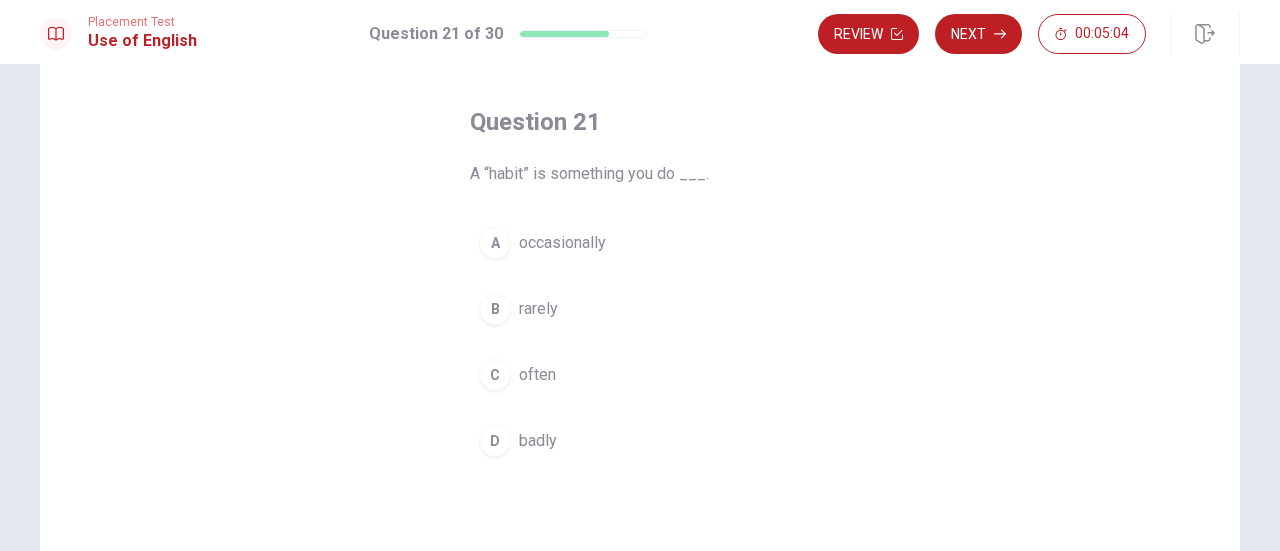 scroll, scrollTop: 81, scrollLeft: 0, axis: vertical 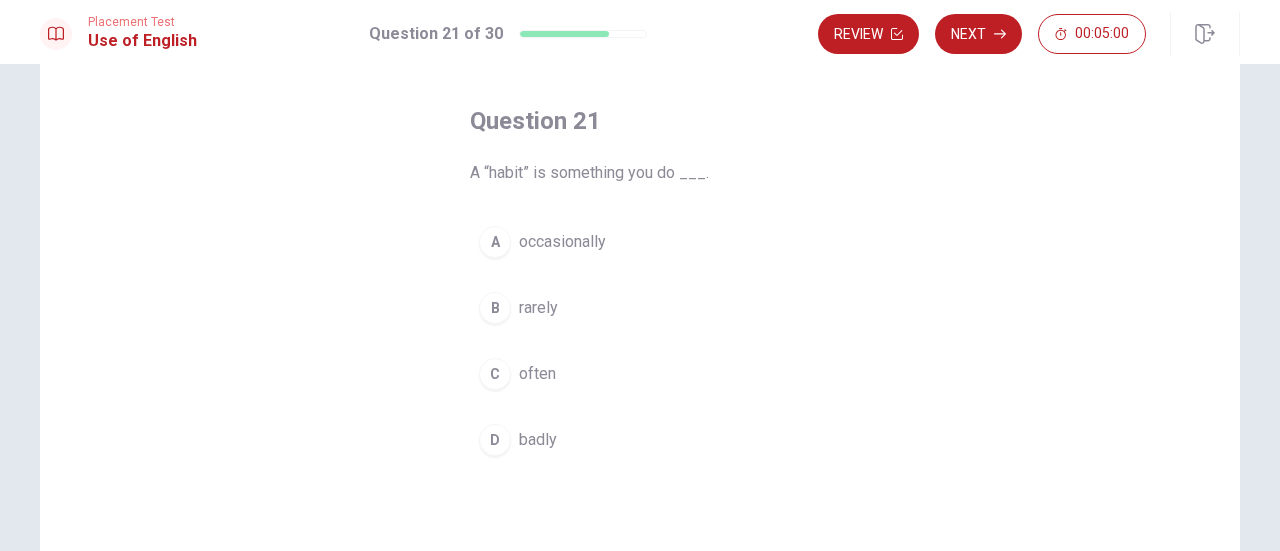 click on "A occasionally" at bounding box center [640, 242] 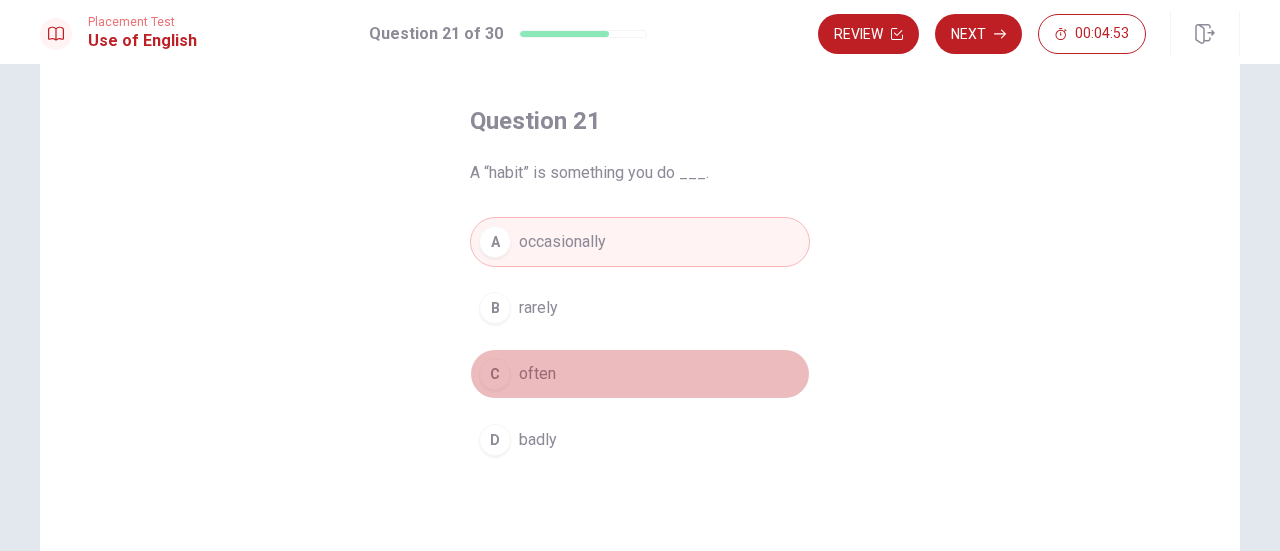 click on "C often" at bounding box center [640, 374] 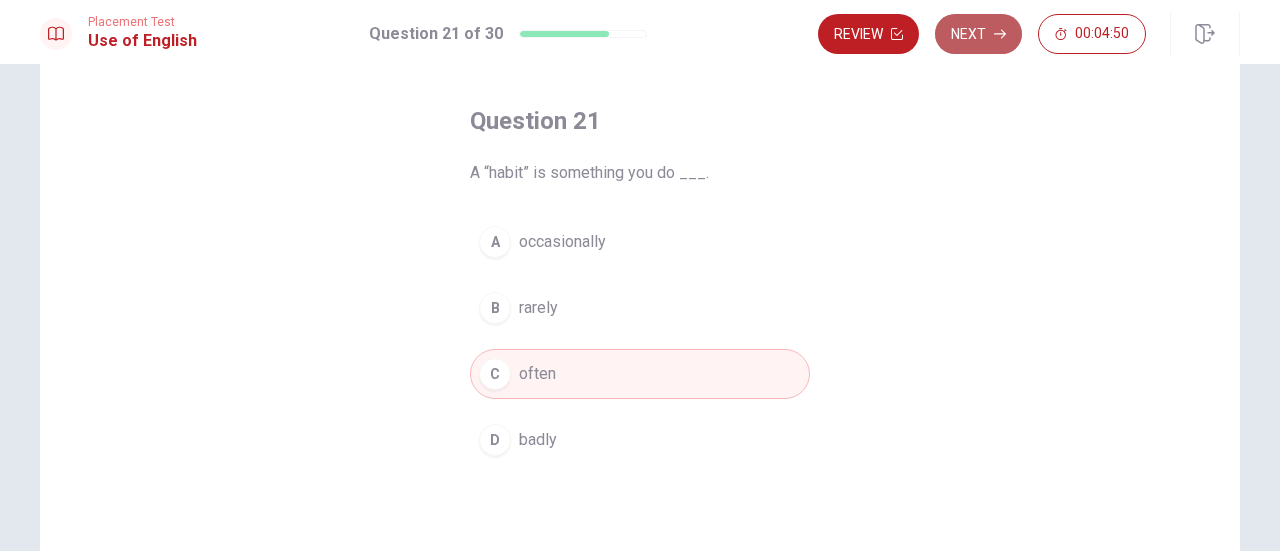 click on "Next" at bounding box center (978, 34) 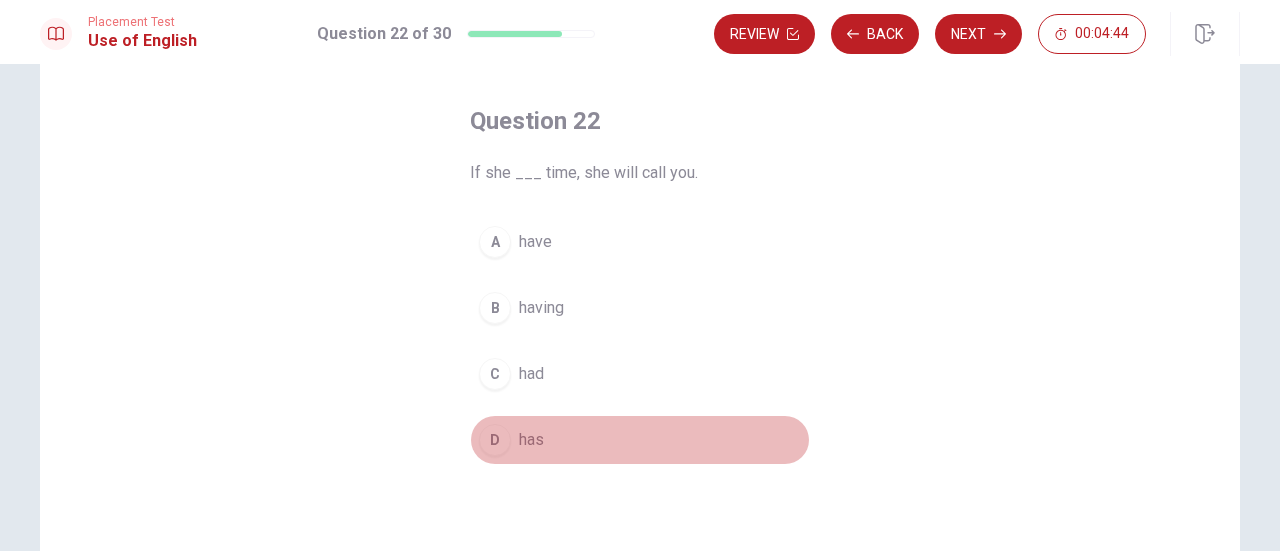click on "has" at bounding box center [531, 440] 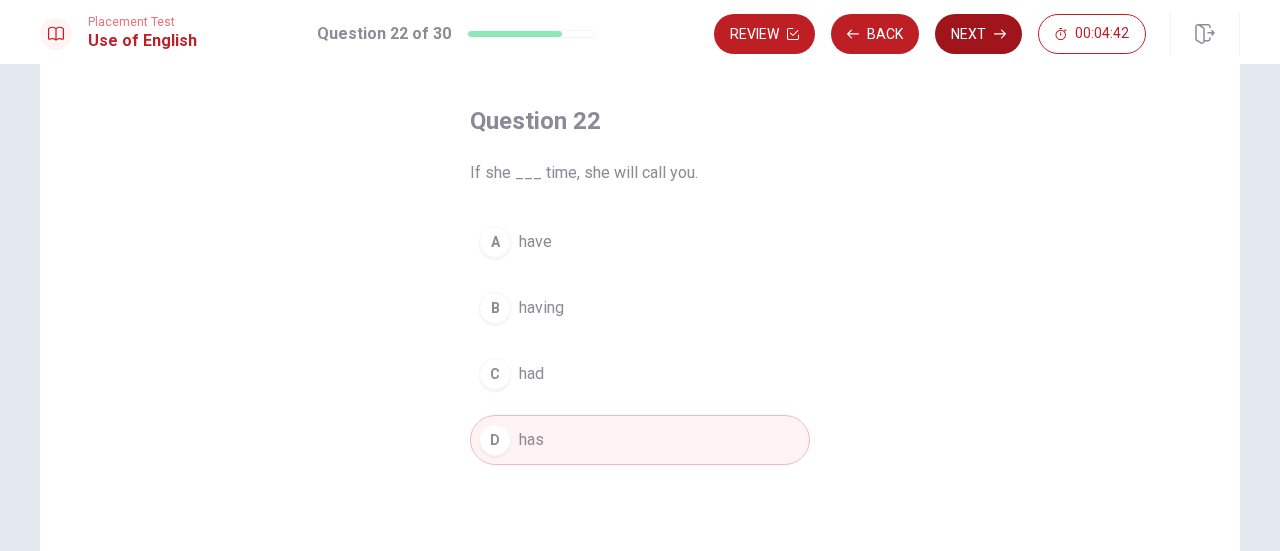 click on "Next" at bounding box center [978, 34] 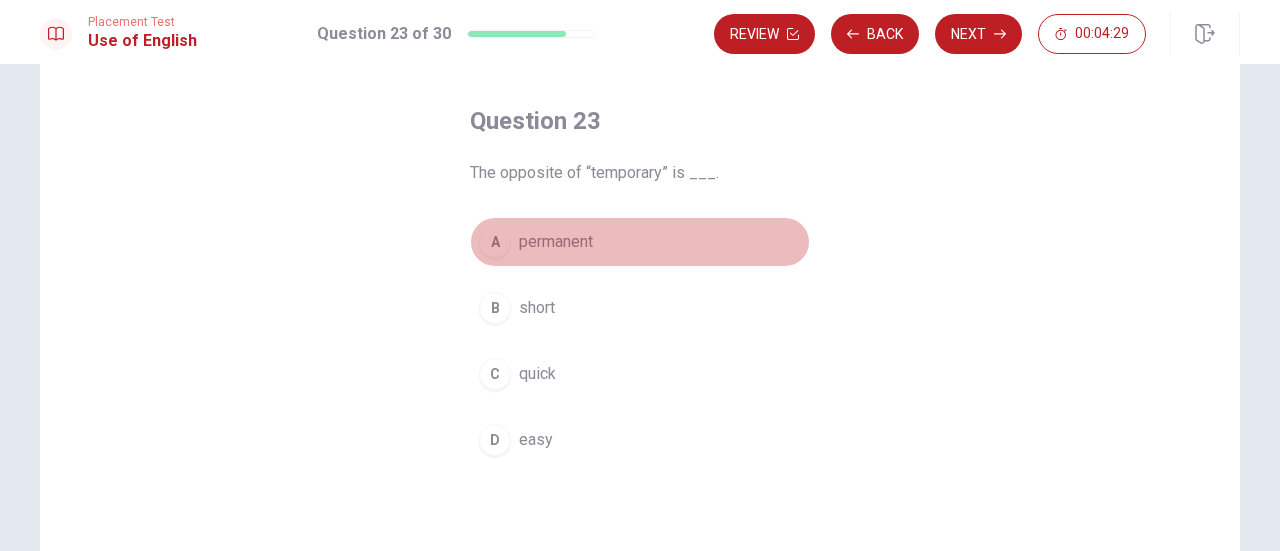 click on "permanent" at bounding box center (556, 242) 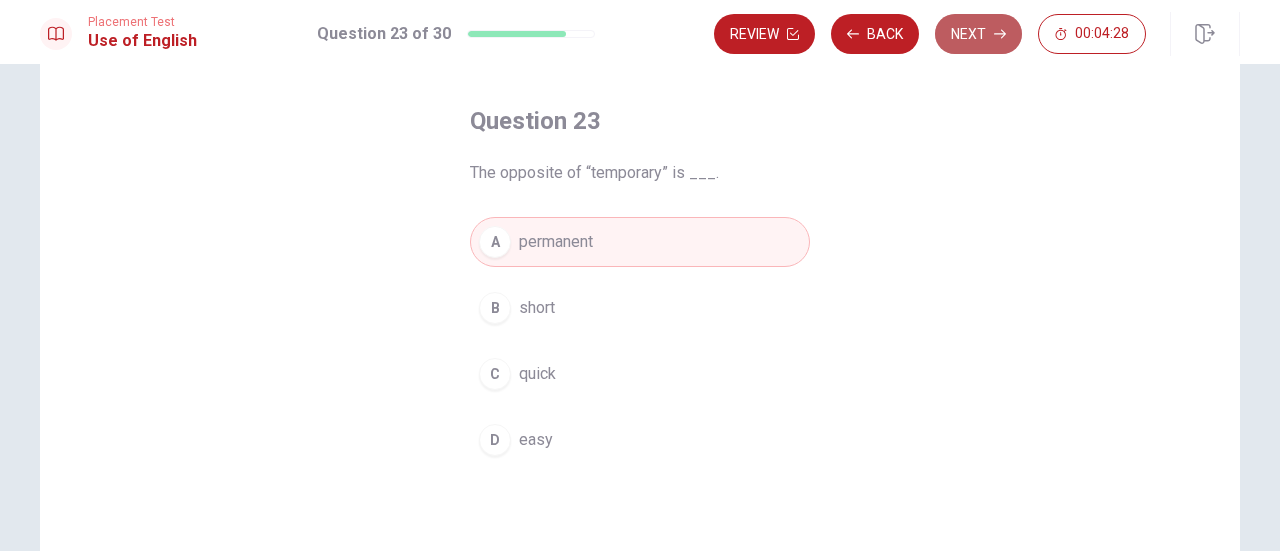 click on "Next" at bounding box center (978, 34) 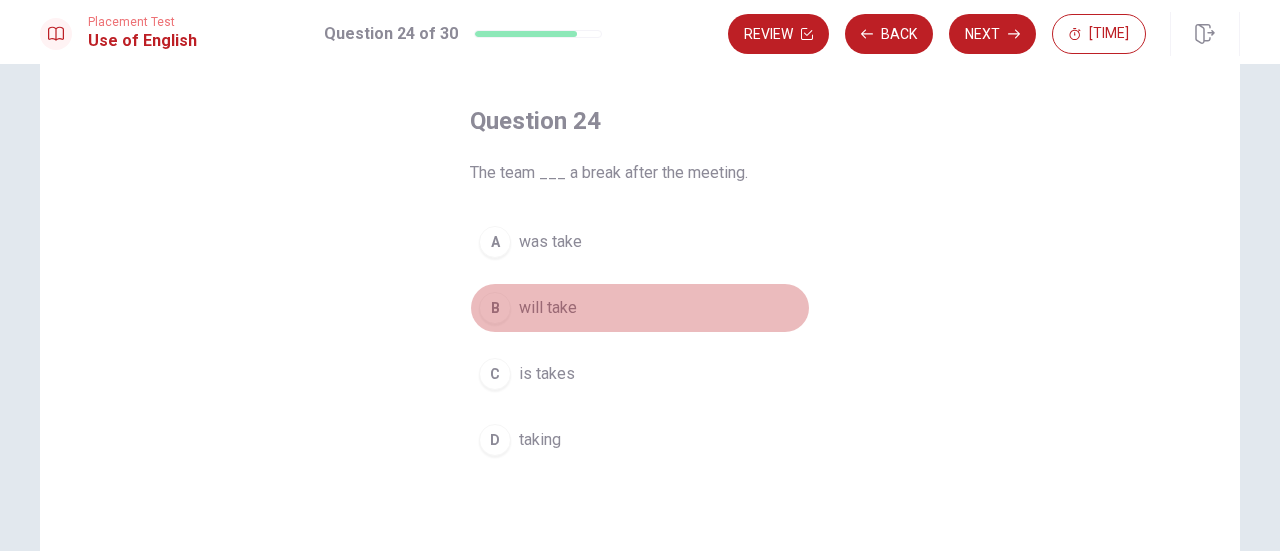 click on "will take" at bounding box center (548, 308) 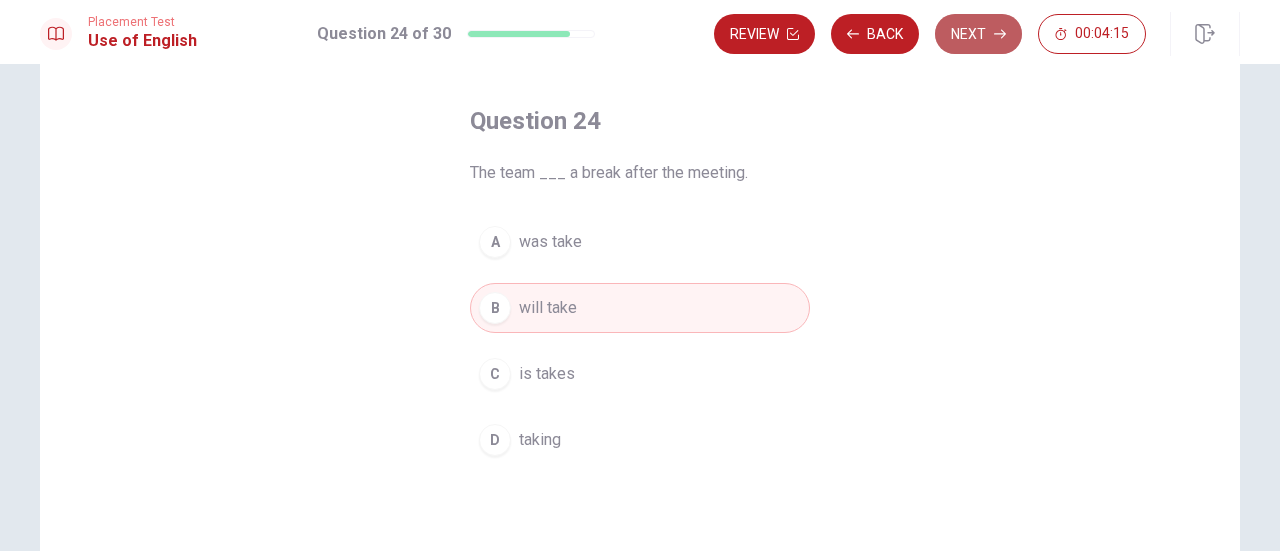 click on "Next" at bounding box center [978, 34] 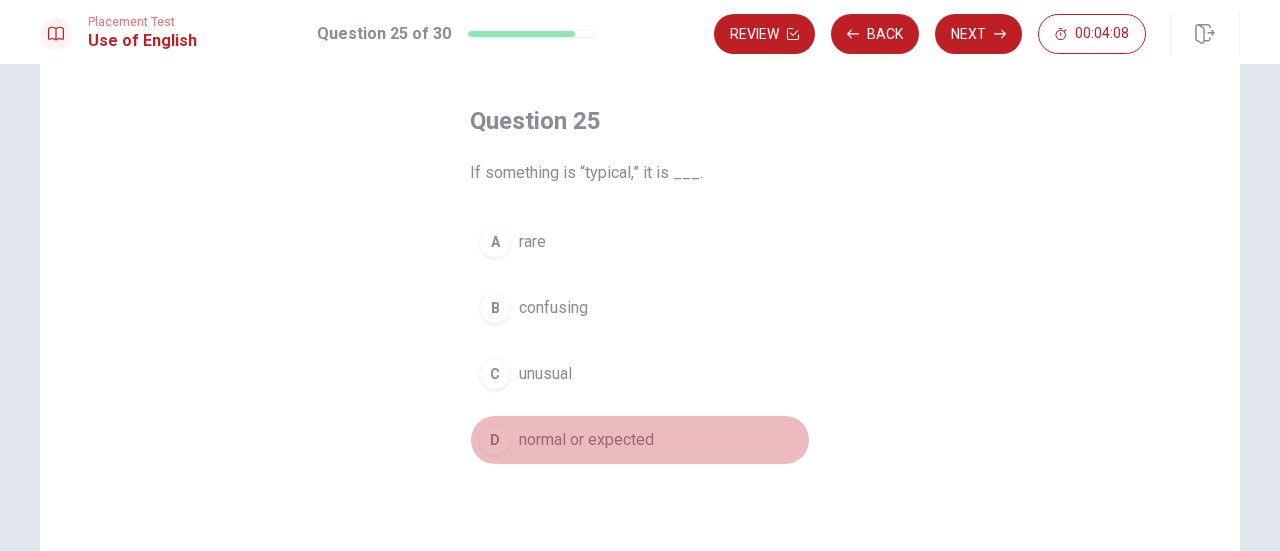 click on "normal or expected" at bounding box center [586, 440] 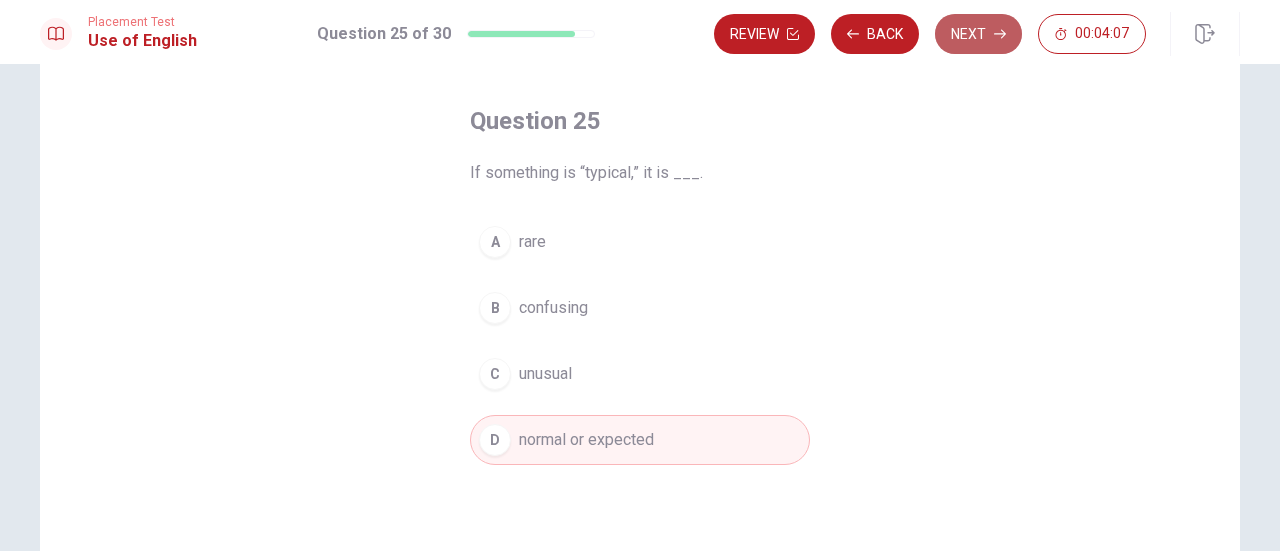 click on "Next" at bounding box center (978, 34) 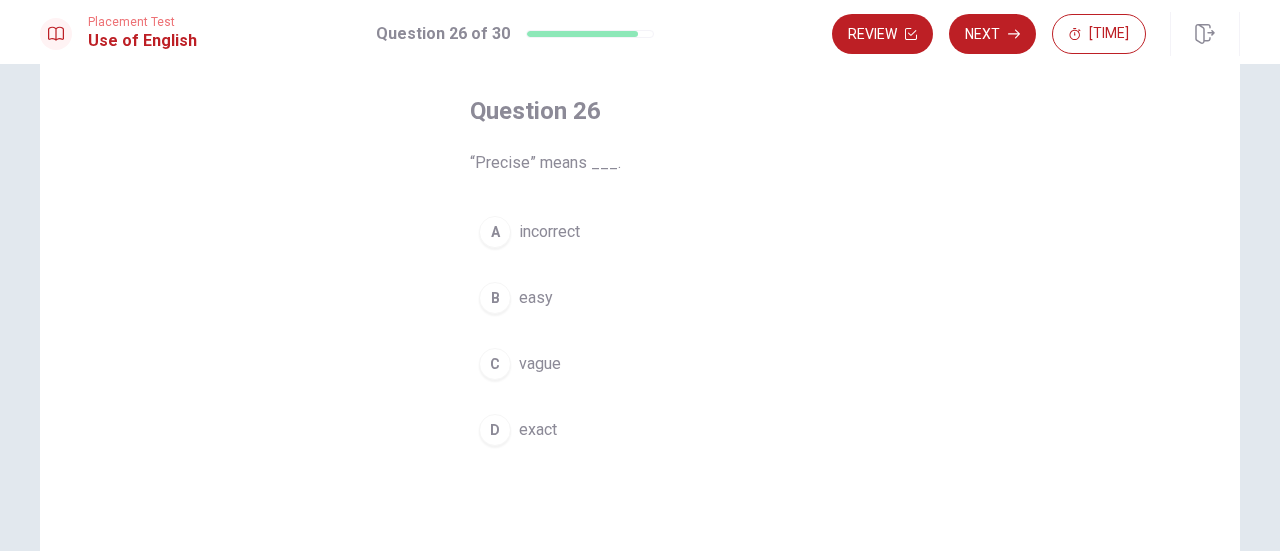 scroll, scrollTop: 92, scrollLeft: 0, axis: vertical 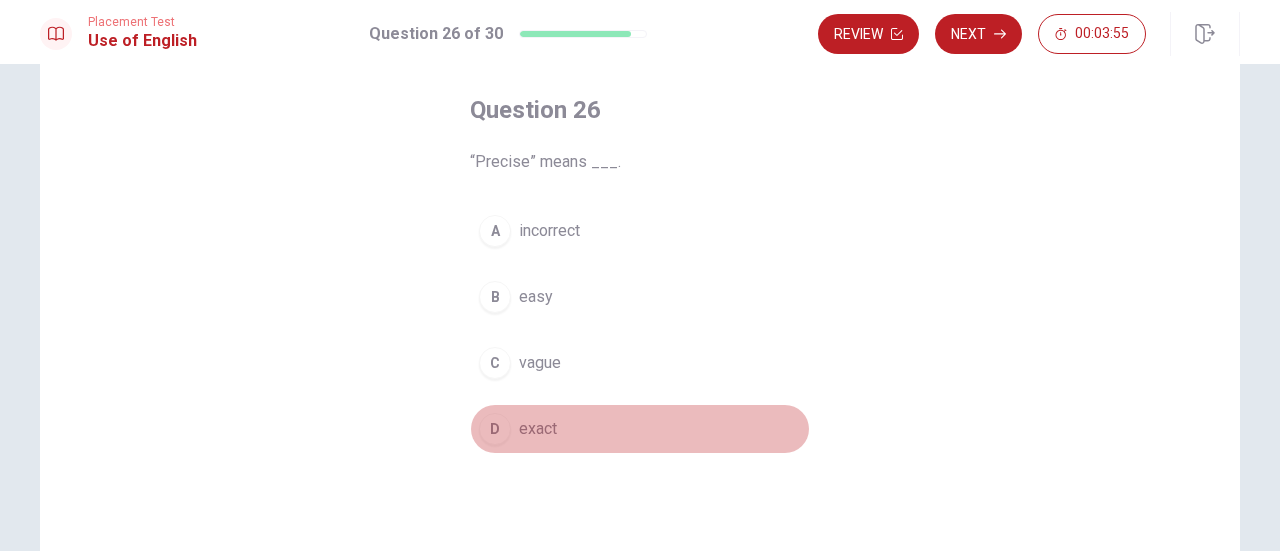 click on "exact" at bounding box center (538, 429) 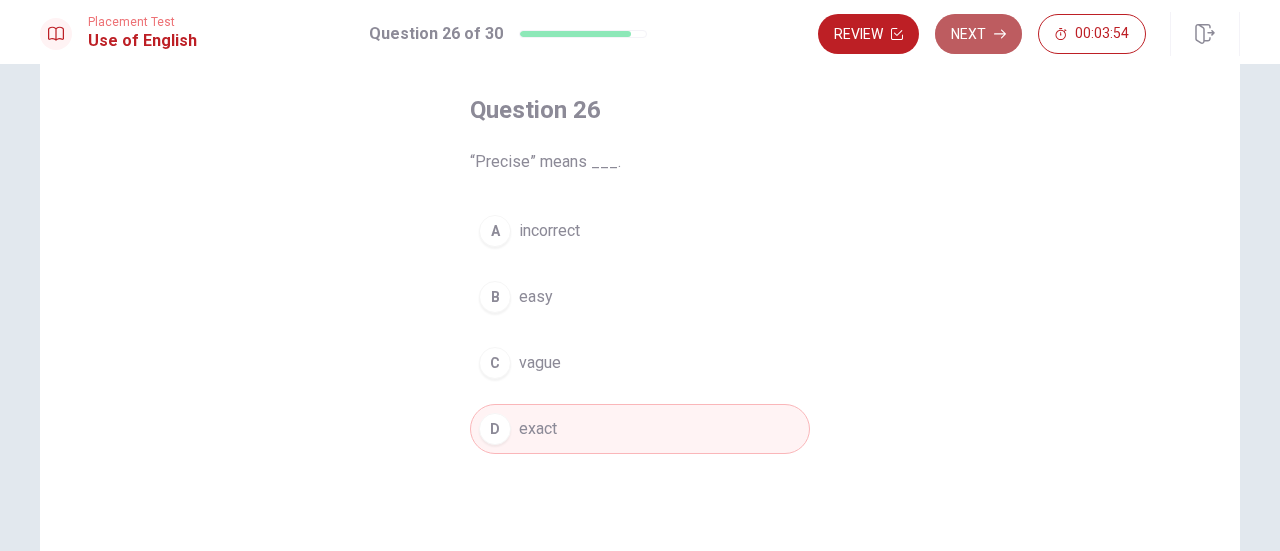 click 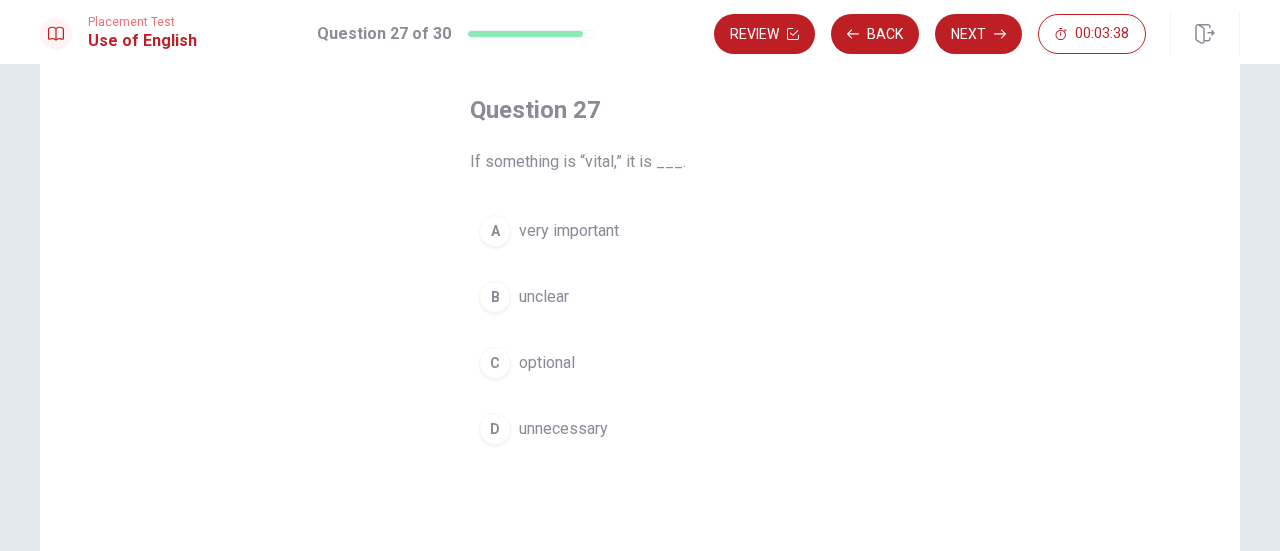 click on "optional" at bounding box center [547, 363] 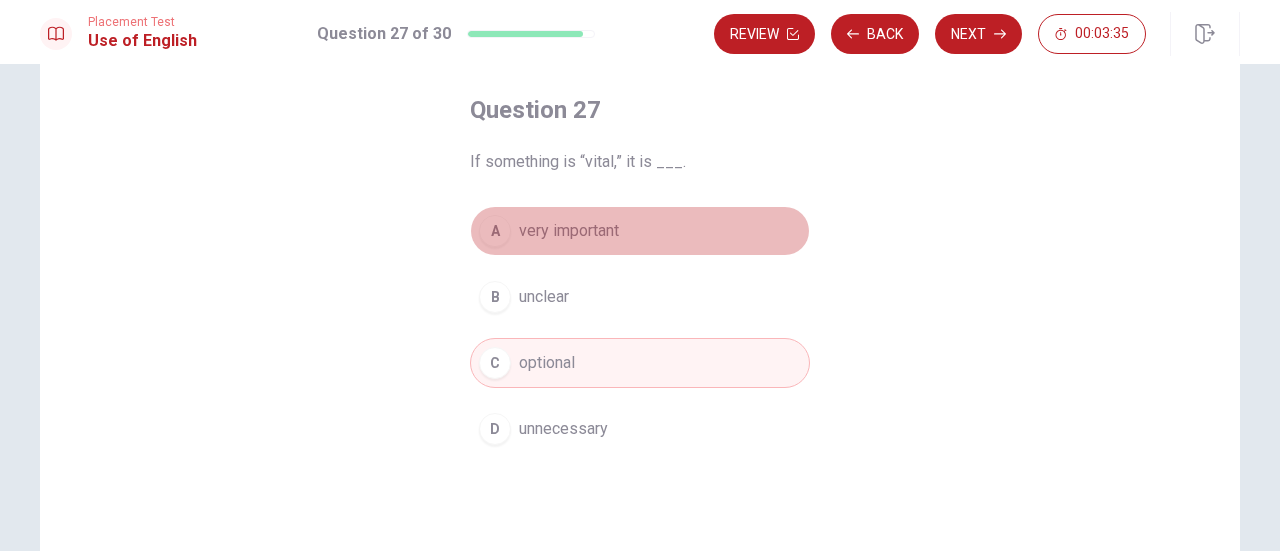 click on "very important" at bounding box center [569, 231] 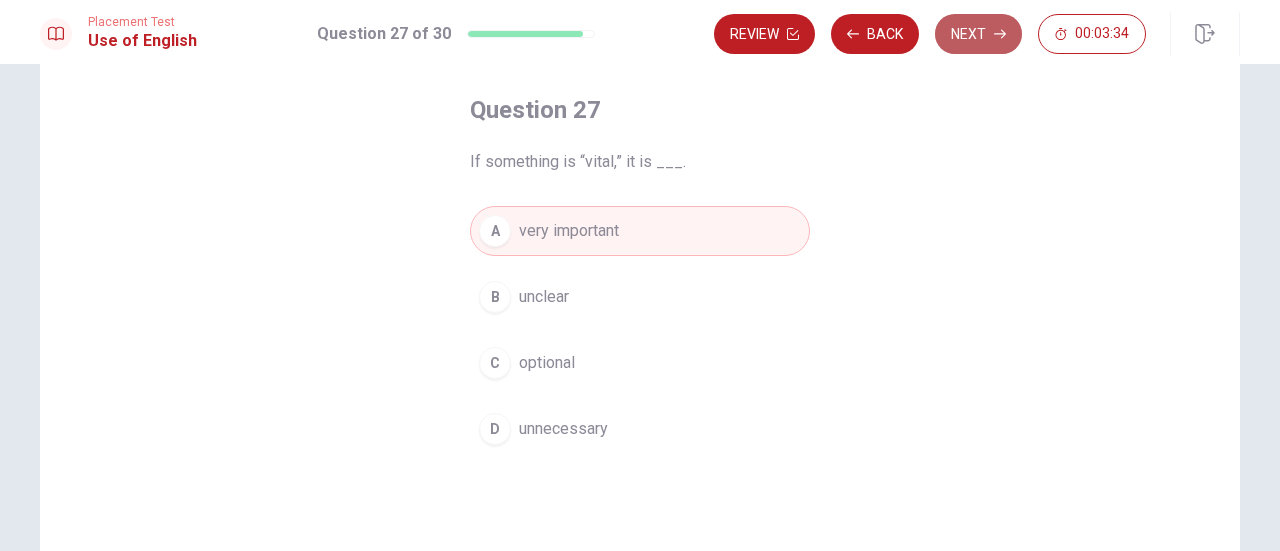 click on "Next" at bounding box center (978, 34) 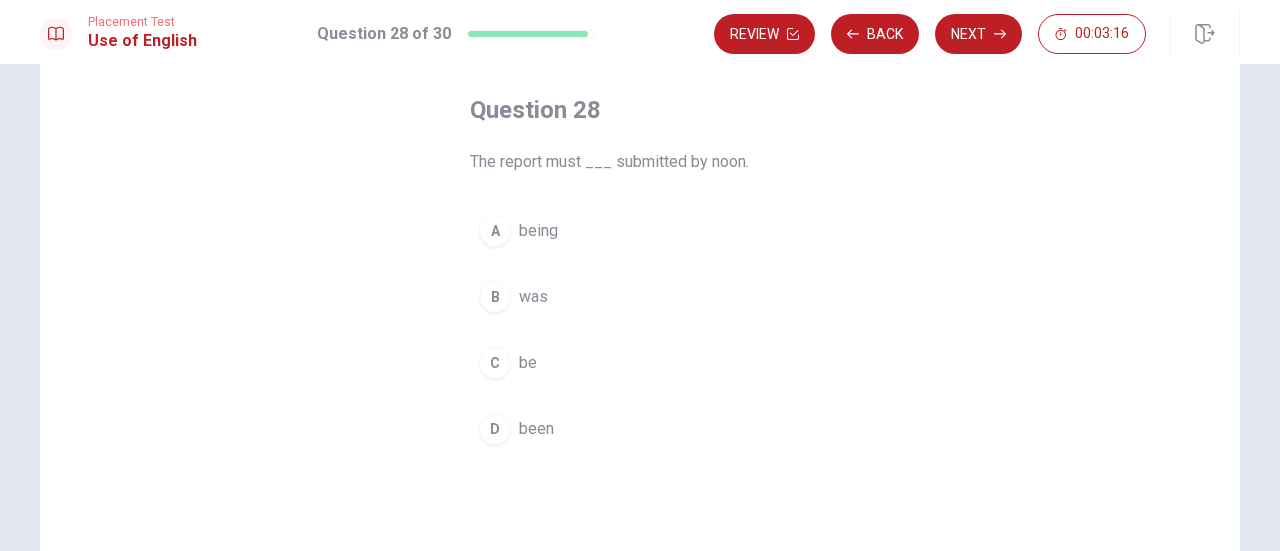 click on "A being" at bounding box center (640, 231) 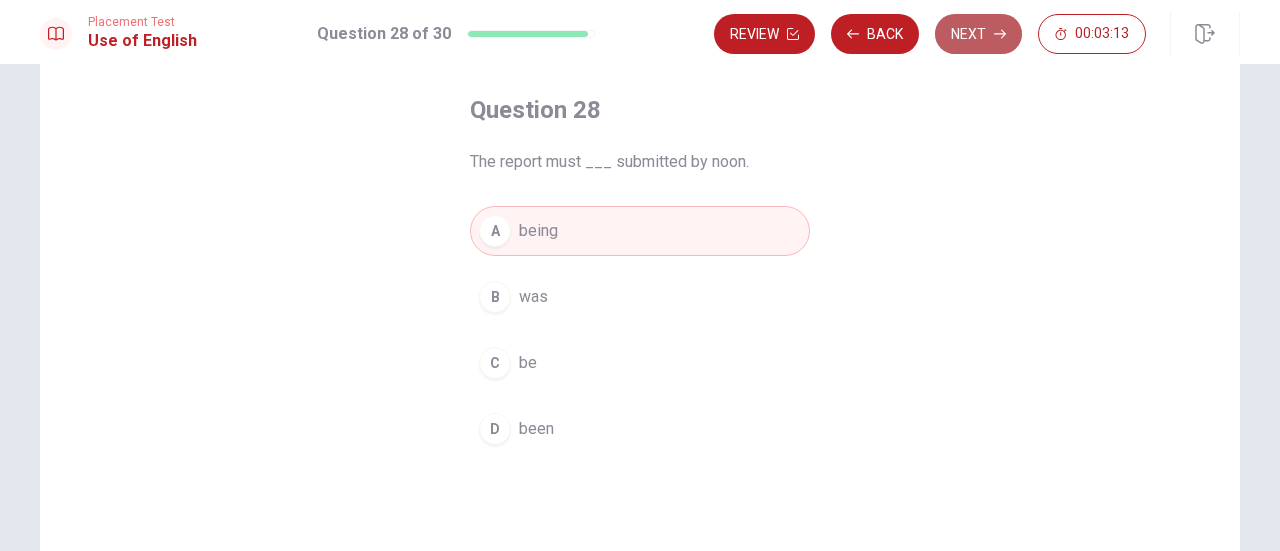 click on "Next" at bounding box center (978, 34) 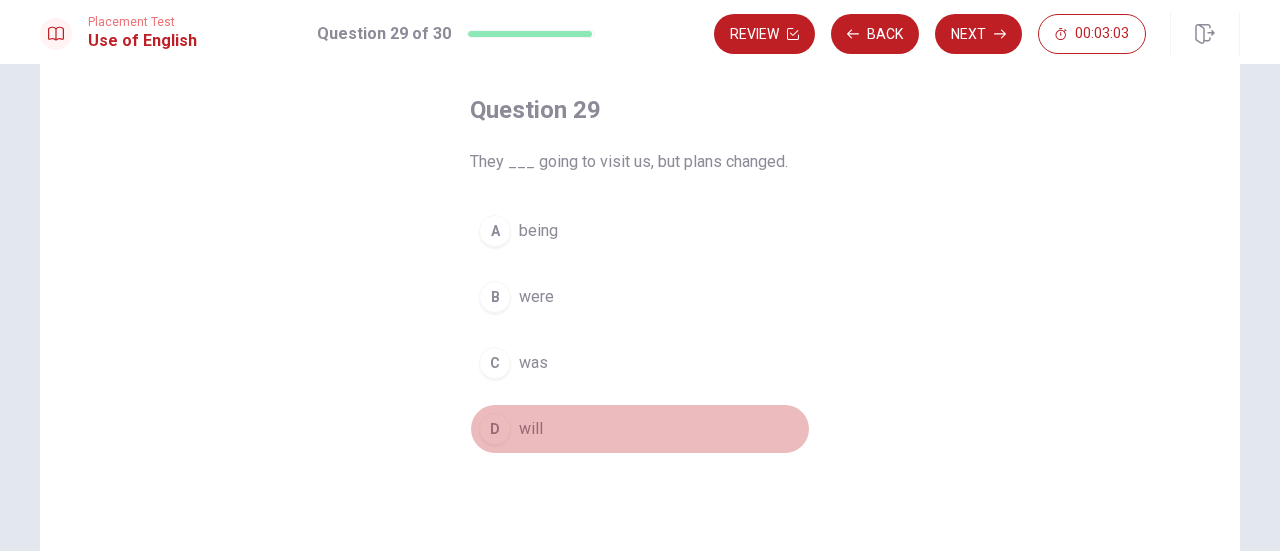 click on "will" at bounding box center (531, 429) 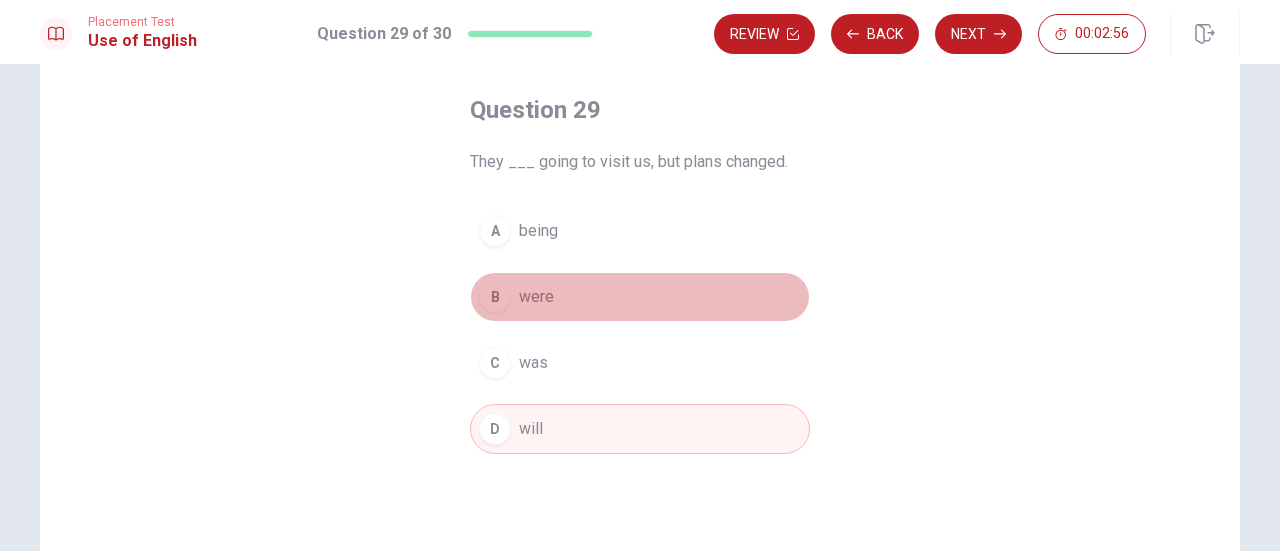 click on "B were" at bounding box center [640, 297] 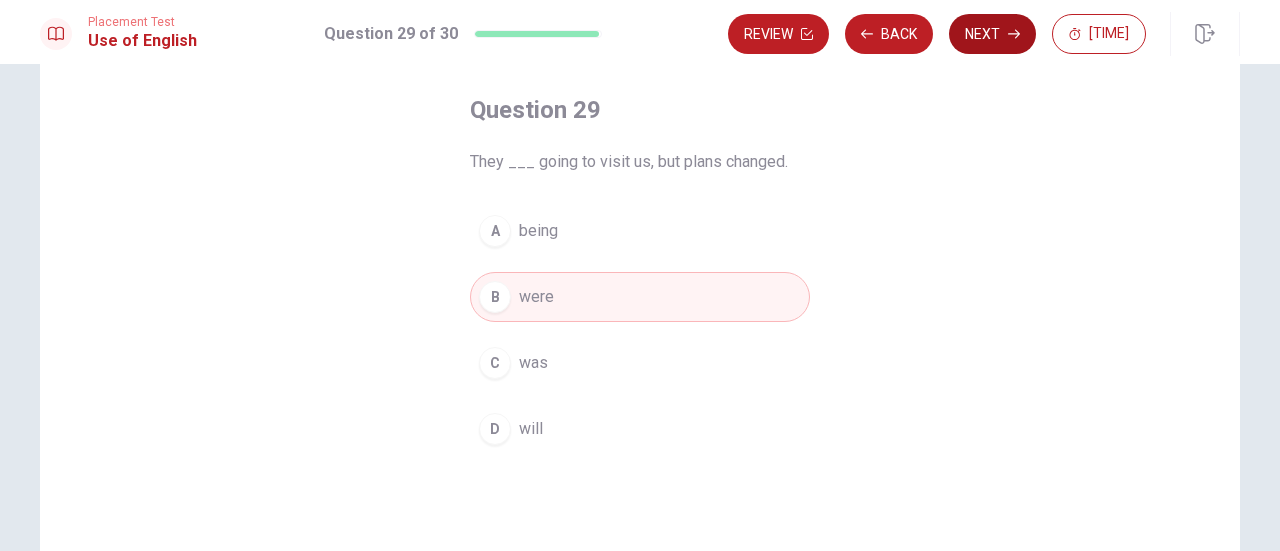 click on "Next" at bounding box center (992, 34) 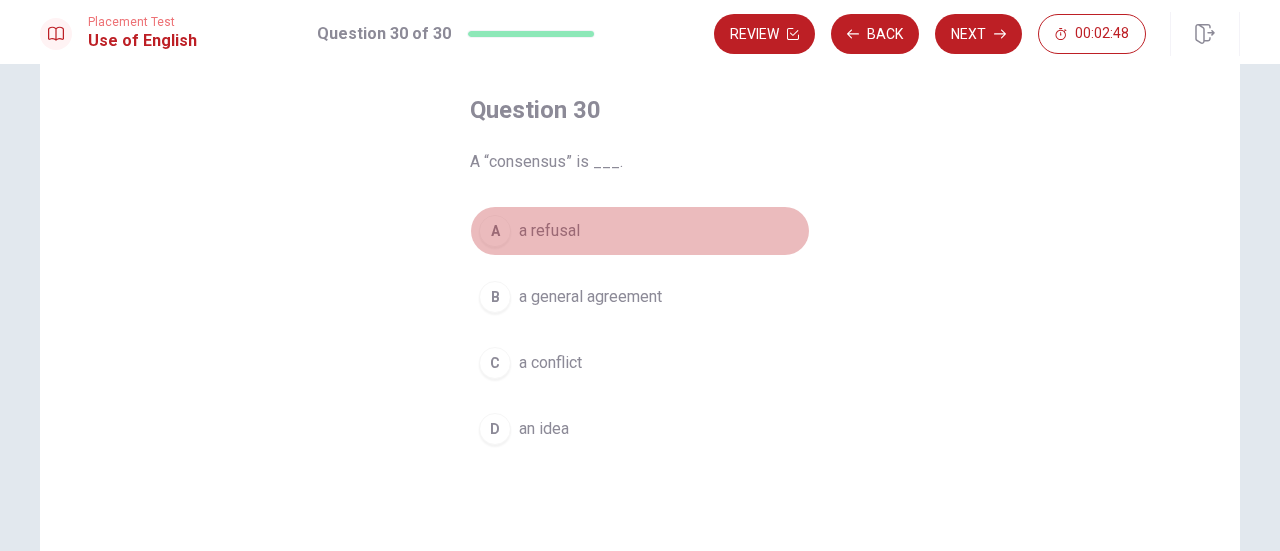 click on "A a refusal" at bounding box center [640, 231] 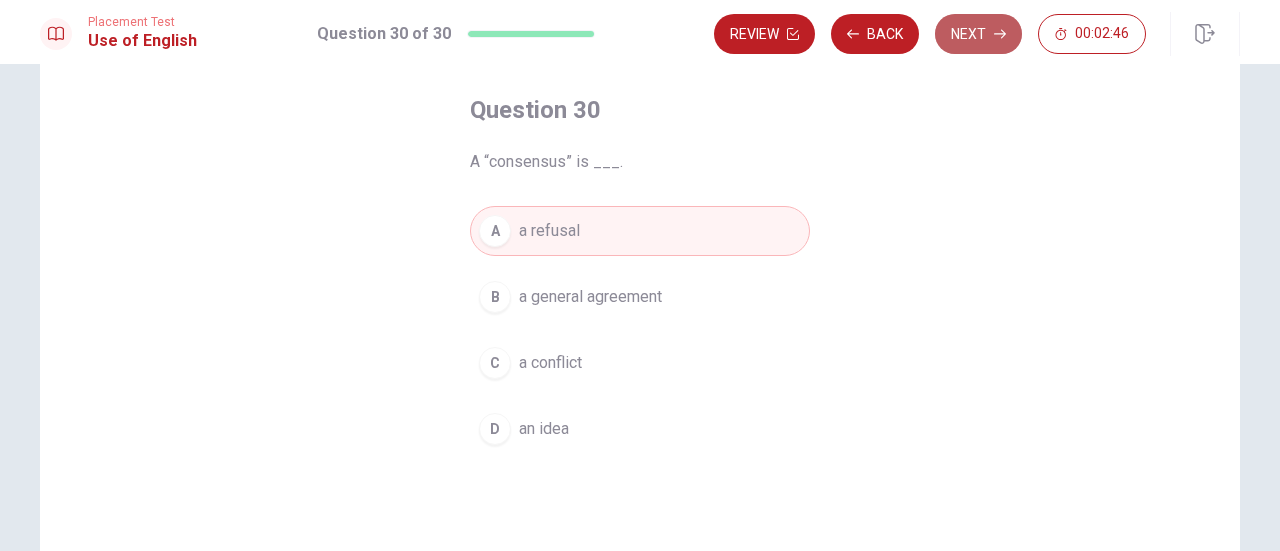click on "Next" at bounding box center [978, 34] 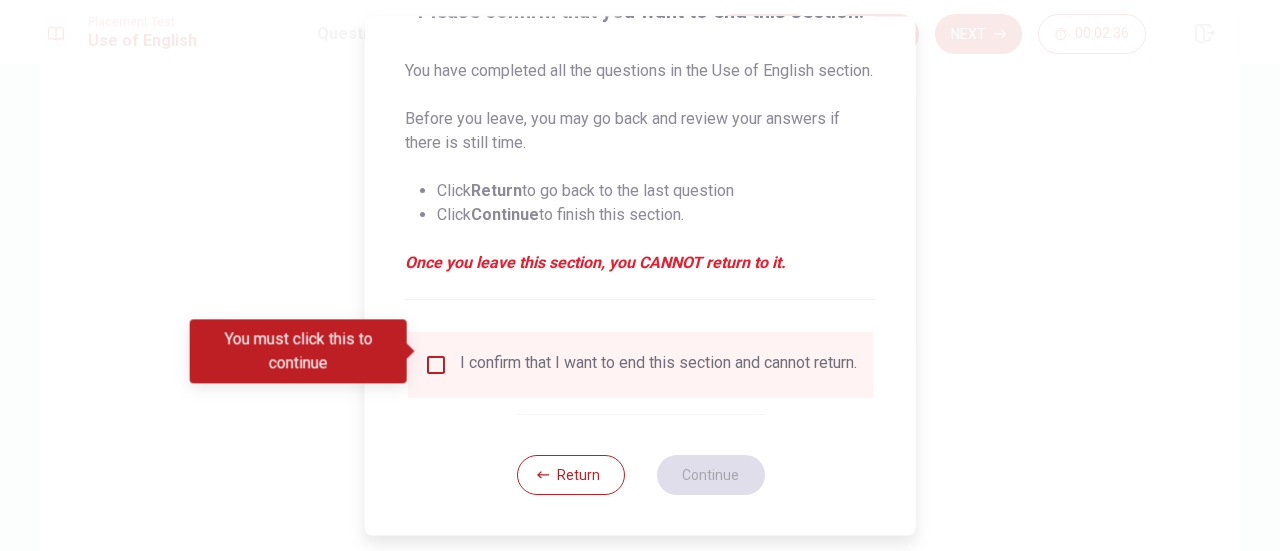 scroll, scrollTop: 218, scrollLeft: 0, axis: vertical 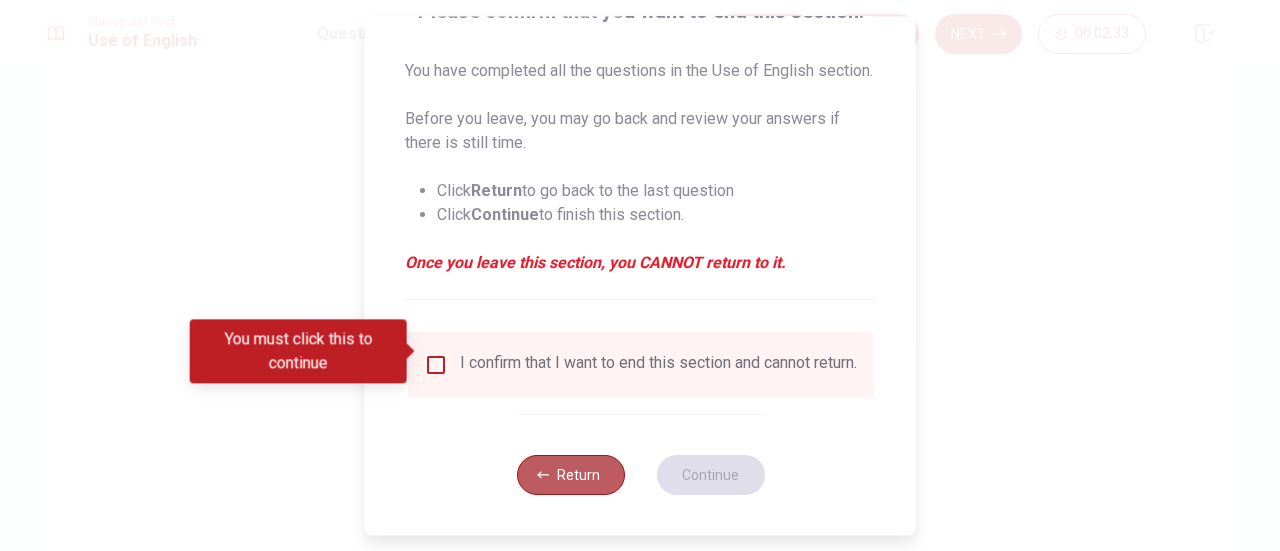 click 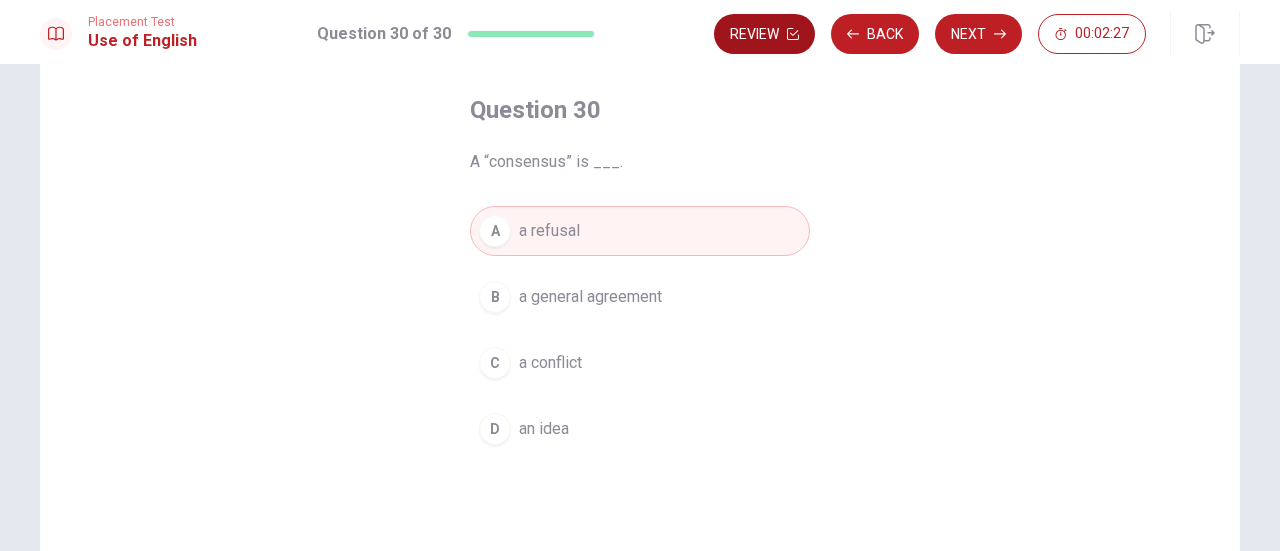 click on "Review" at bounding box center [764, 34] 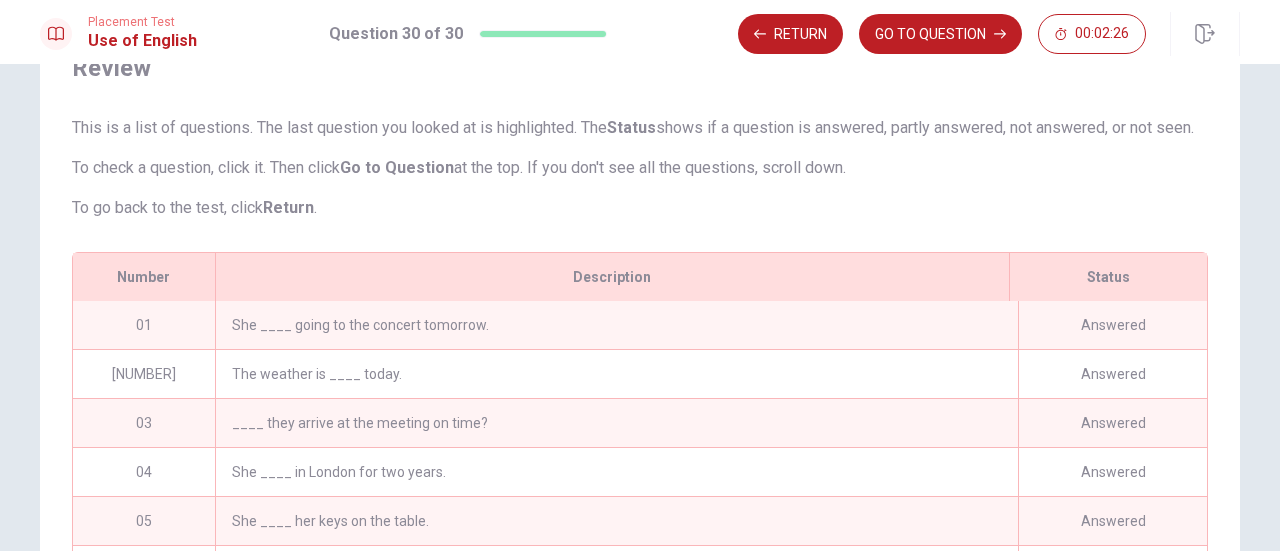 scroll, scrollTop: 442, scrollLeft: 0, axis: vertical 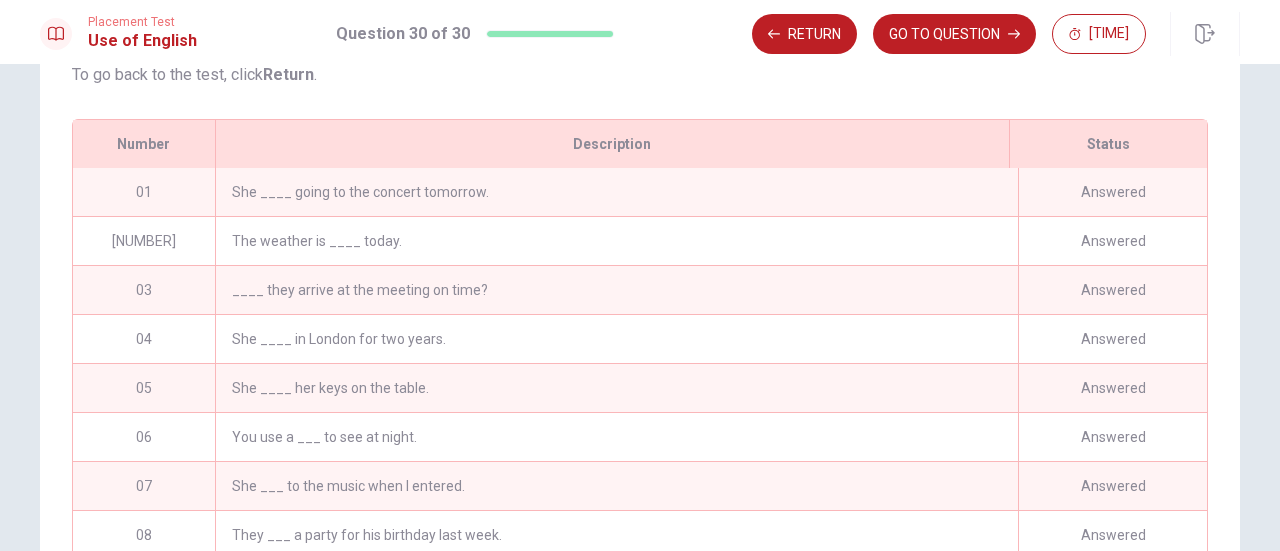 click on "She ____ going to the concert tomorrow." at bounding box center [616, 192] 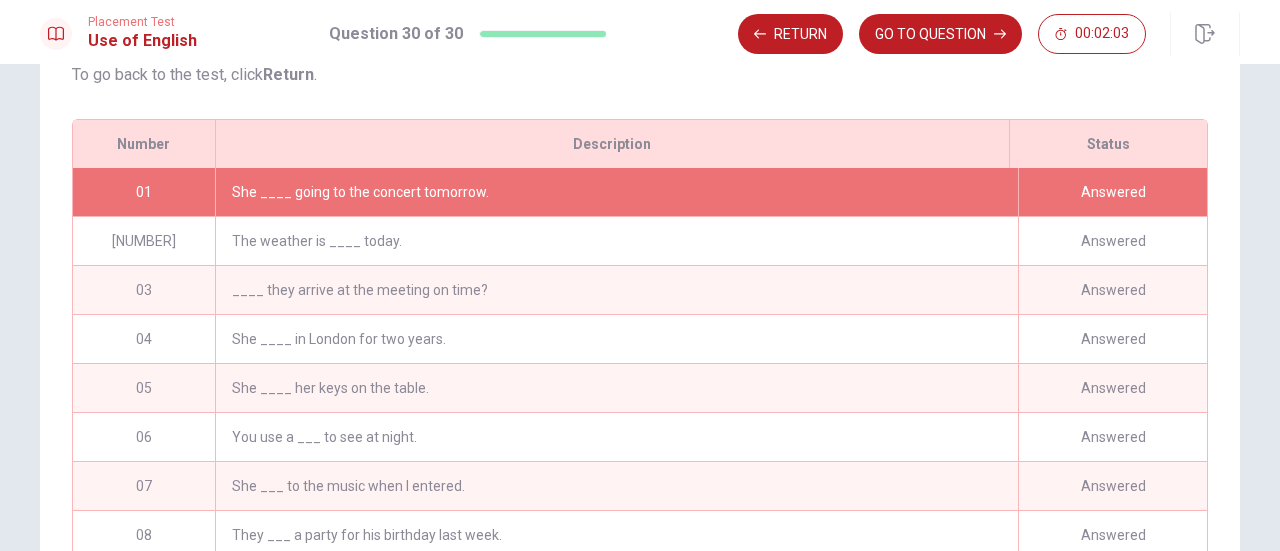 click on "Description" at bounding box center [612, 144] 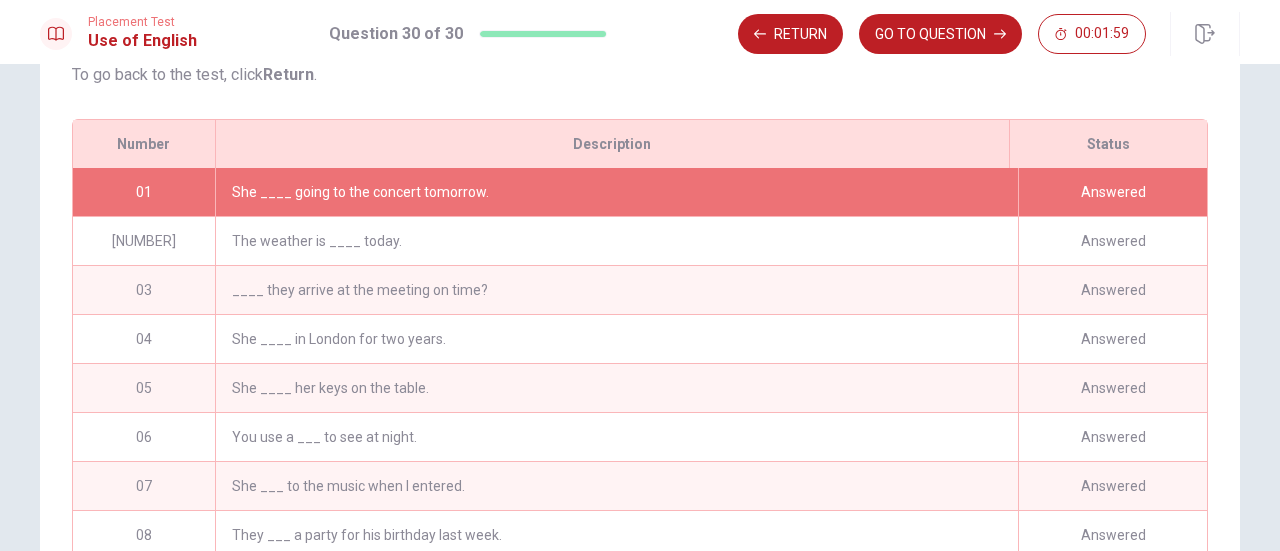 click on "She ____ going to the concert tomorrow." at bounding box center (616, 192) 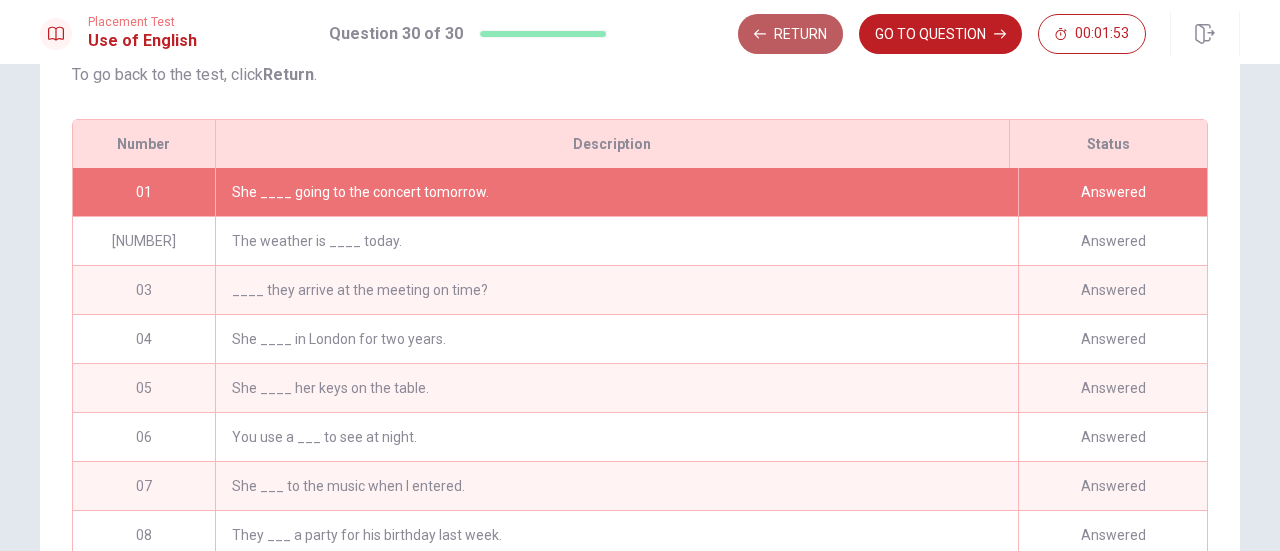 click on "Return" at bounding box center [790, 34] 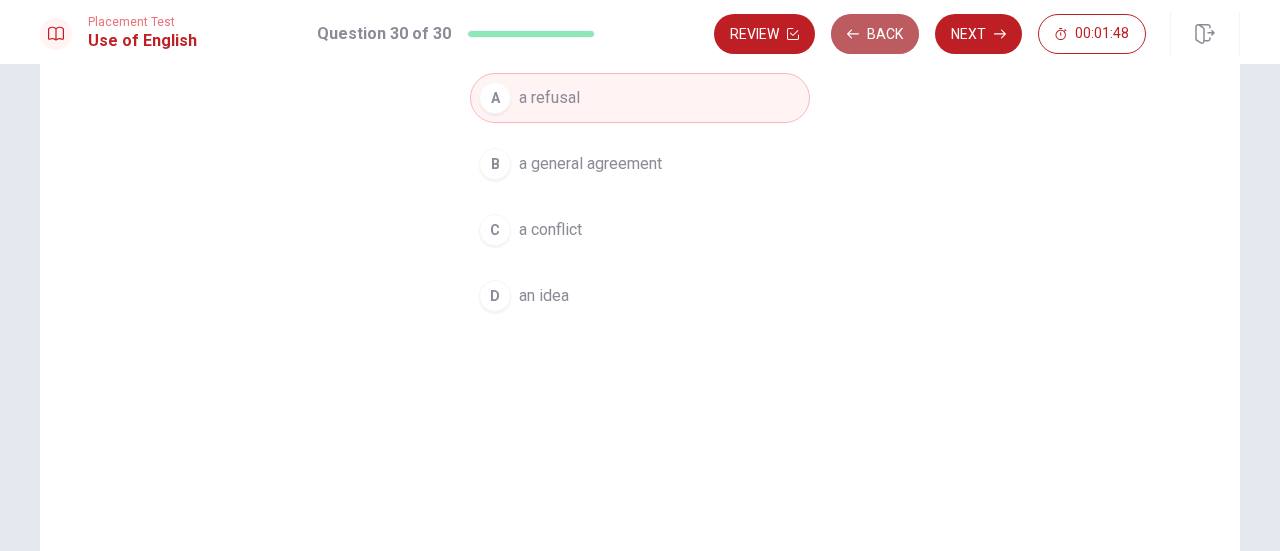 click on "Back" at bounding box center (875, 34) 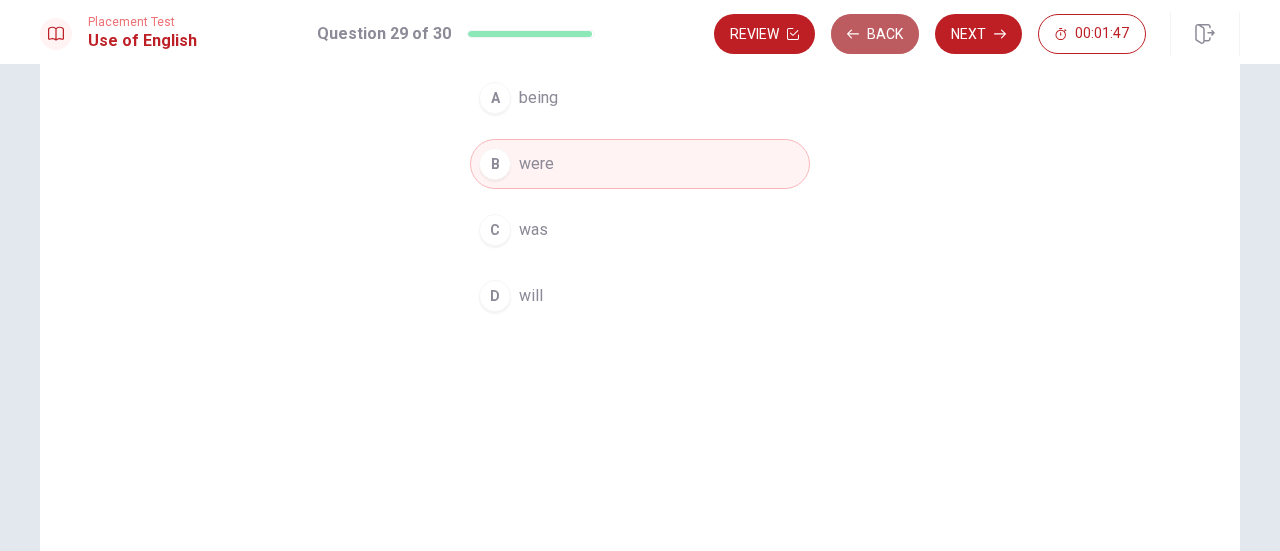click on "Back" at bounding box center [875, 34] 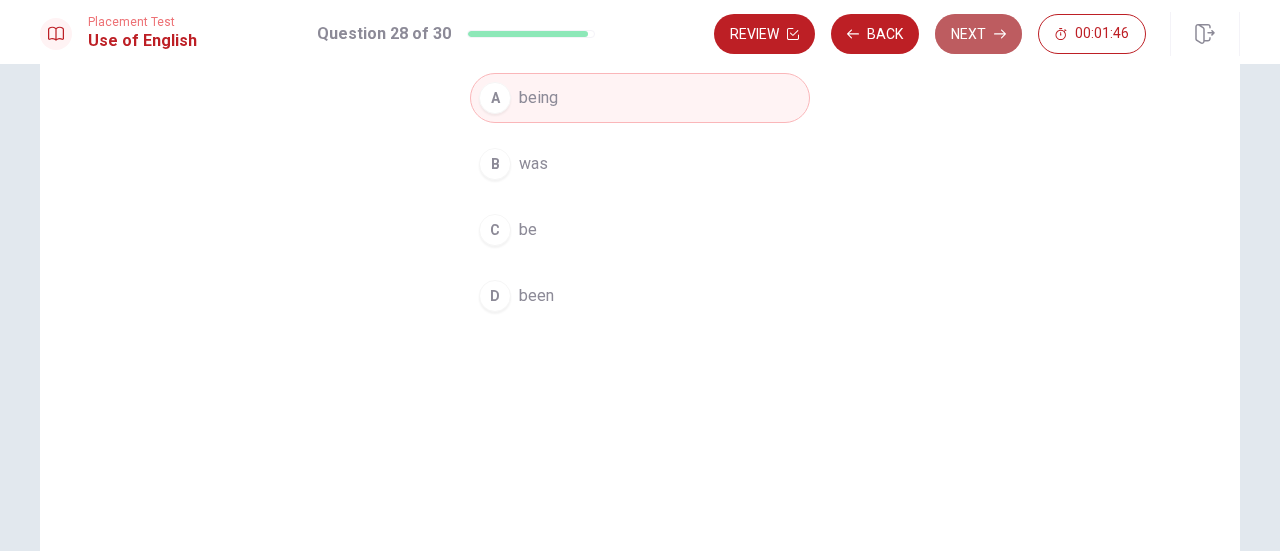 click on "Next" at bounding box center [978, 34] 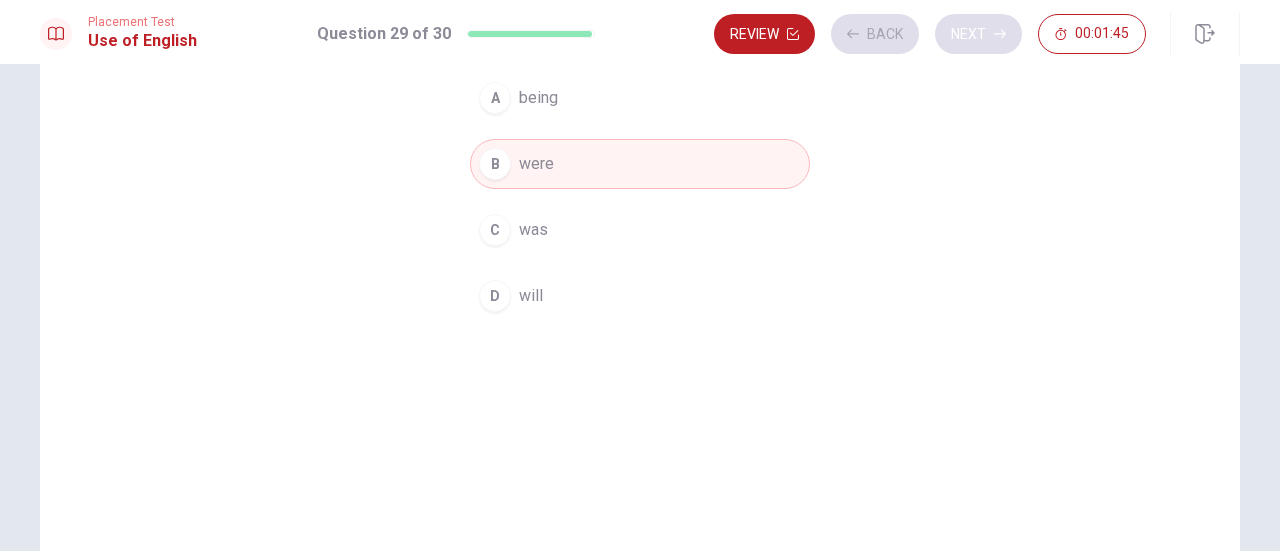 click on "Review Back Next 00:01:45" at bounding box center (930, 34) 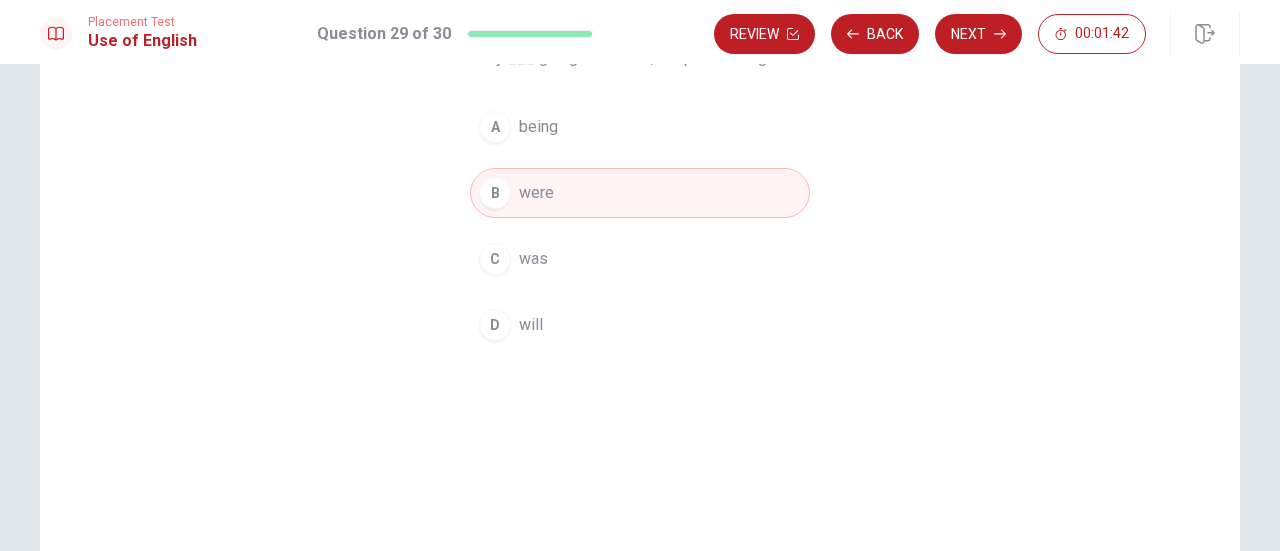 scroll, scrollTop: 192, scrollLeft: 0, axis: vertical 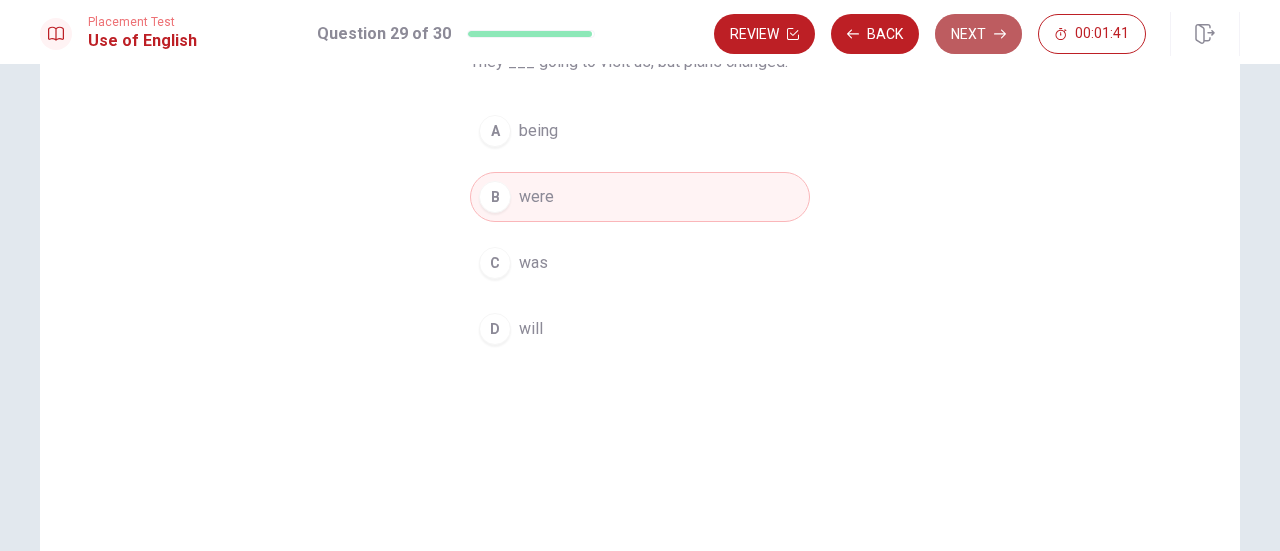 click on "Next" at bounding box center [978, 34] 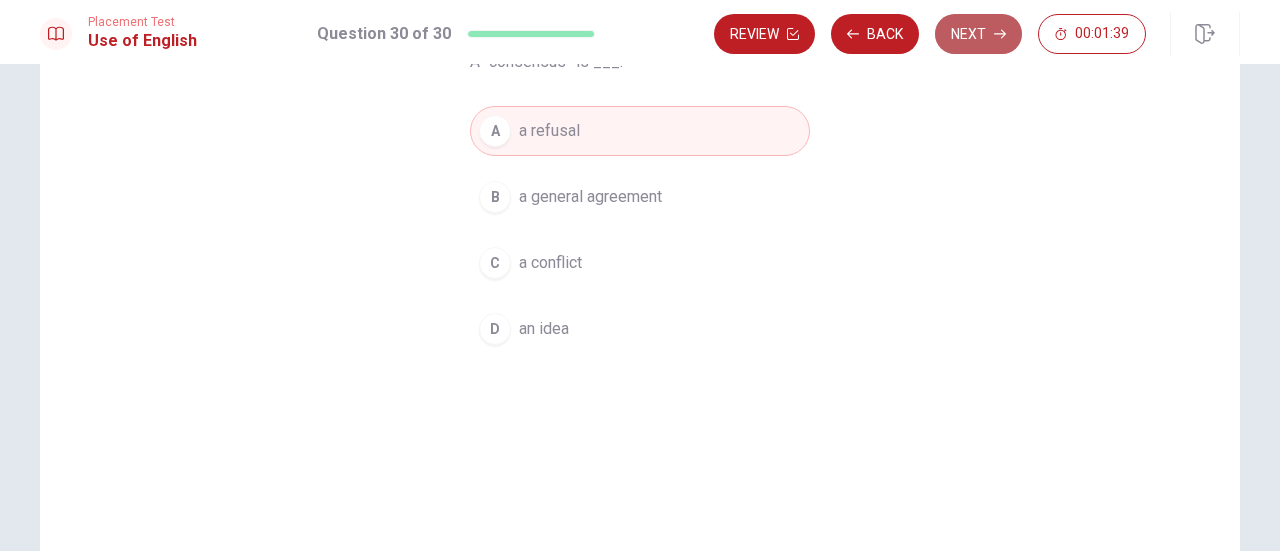 click on "Next" at bounding box center (978, 34) 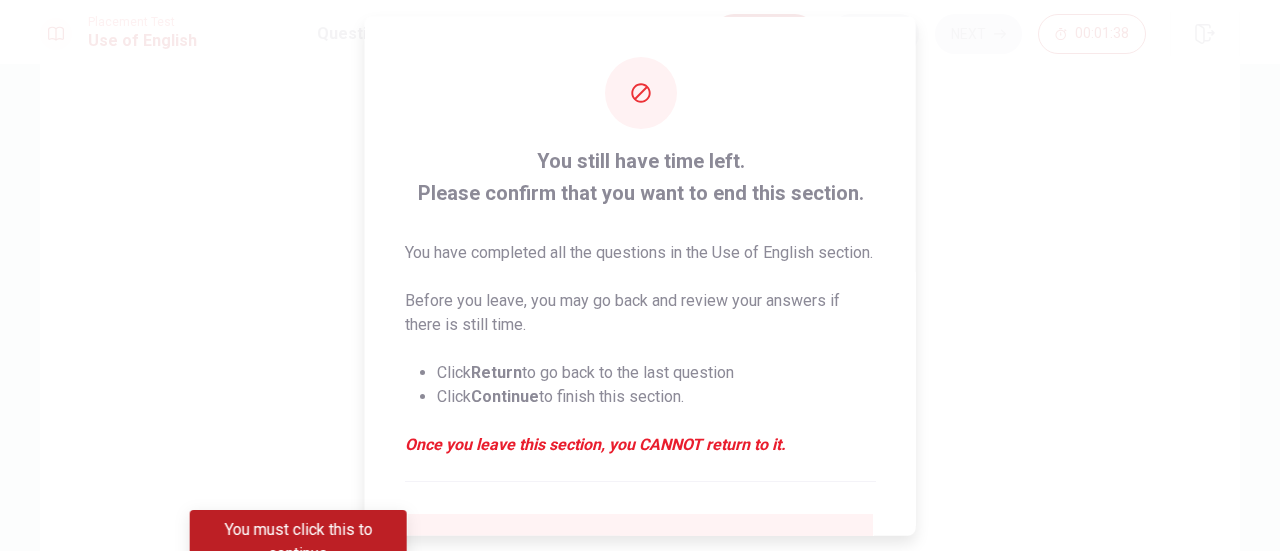 scroll, scrollTop: 218, scrollLeft: 0, axis: vertical 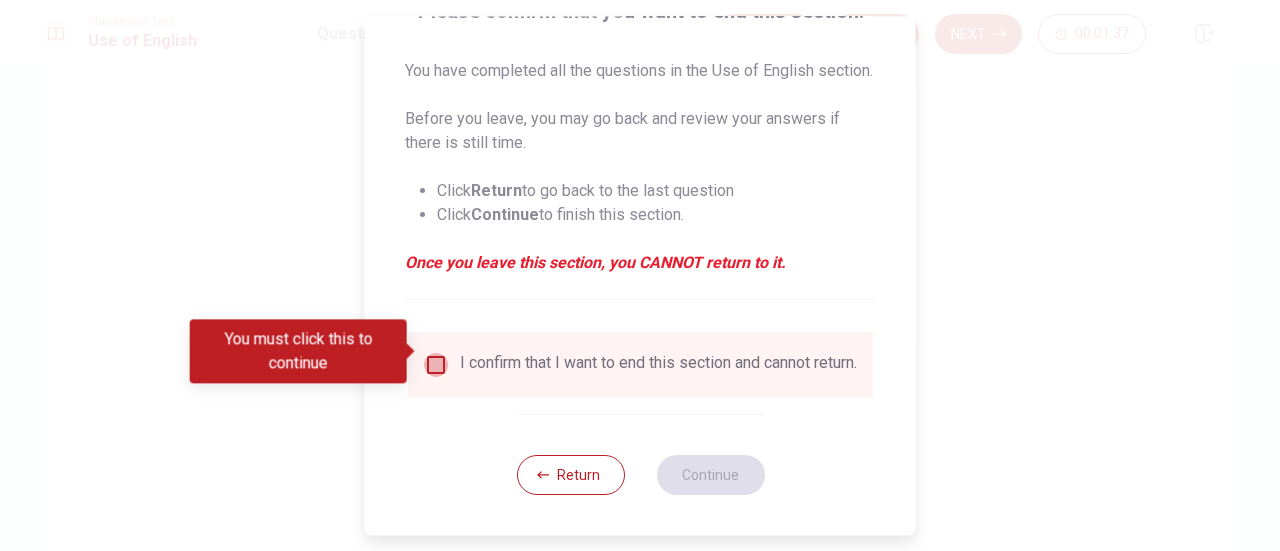 click at bounding box center [436, 365] 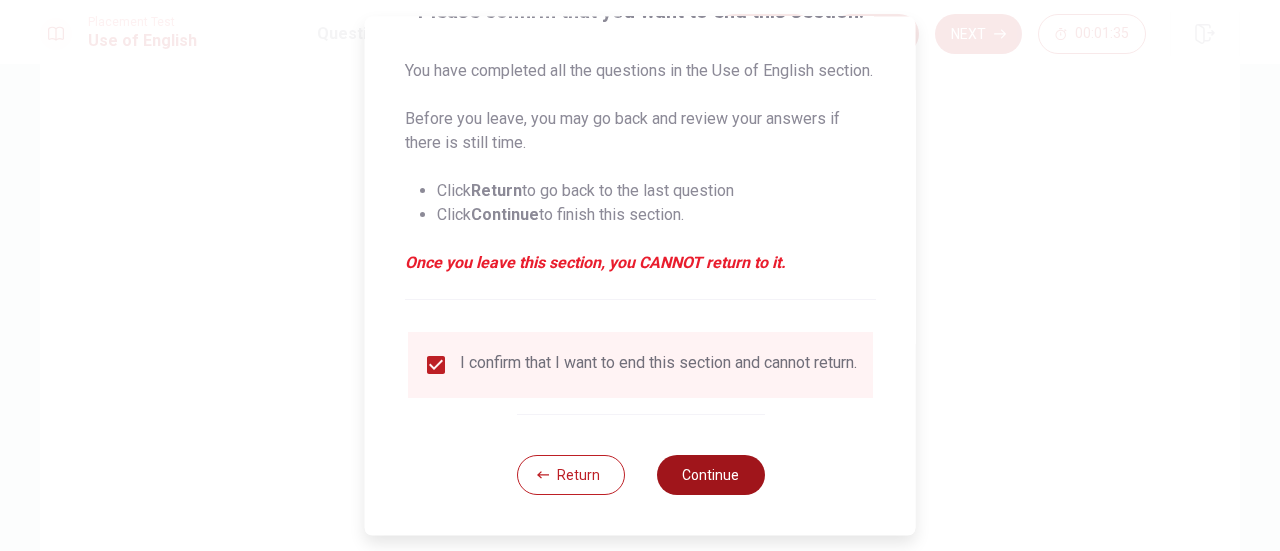 click on "Continue" at bounding box center [710, 475] 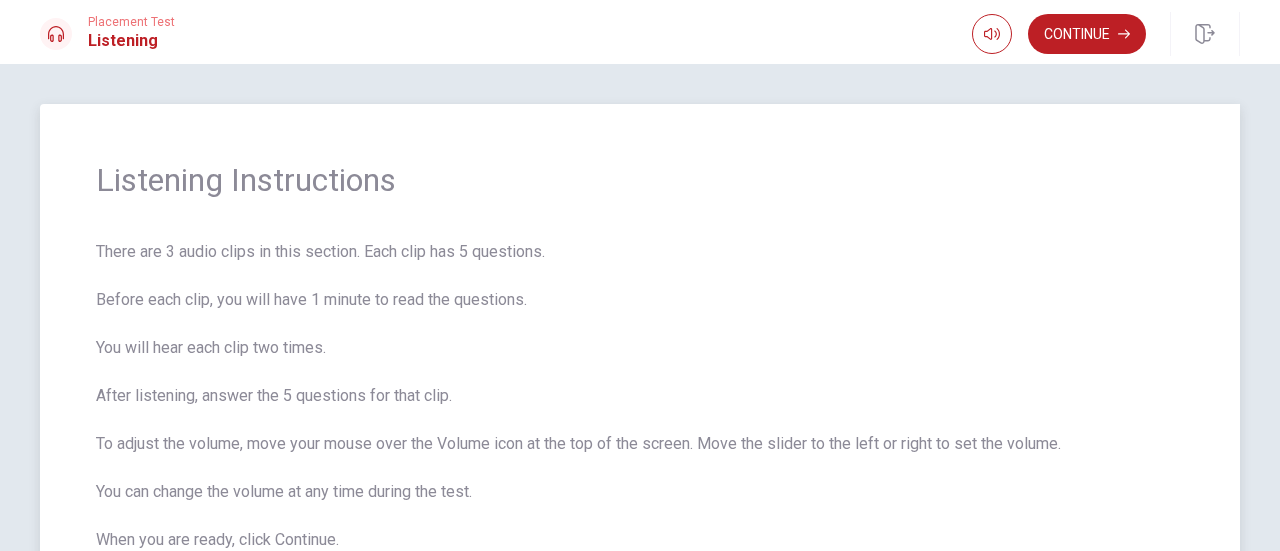 scroll, scrollTop: 118, scrollLeft: 0, axis: vertical 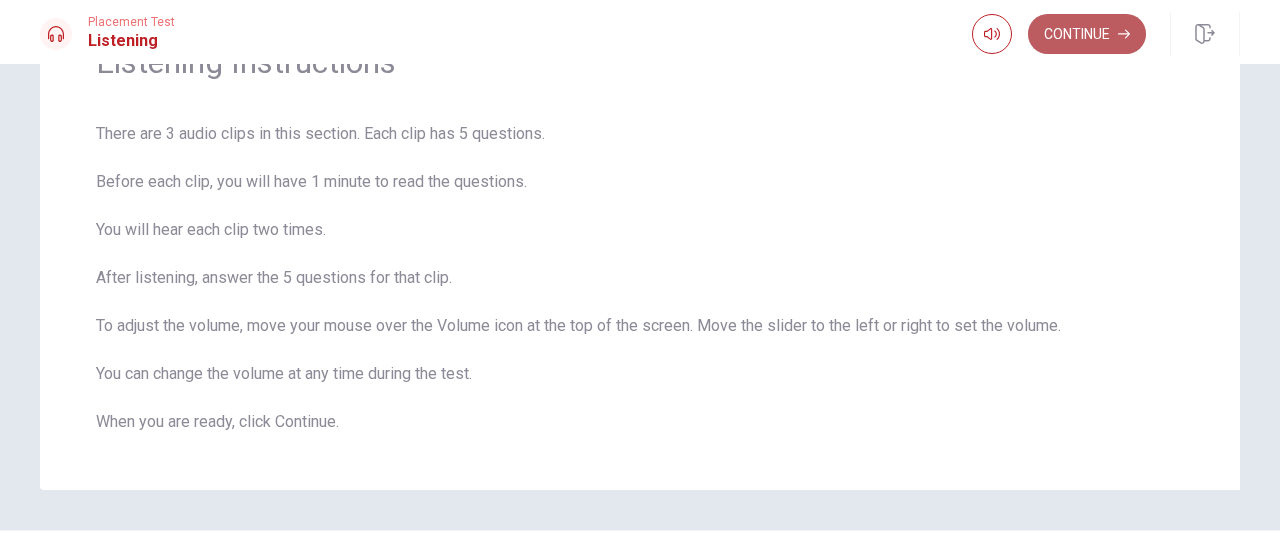 click on "Continue" at bounding box center (1087, 34) 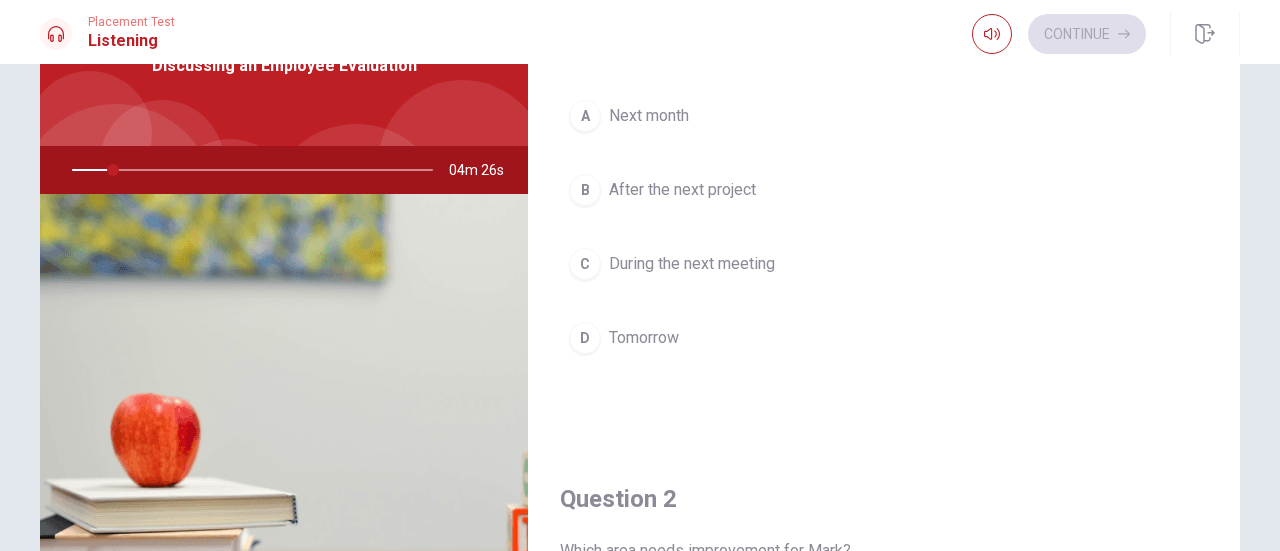 scroll, scrollTop: 0, scrollLeft: 0, axis: both 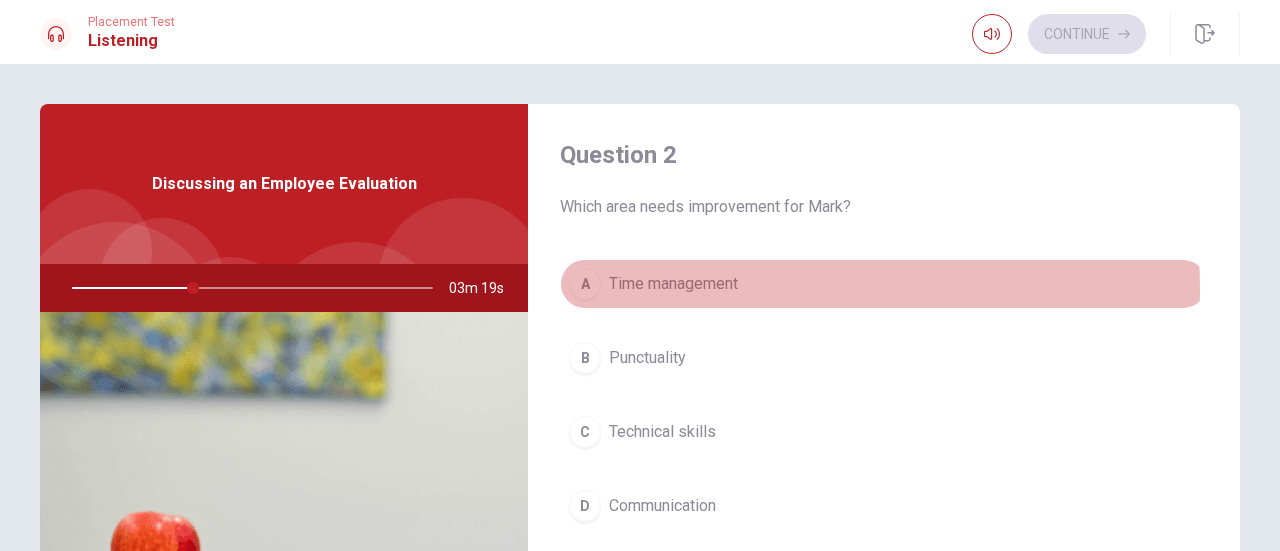 click on "Time management" at bounding box center (673, 284) 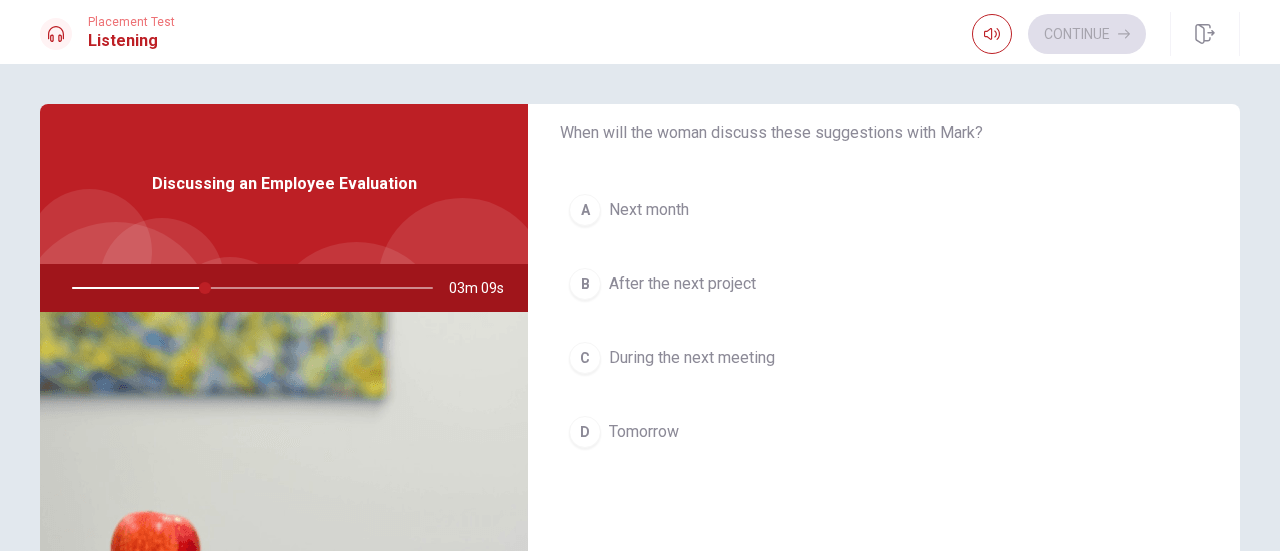 scroll, scrollTop: 78, scrollLeft: 0, axis: vertical 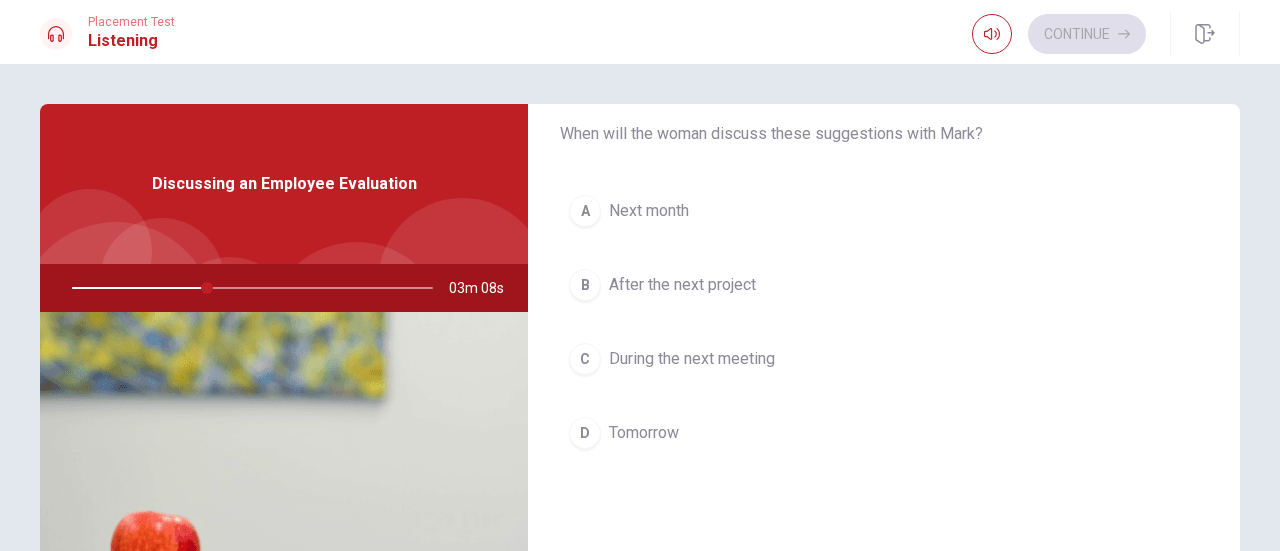 click on "During the next meeting" at bounding box center (692, 359) 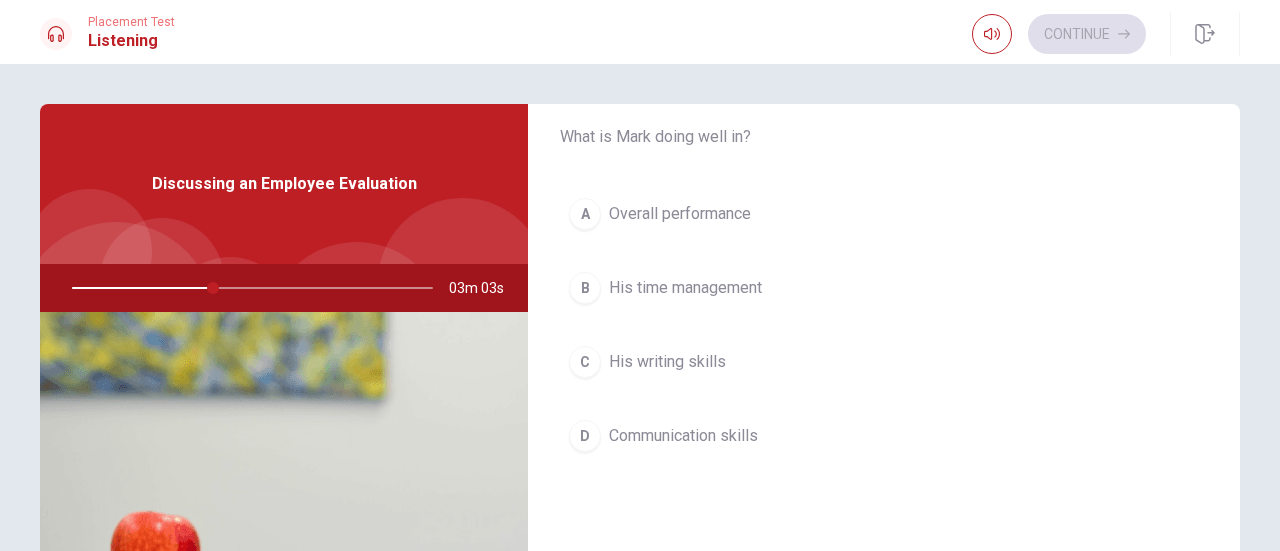 scroll, scrollTop: 1105, scrollLeft: 0, axis: vertical 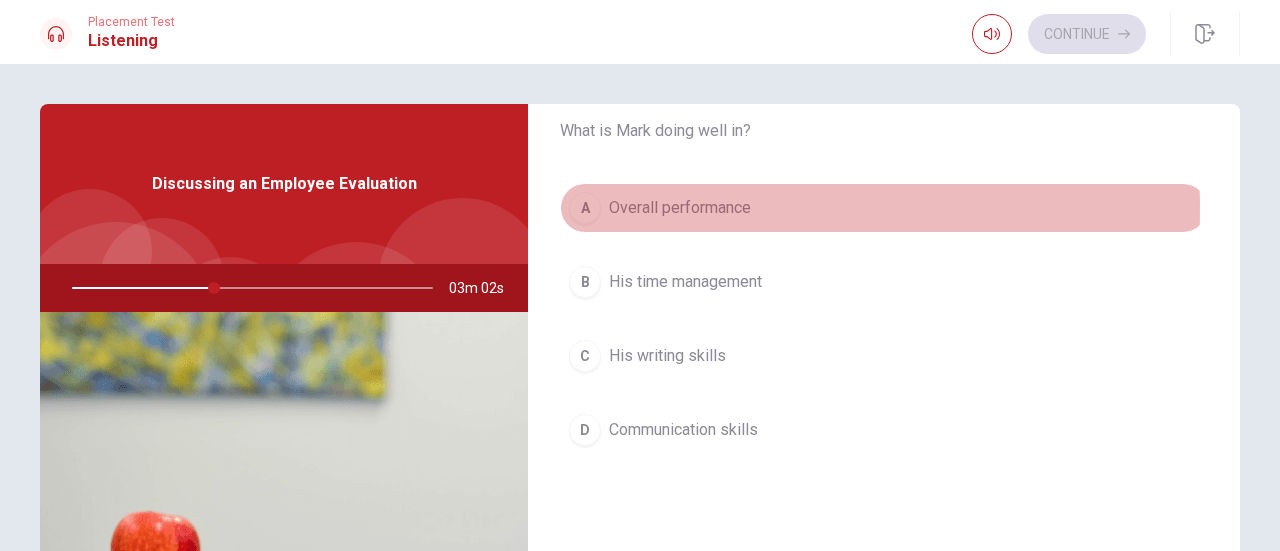 click on "Overall performance" at bounding box center [680, 208] 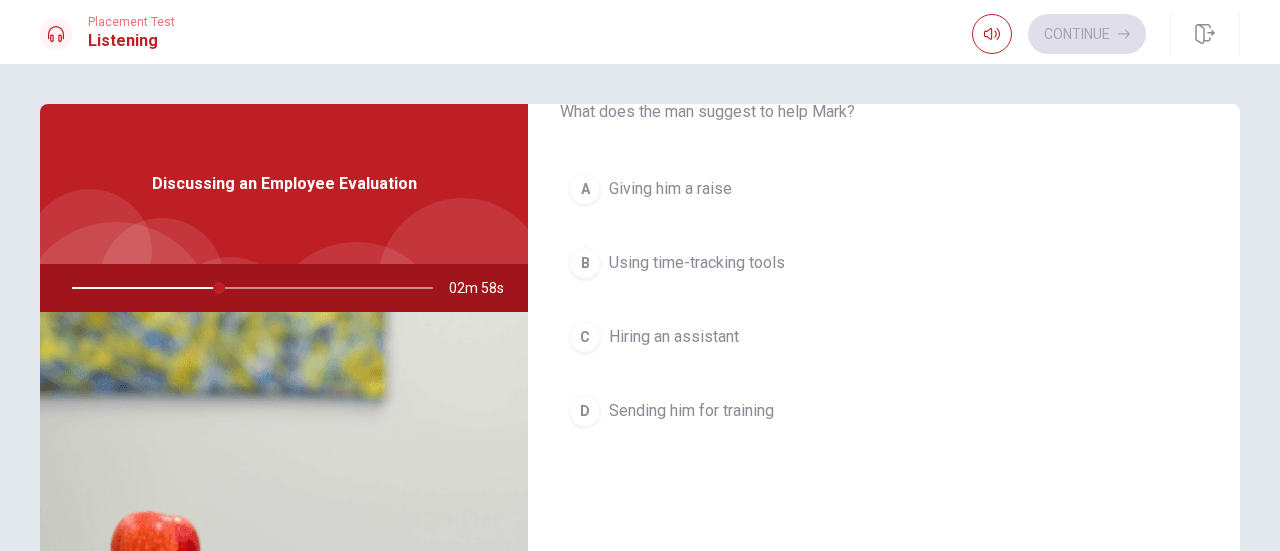 scroll, scrollTop: 1851, scrollLeft: 0, axis: vertical 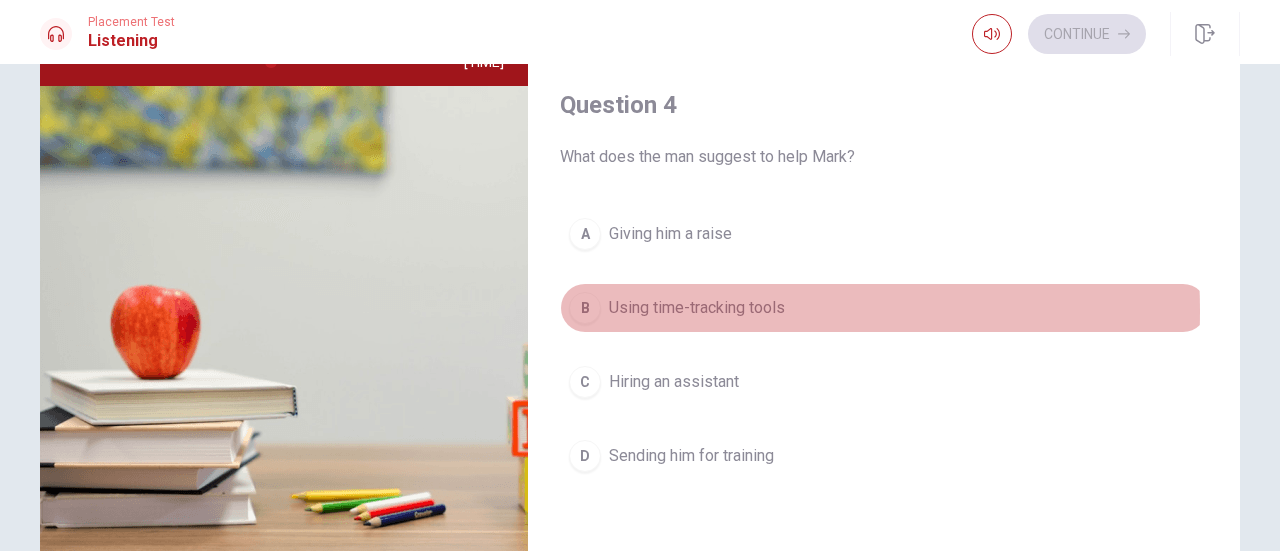 click on "Using time-tracking tools" at bounding box center [697, 308] 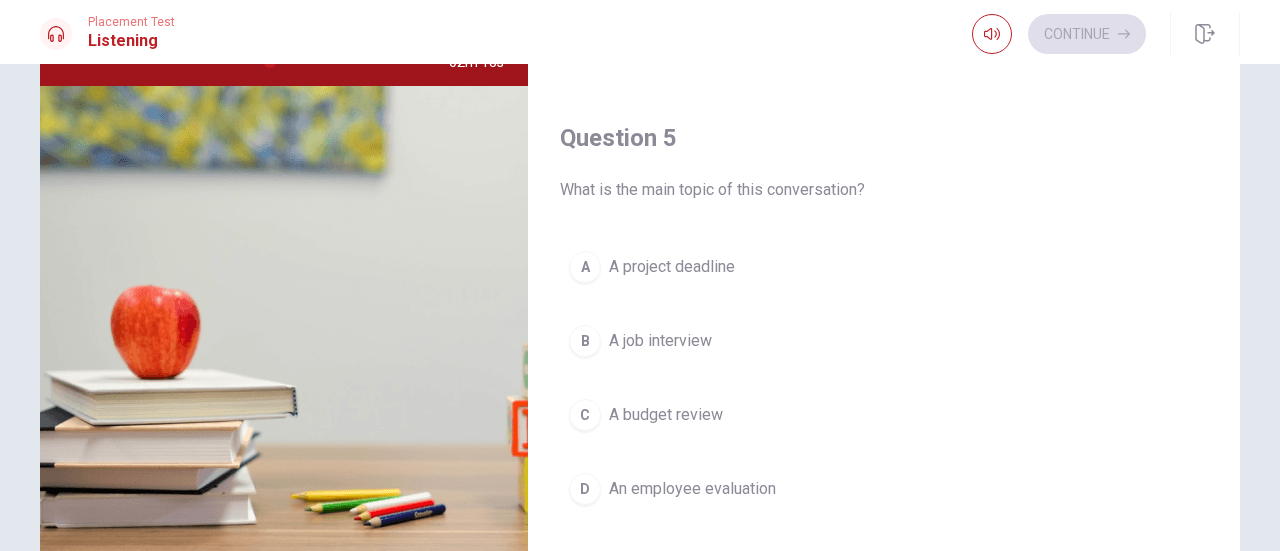 scroll, scrollTop: 1846, scrollLeft: 0, axis: vertical 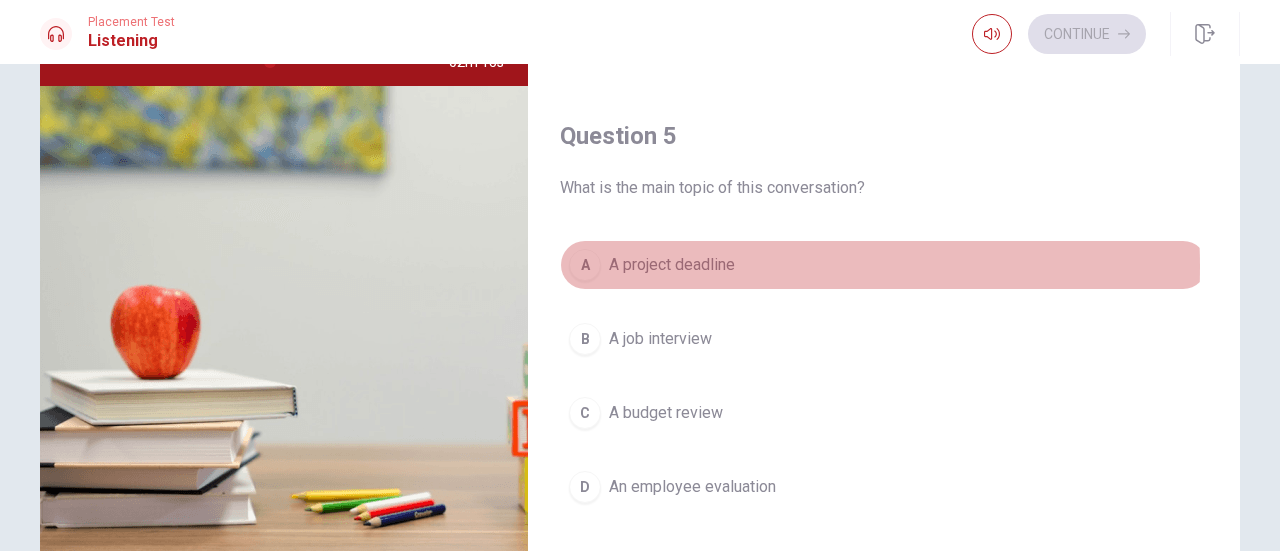 click on "A project deadline" at bounding box center (672, 265) 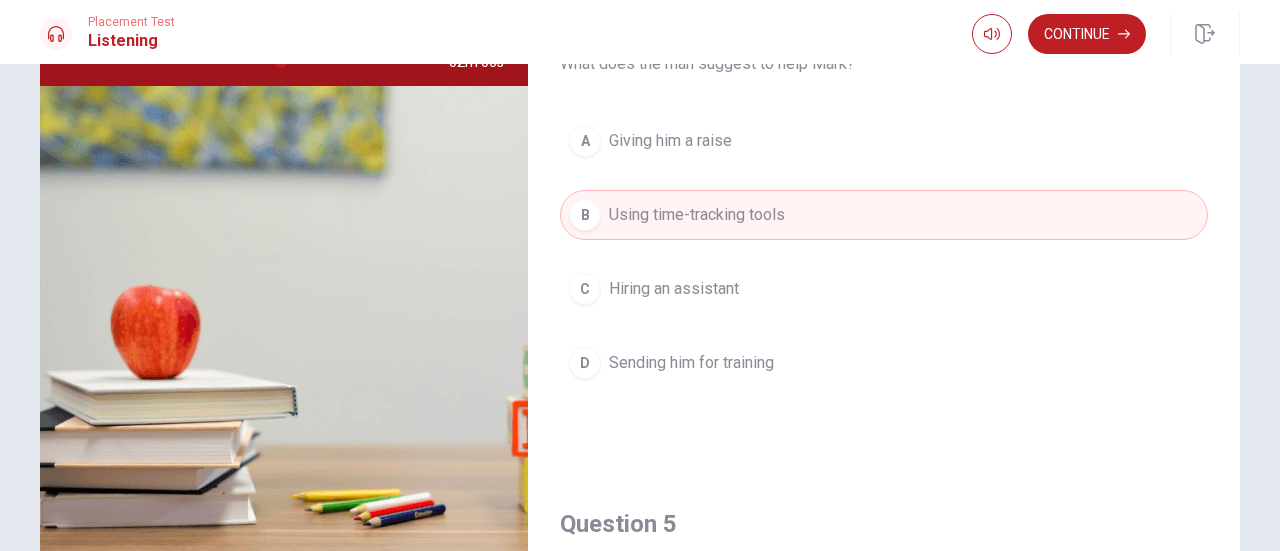 scroll, scrollTop: 1456, scrollLeft: 0, axis: vertical 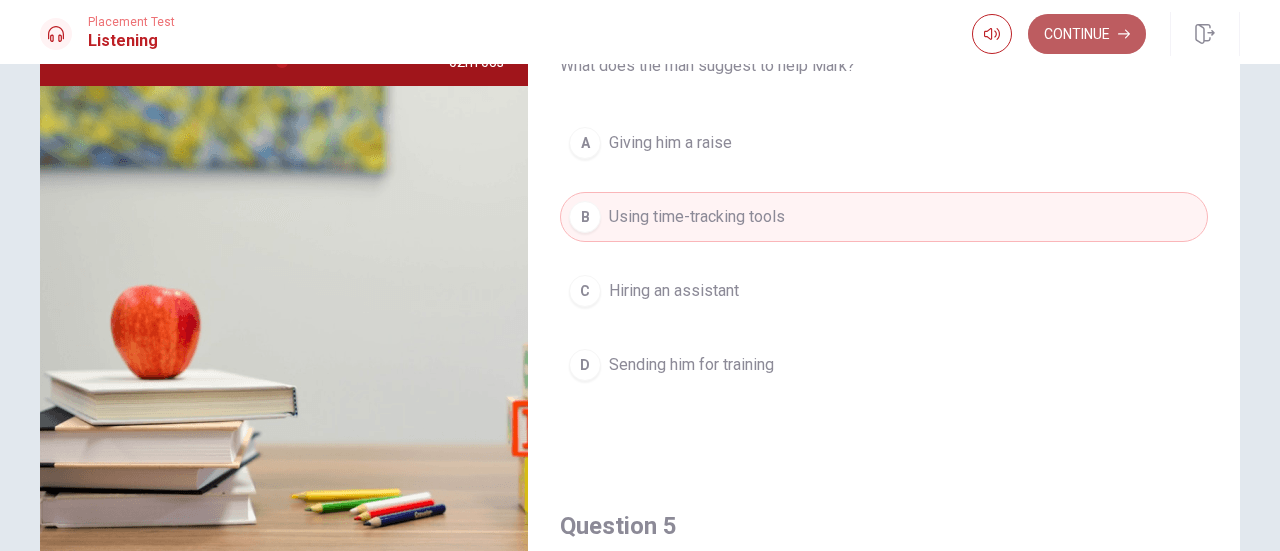 click on "Continue" at bounding box center (1087, 34) 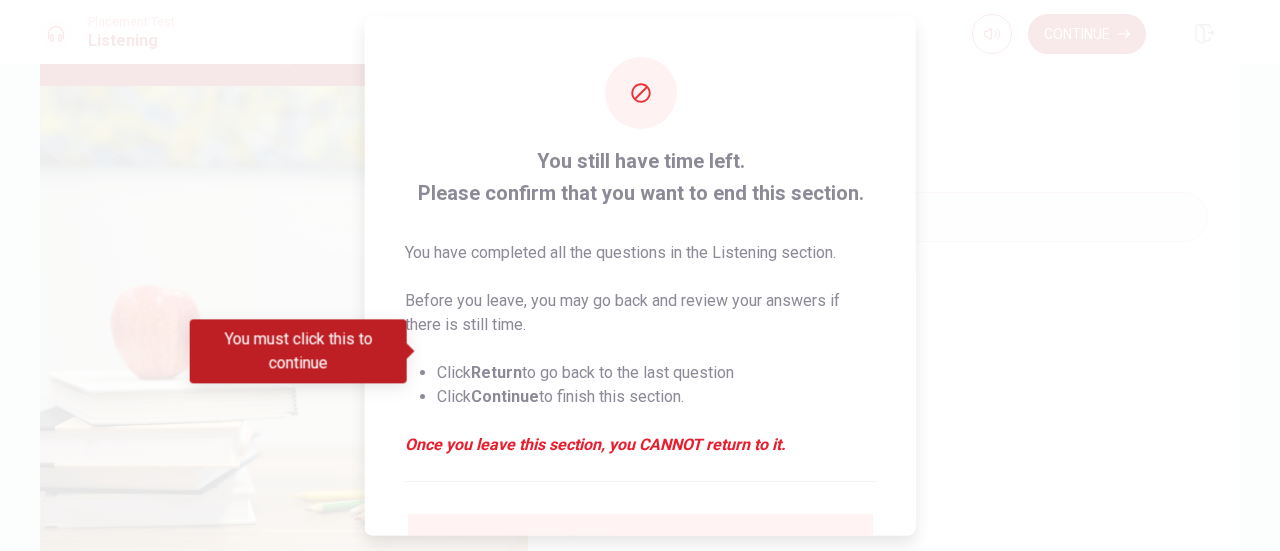 scroll, scrollTop: 194, scrollLeft: 0, axis: vertical 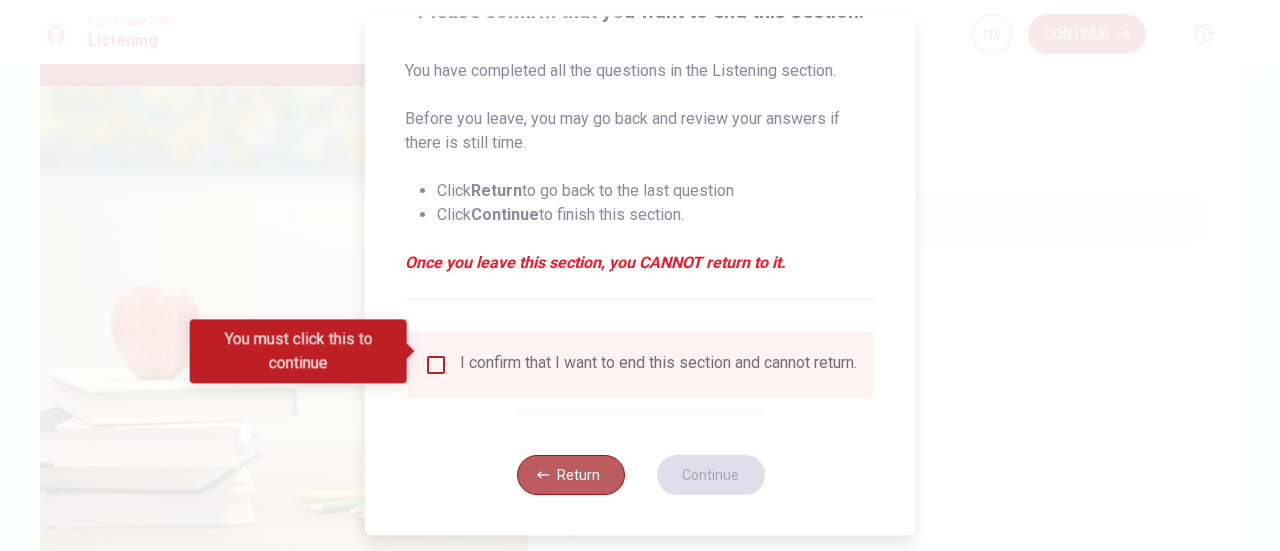 click on "Return" at bounding box center (570, 475) 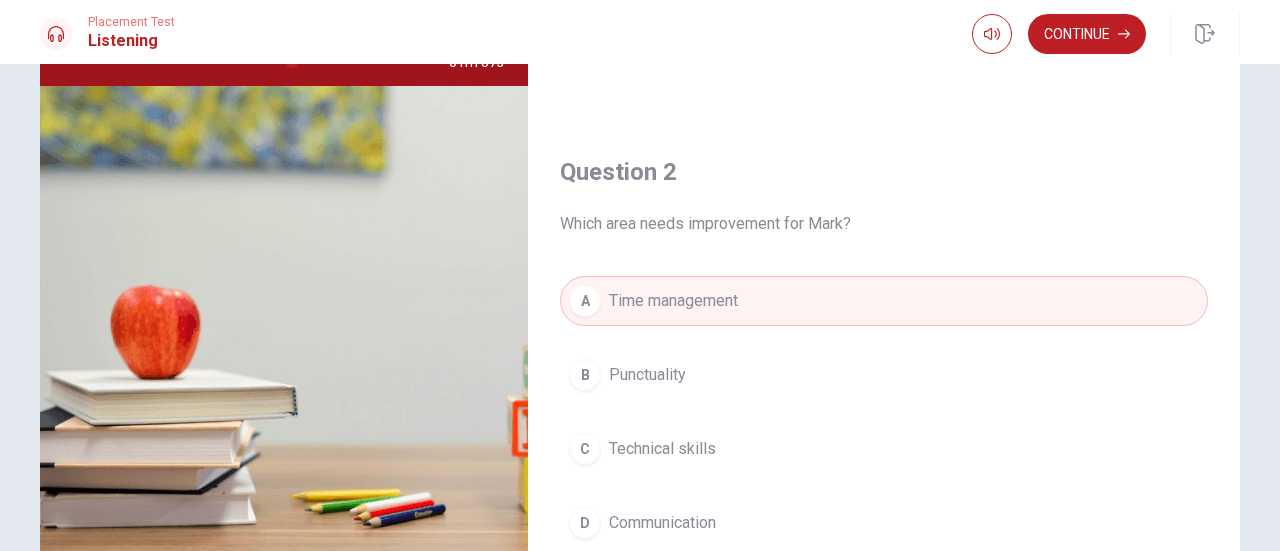 scroll, scrollTop: 0, scrollLeft: 0, axis: both 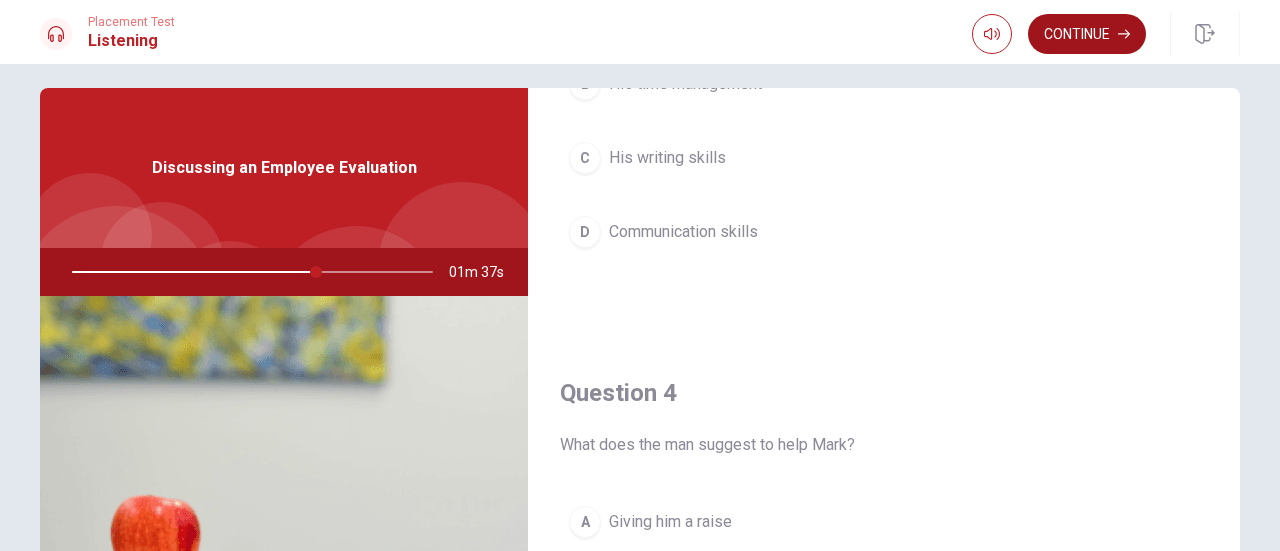 click on "Continue" at bounding box center (1087, 34) 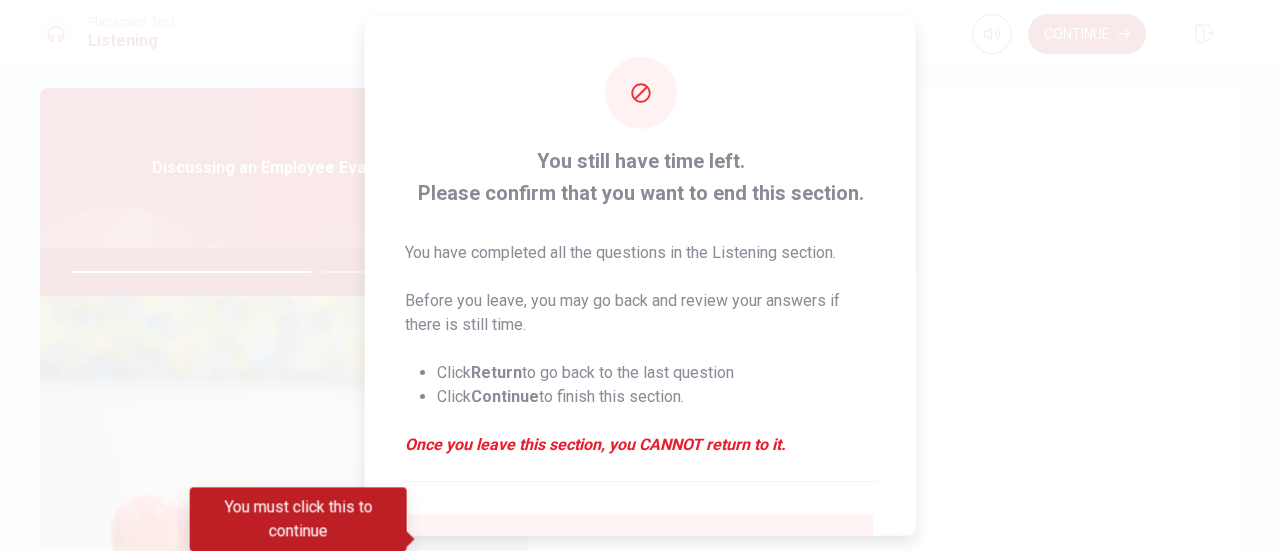 scroll, scrollTop: 194, scrollLeft: 0, axis: vertical 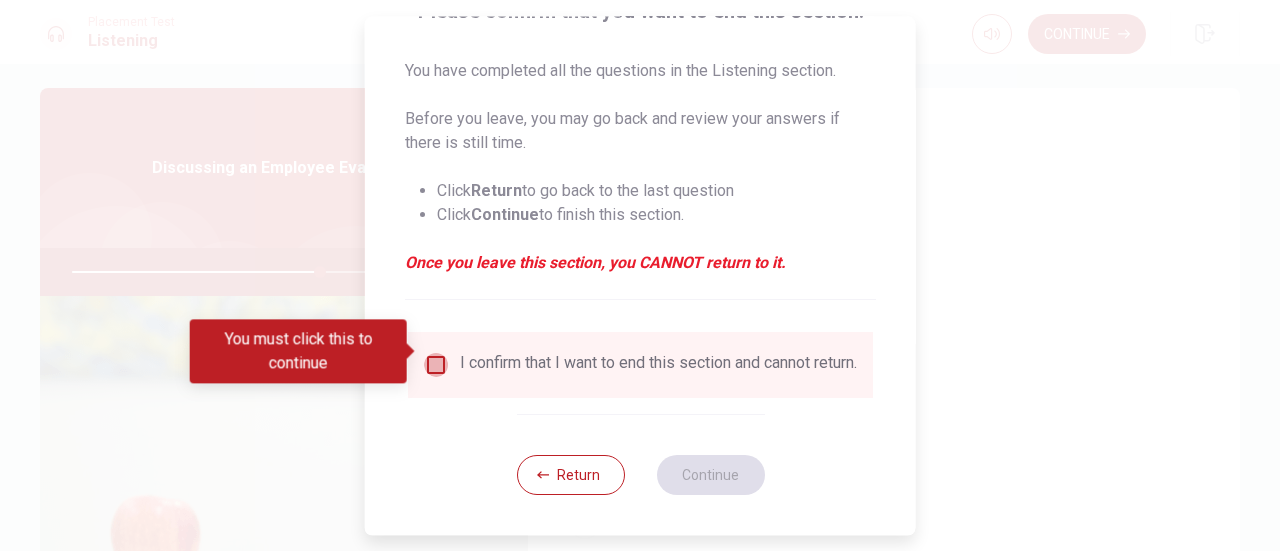 click at bounding box center [436, 365] 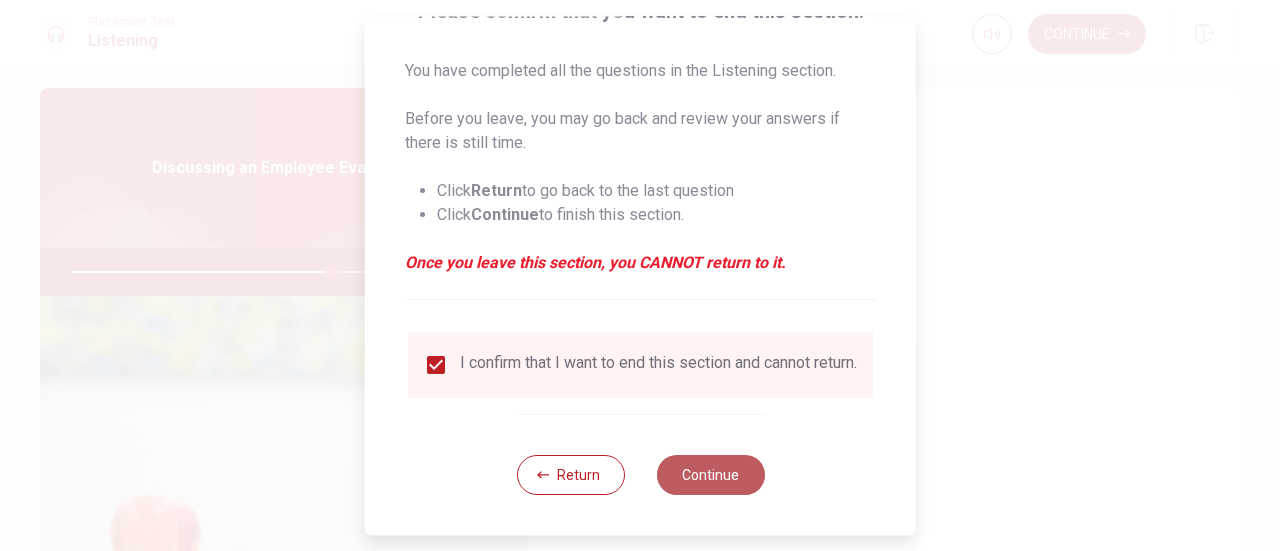 click on "Continue" at bounding box center (710, 475) 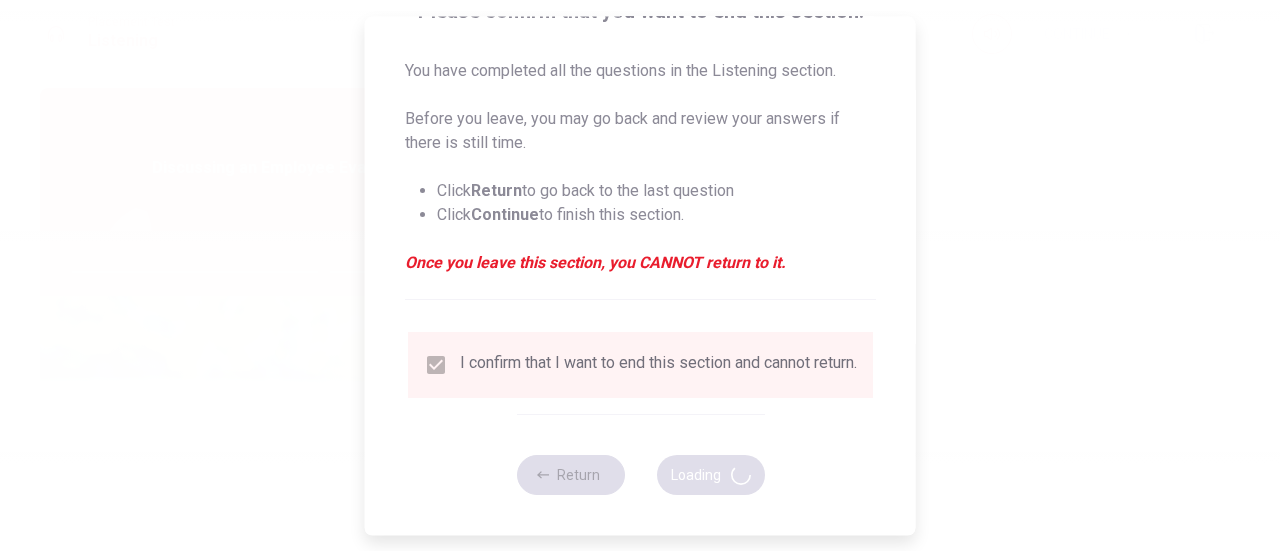 type on "70" 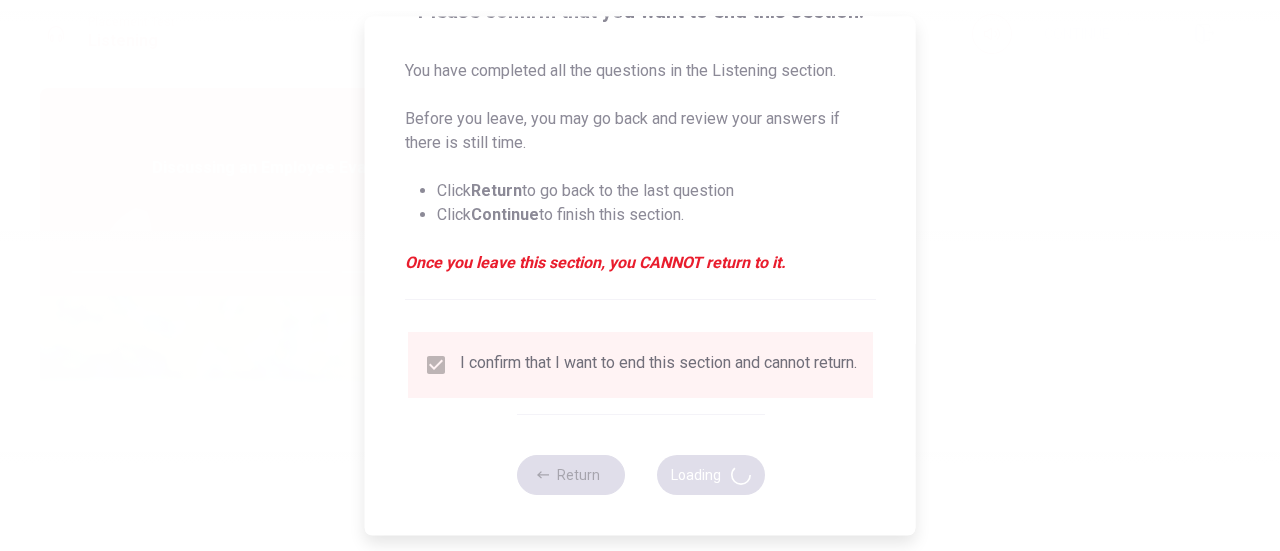scroll, scrollTop: 0, scrollLeft: 0, axis: both 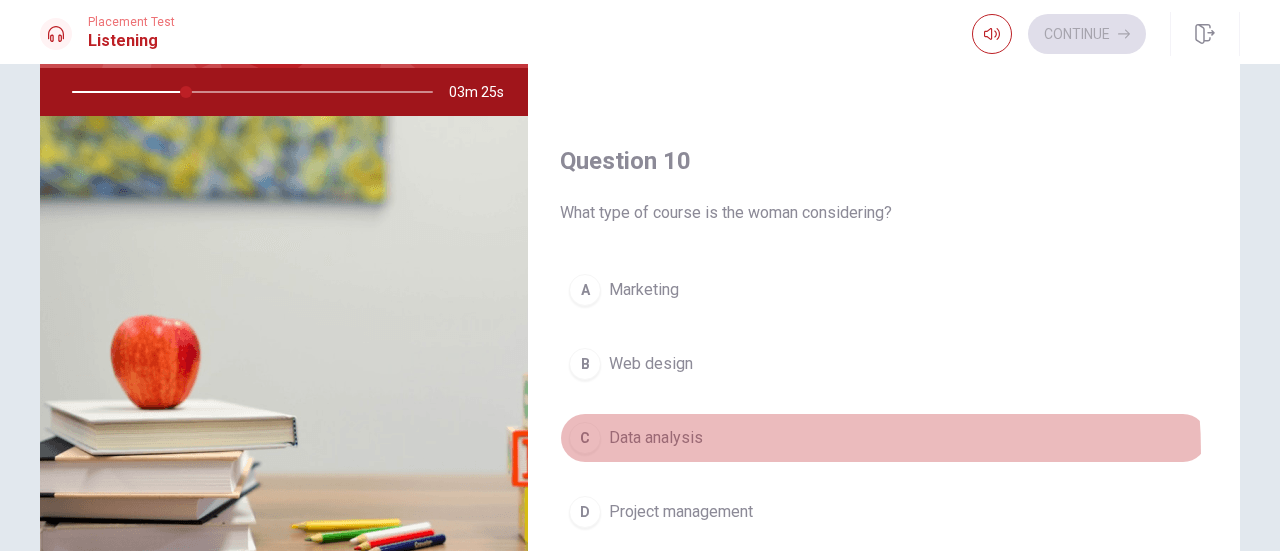 click on "C Data analysis" at bounding box center (884, 438) 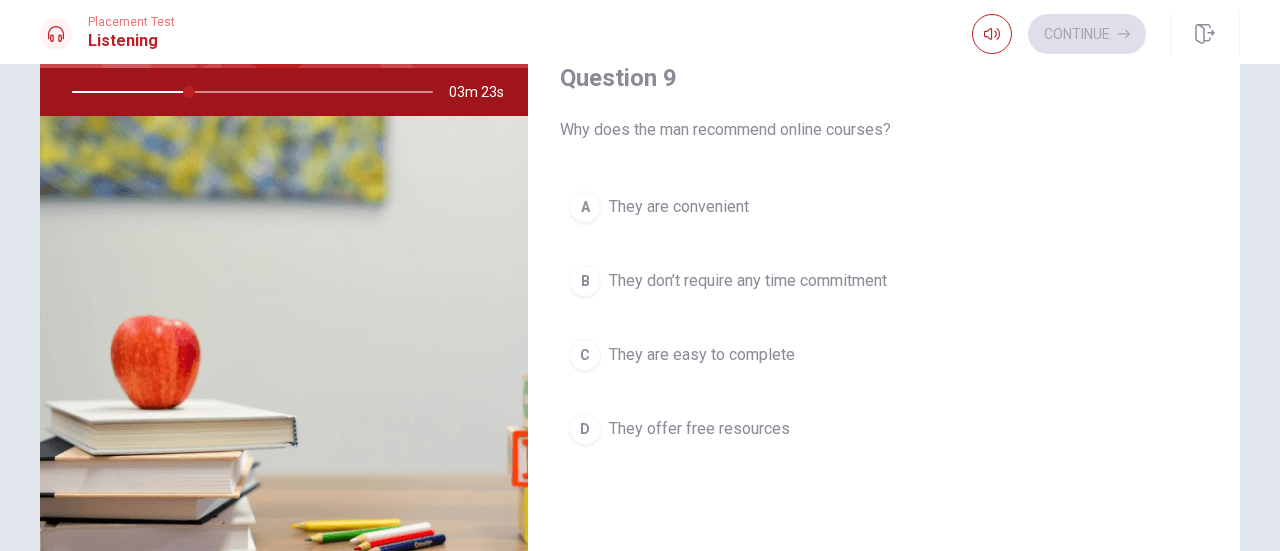 scroll, scrollTop: 1417, scrollLeft: 0, axis: vertical 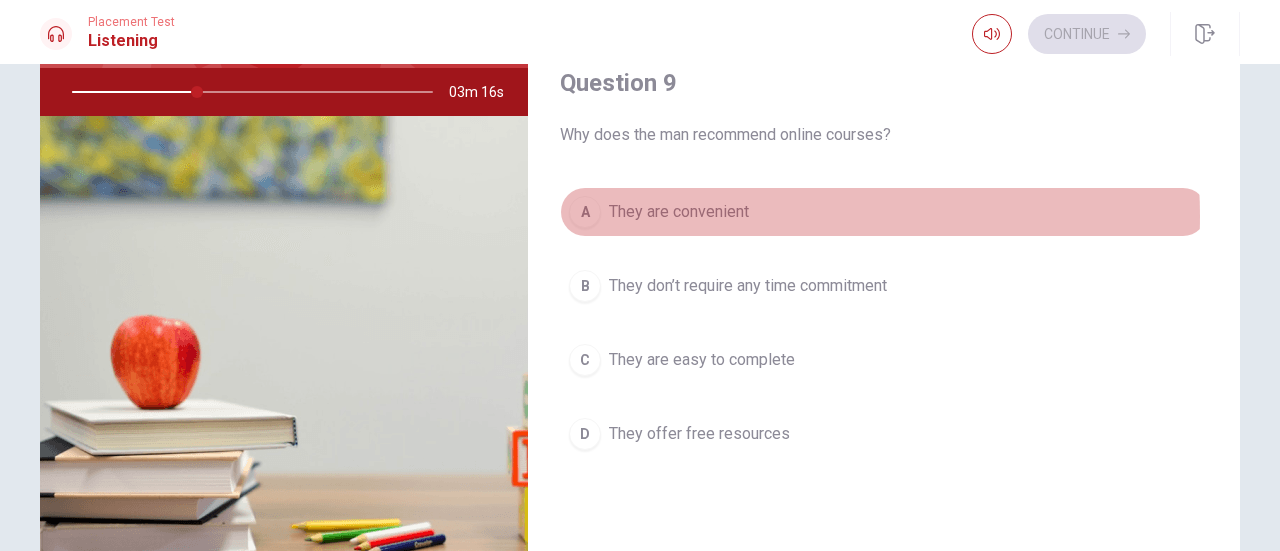 click on "They are convenient" at bounding box center (679, 212) 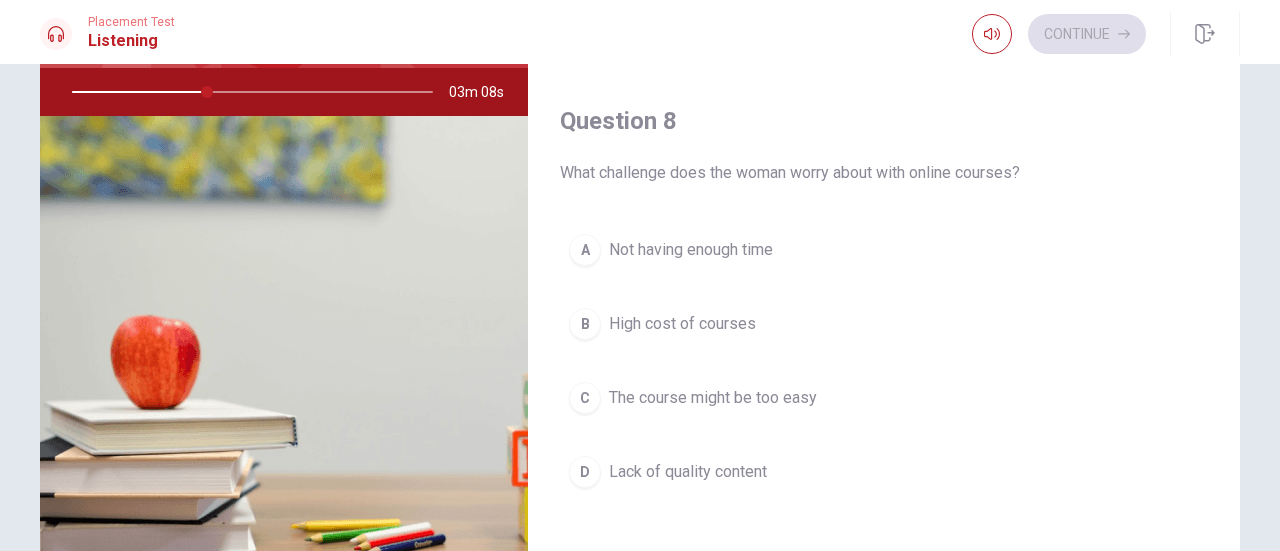 scroll, scrollTop: 857, scrollLeft: 0, axis: vertical 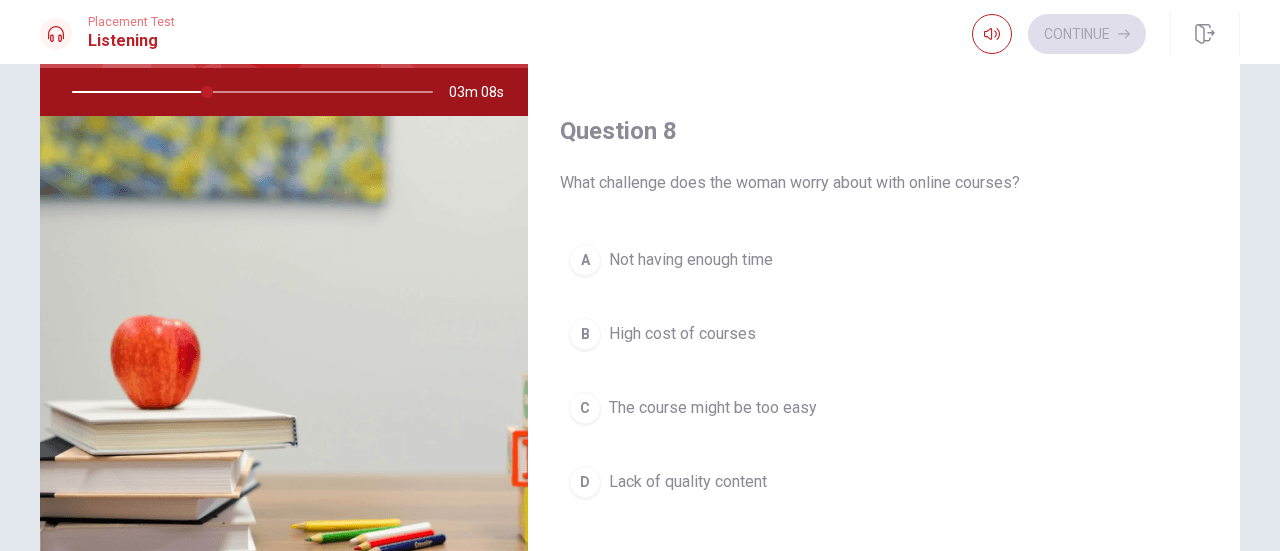 click on "A Not having enough time" at bounding box center (884, 260) 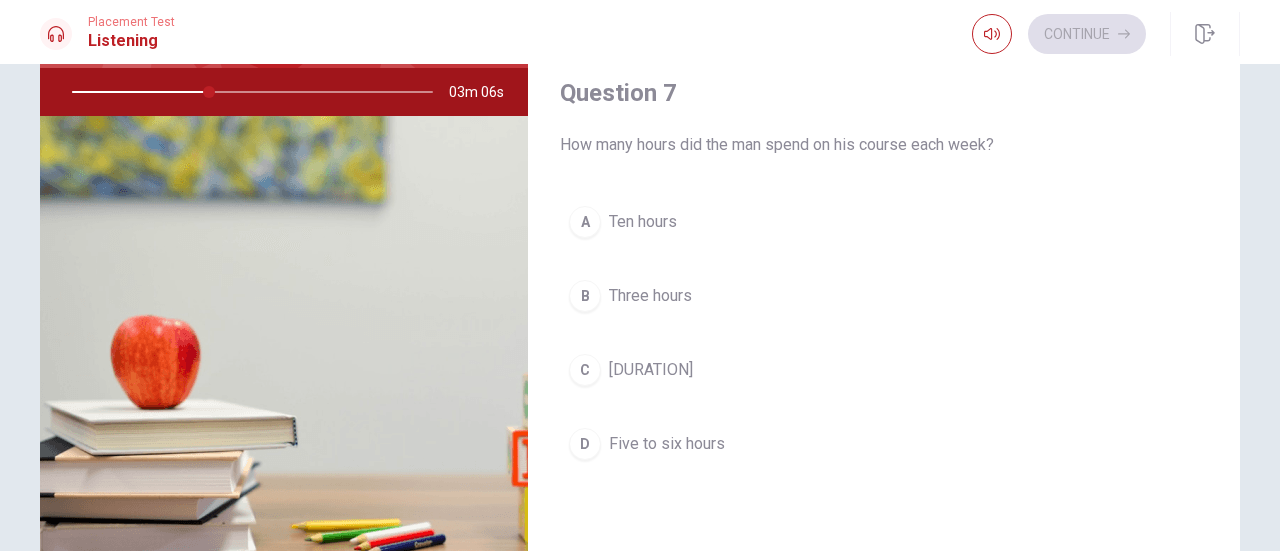 scroll, scrollTop: 375, scrollLeft: 0, axis: vertical 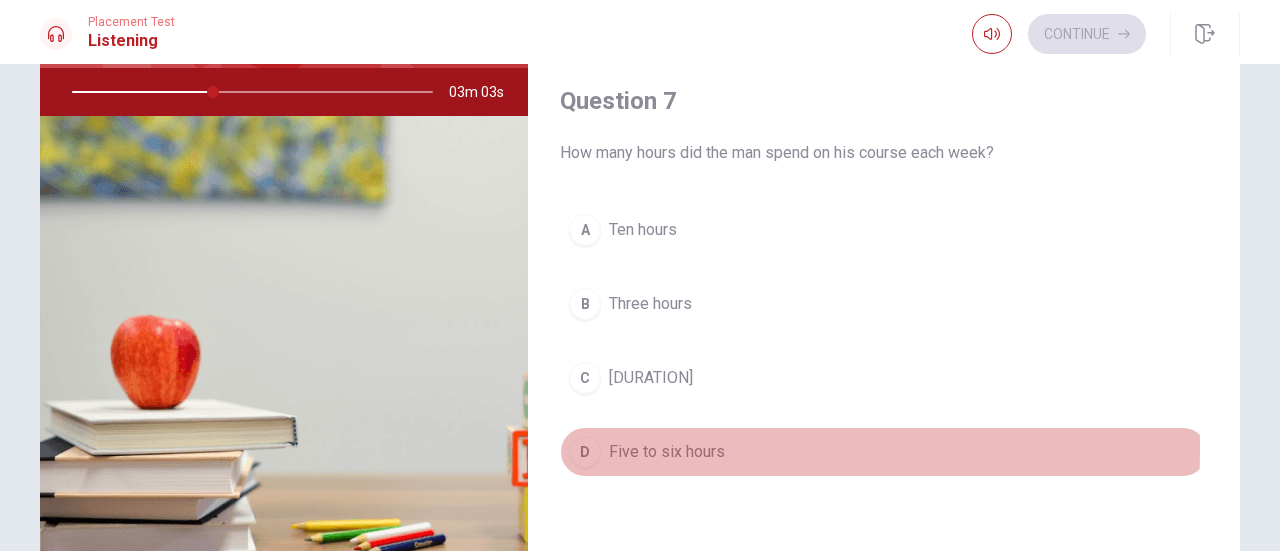 click on "Five to six hours" at bounding box center [667, 452] 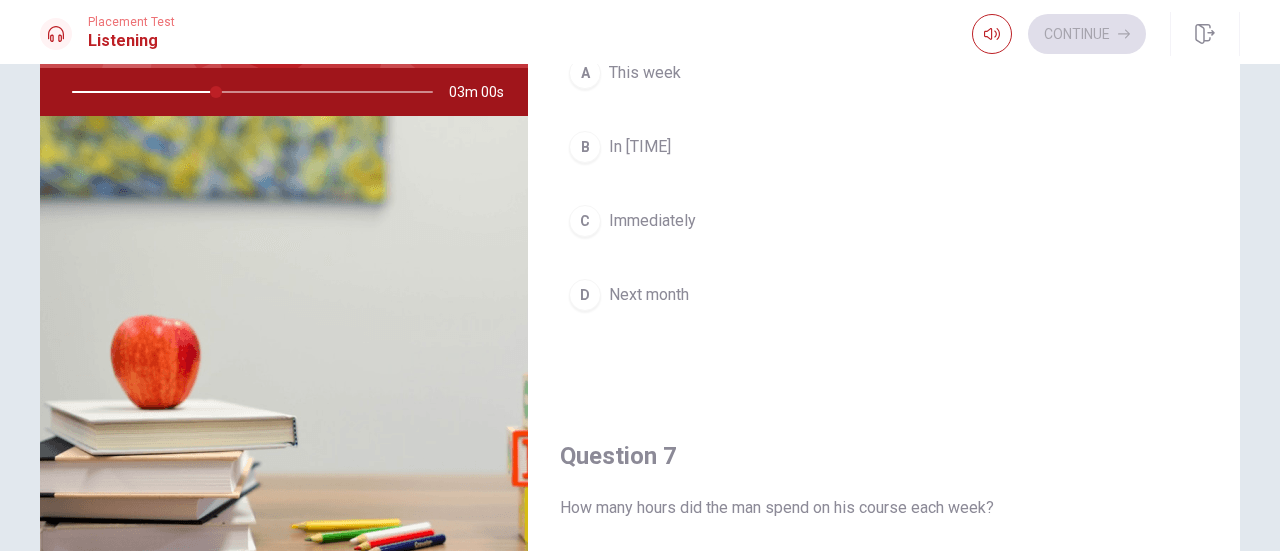 scroll, scrollTop: 0, scrollLeft: 0, axis: both 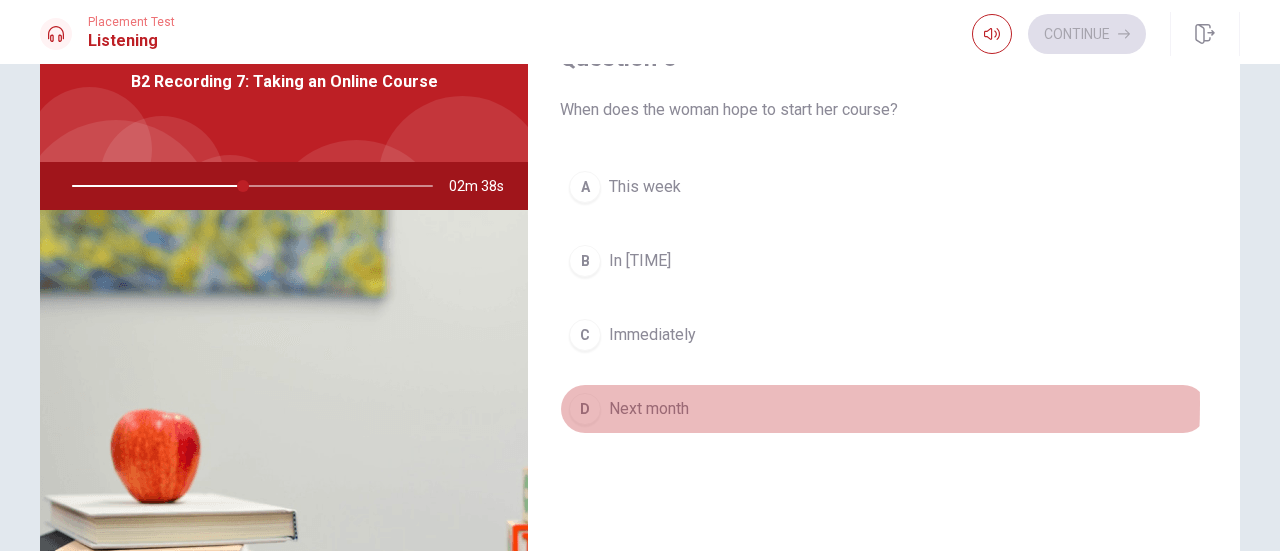 click on "Next month" at bounding box center [649, 409] 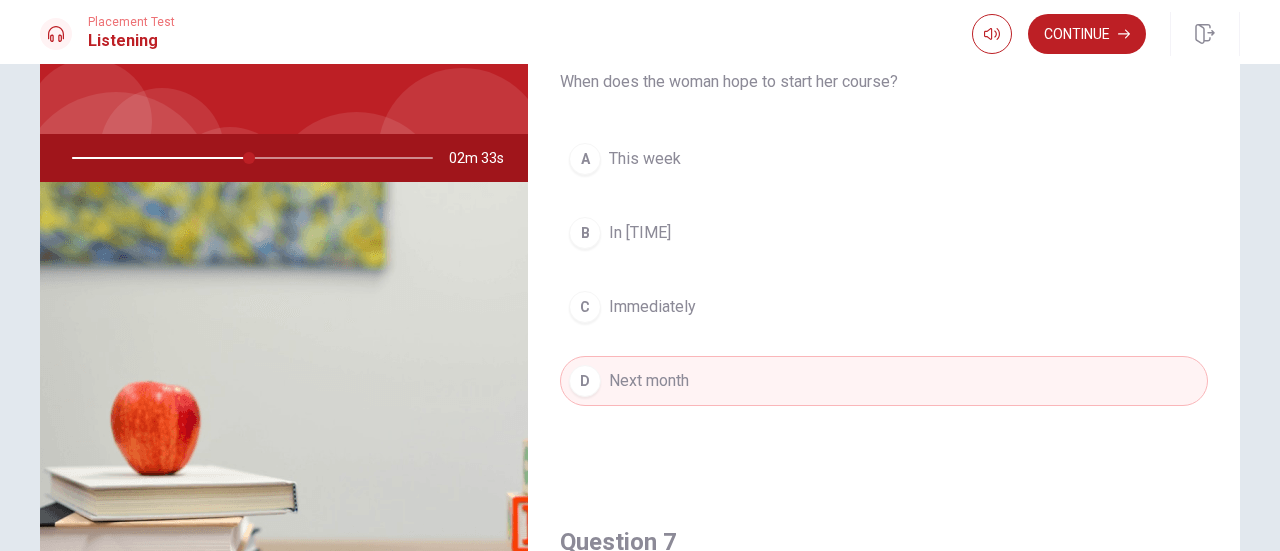 scroll, scrollTop: 119, scrollLeft: 0, axis: vertical 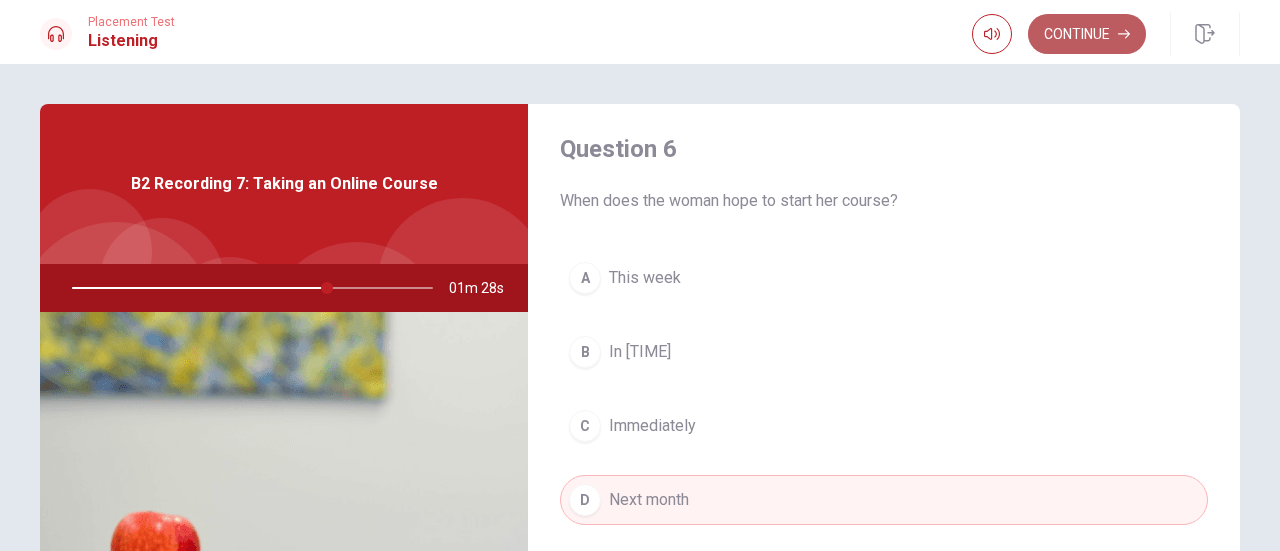click on "Continue" at bounding box center (1087, 34) 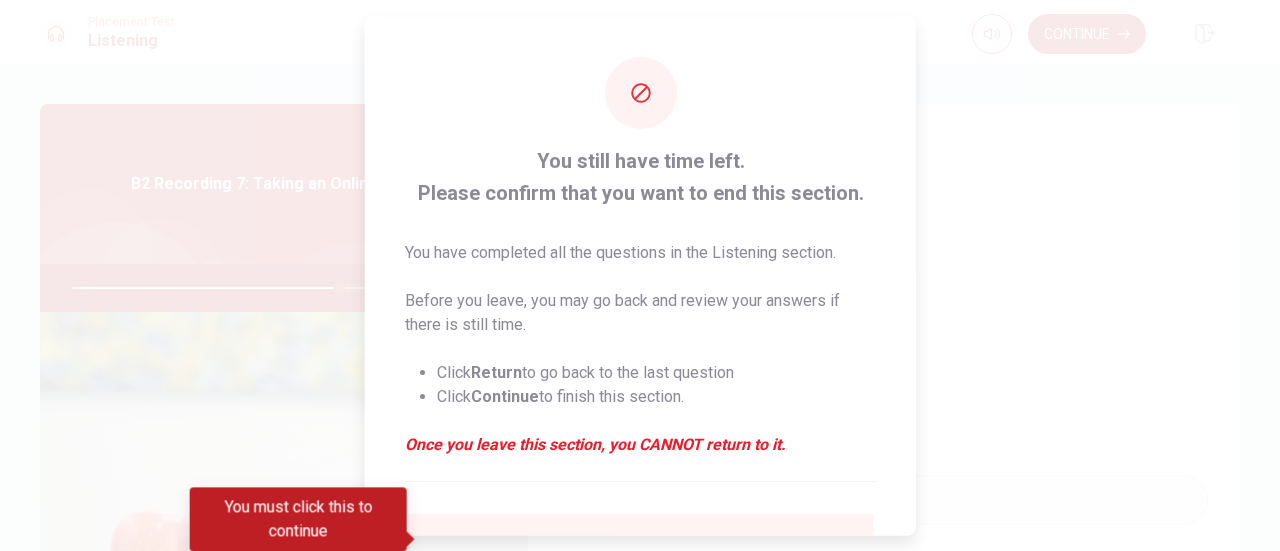 scroll, scrollTop: 194, scrollLeft: 0, axis: vertical 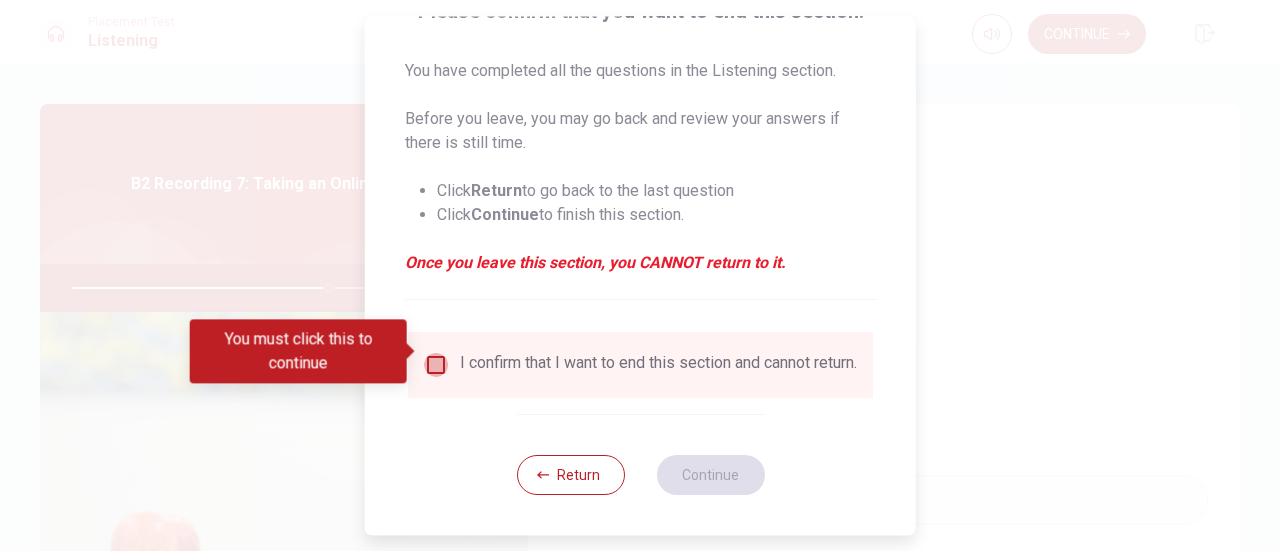 click at bounding box center (436, 365) 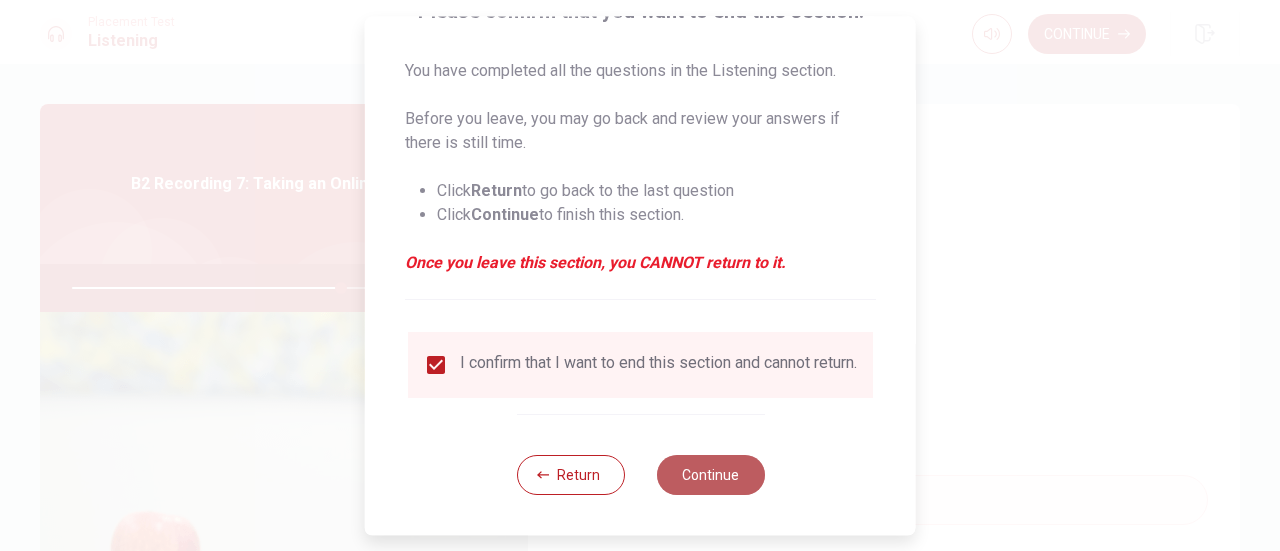 click on "Continue" at bounding box center [710, 475] 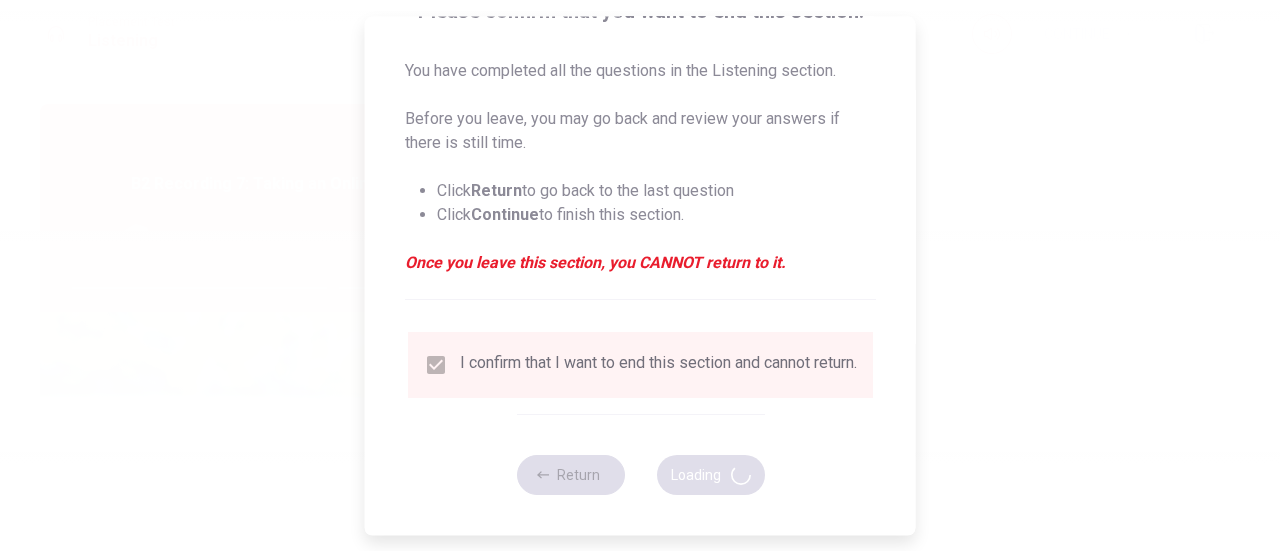 type on "73" 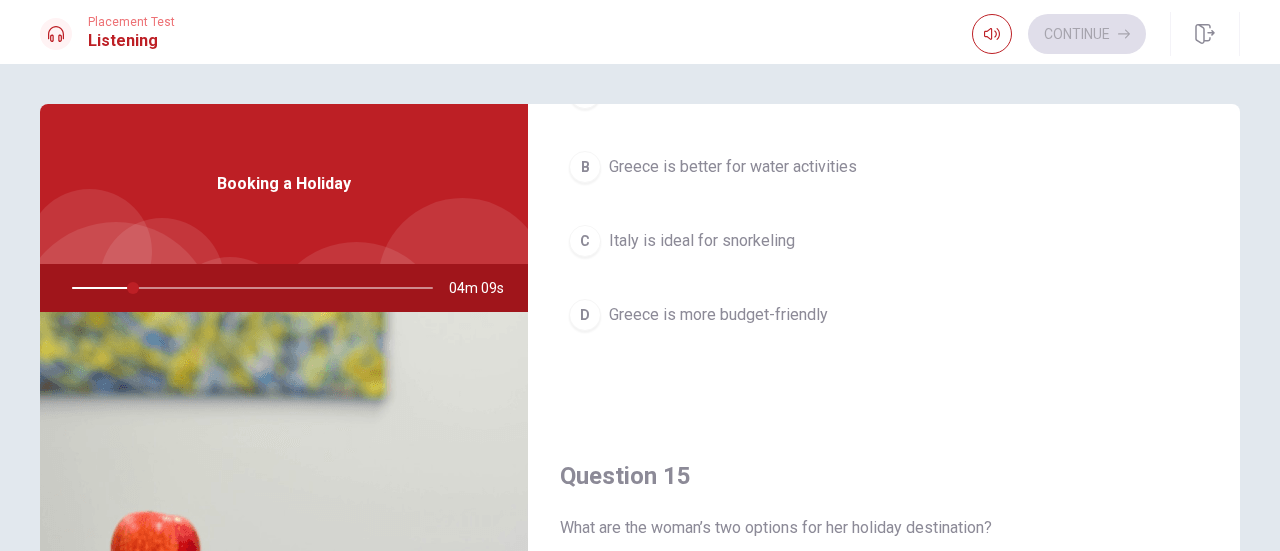 scroll, scrollTop: 1851, scrollLeft: 0, axis: vertical 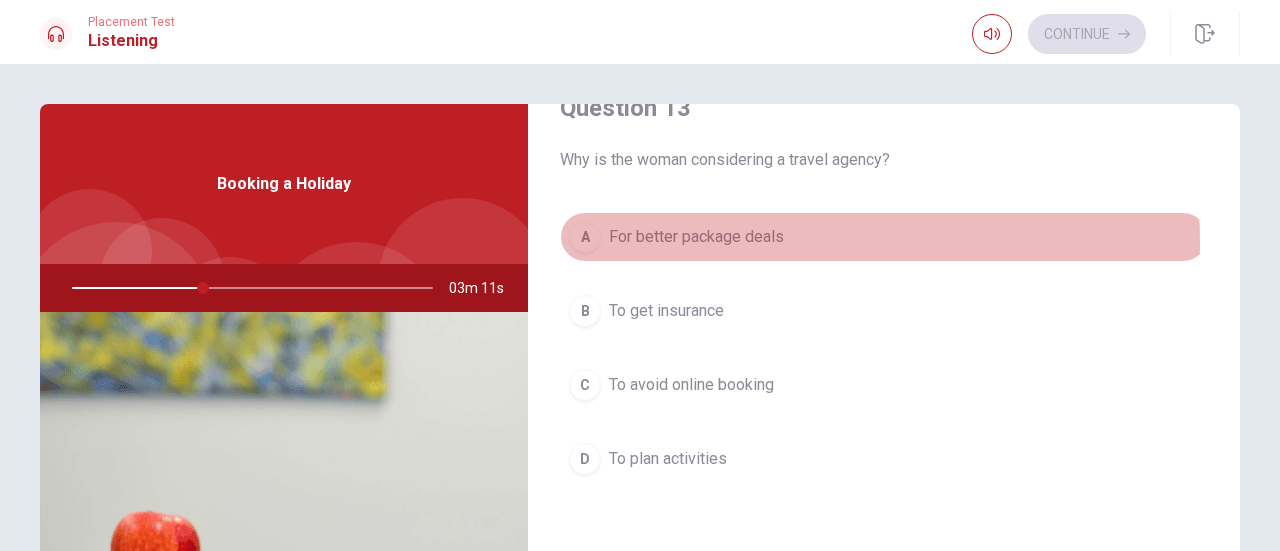 click on "For better package deals" at bounding box center [696, 237] 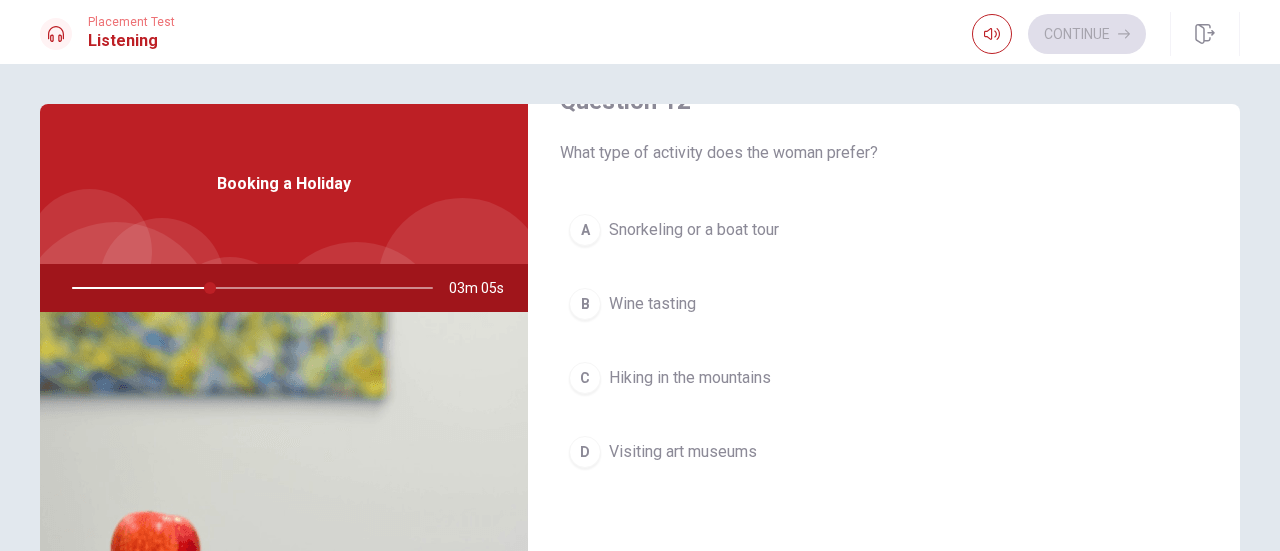 scroll, scrollTop: 568, scrollLeft: 0, axis: vertical 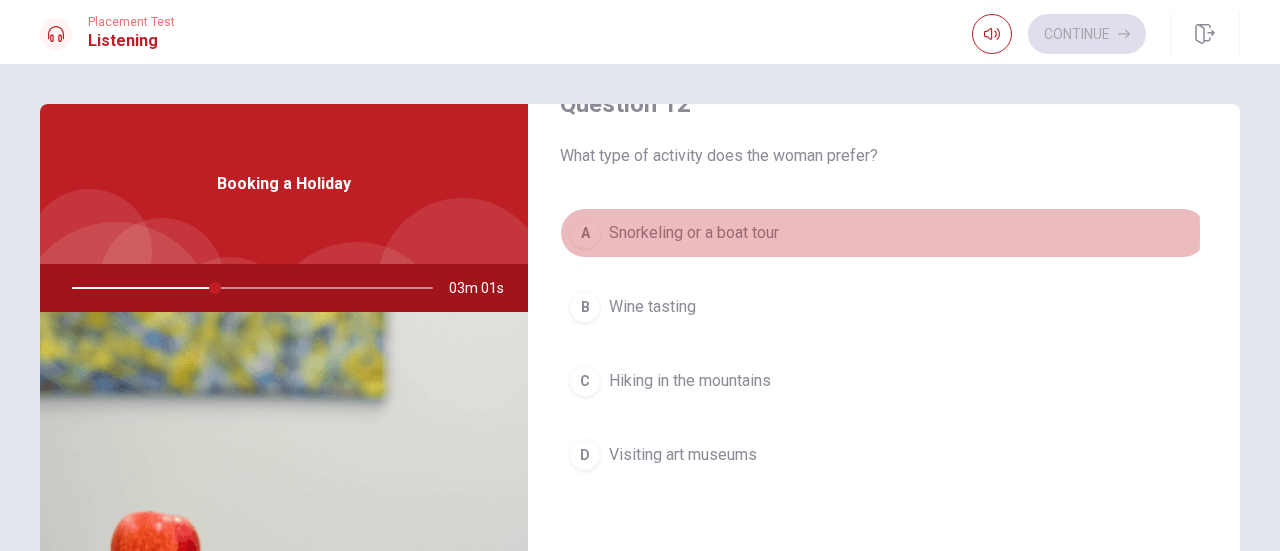 click on "Snorkeling or a boat tour" at bounding box center [694, 233] 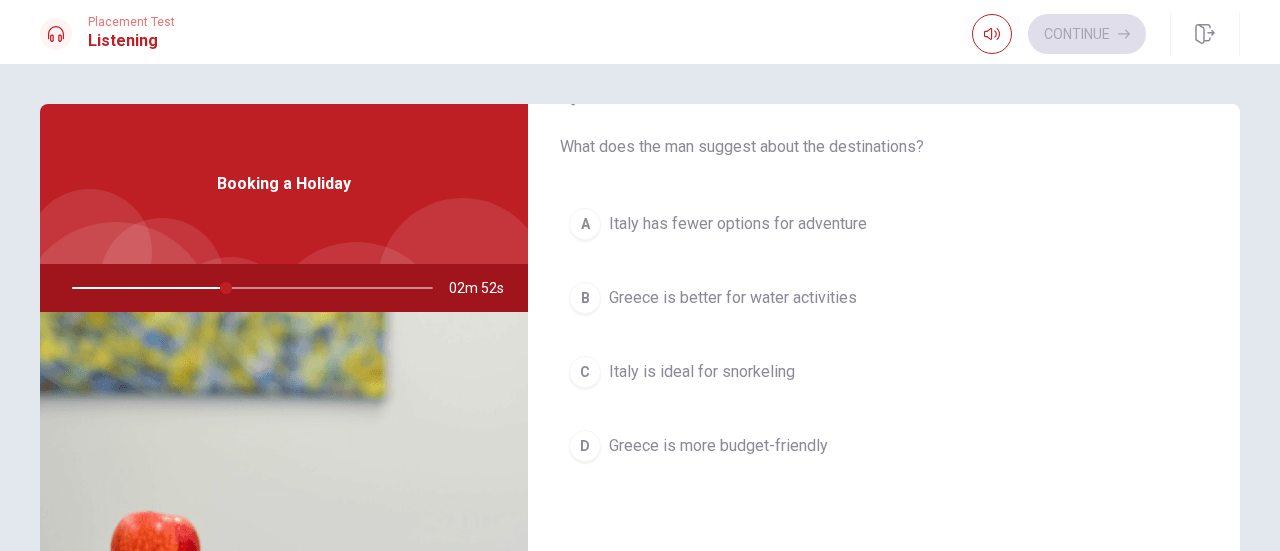 scroll, scrollTop: 1602, scrollLeft: 0, axis: vertical 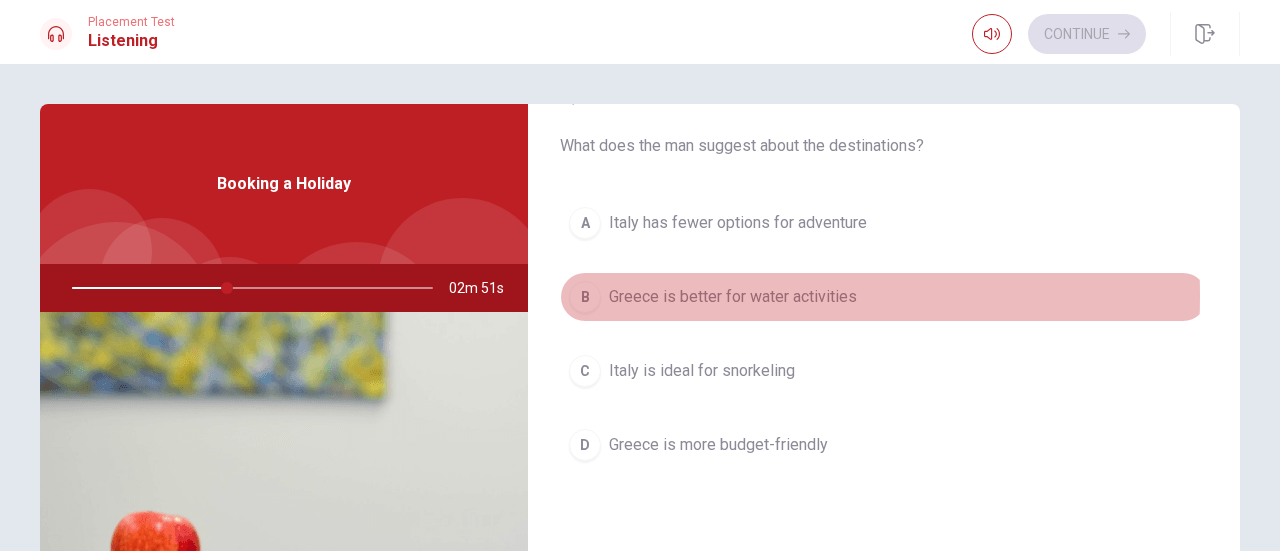 click on "Greece is better for water activities" at bounding box center (733, 297) 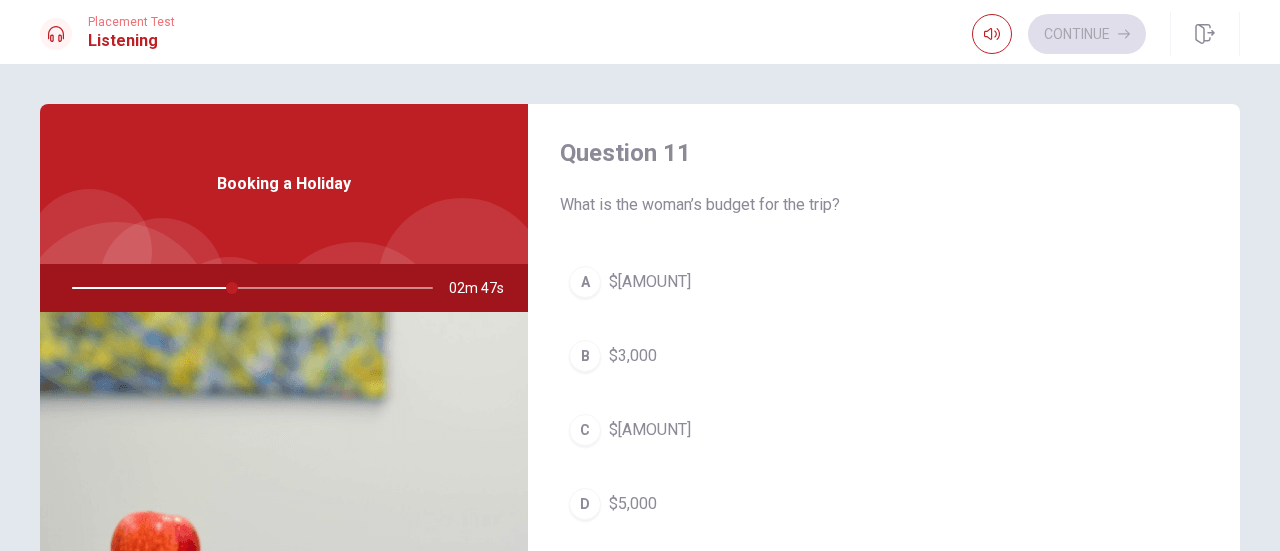 scroll, scrollTop: 0, scrollLeft: 0, axis: both 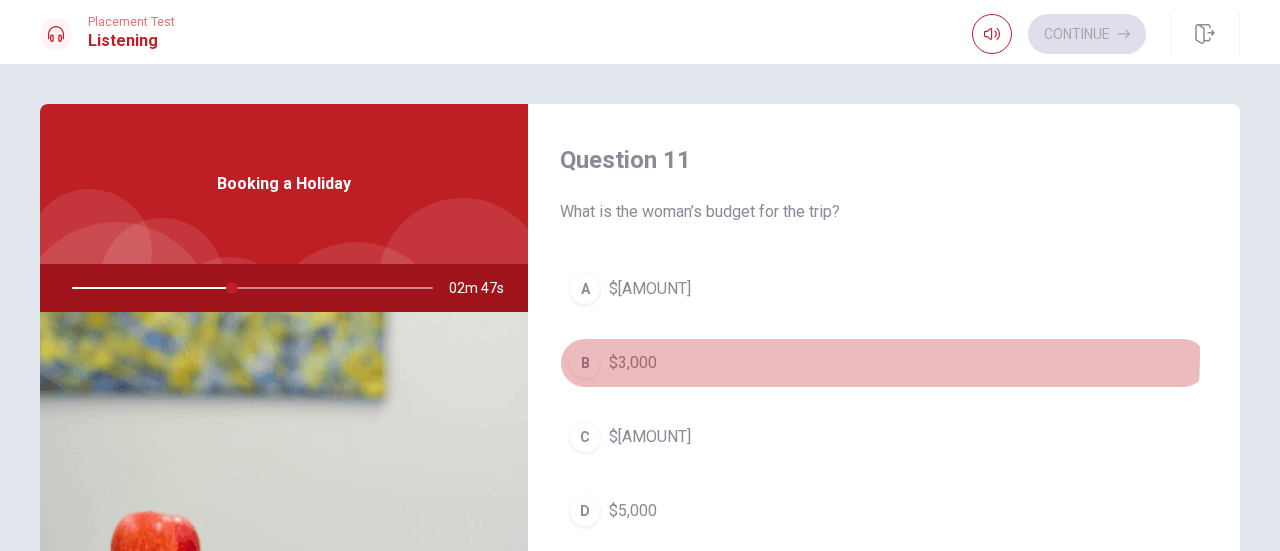 click on "B $[AMOUNT]" at bounding box center [884, 363] 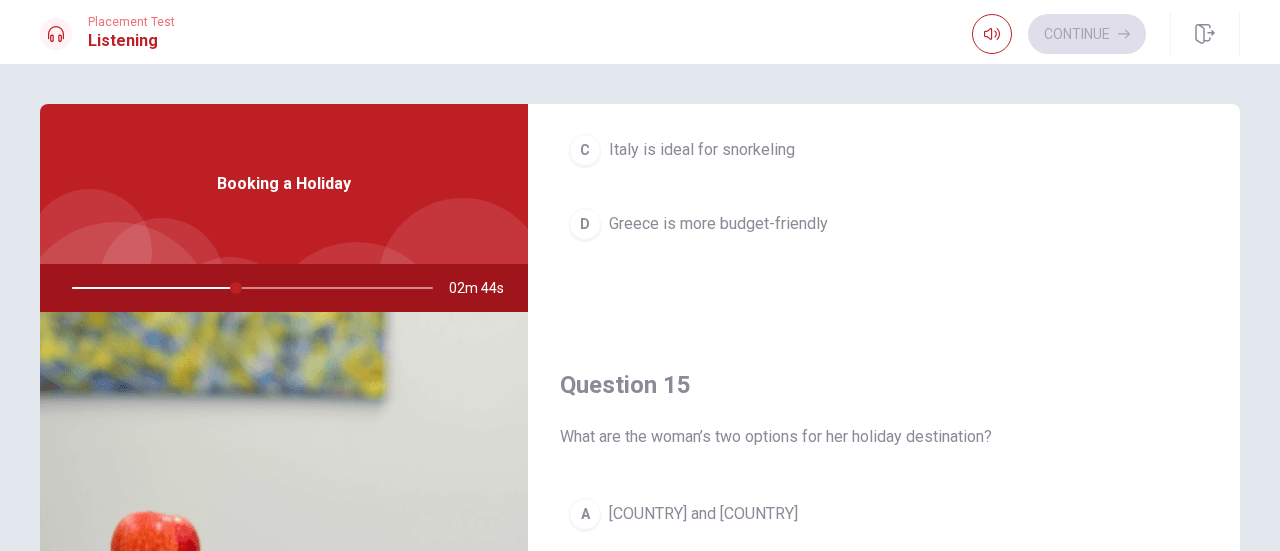 scroll, scrollTop: 1851, scrollLeft: 0, axis: vertical 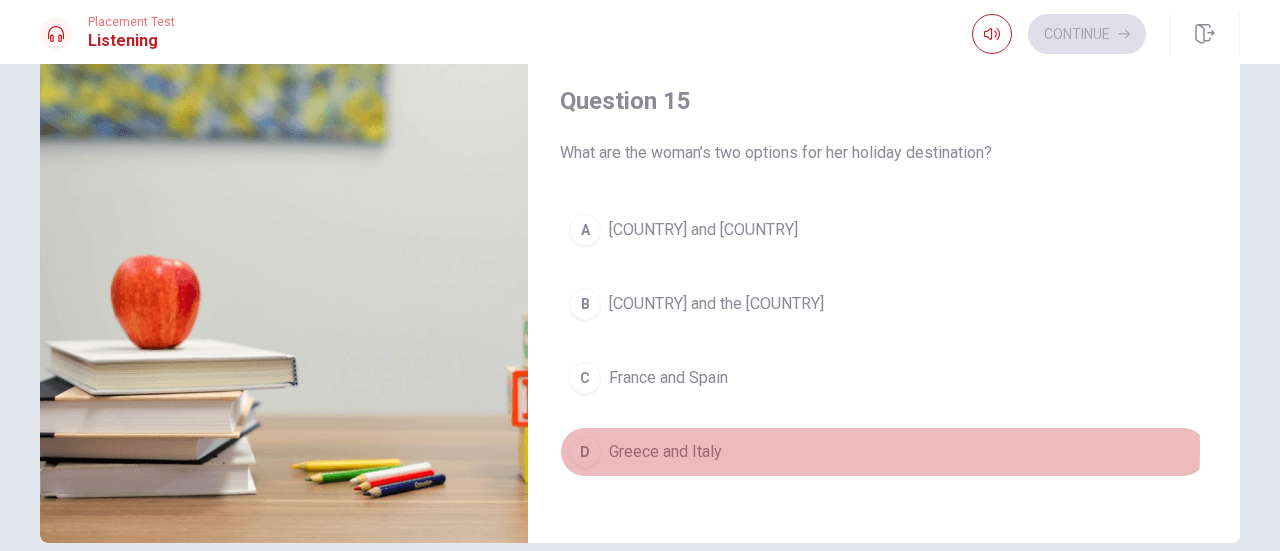 click on "Greece and Italy" at bounding box center (665, 452) 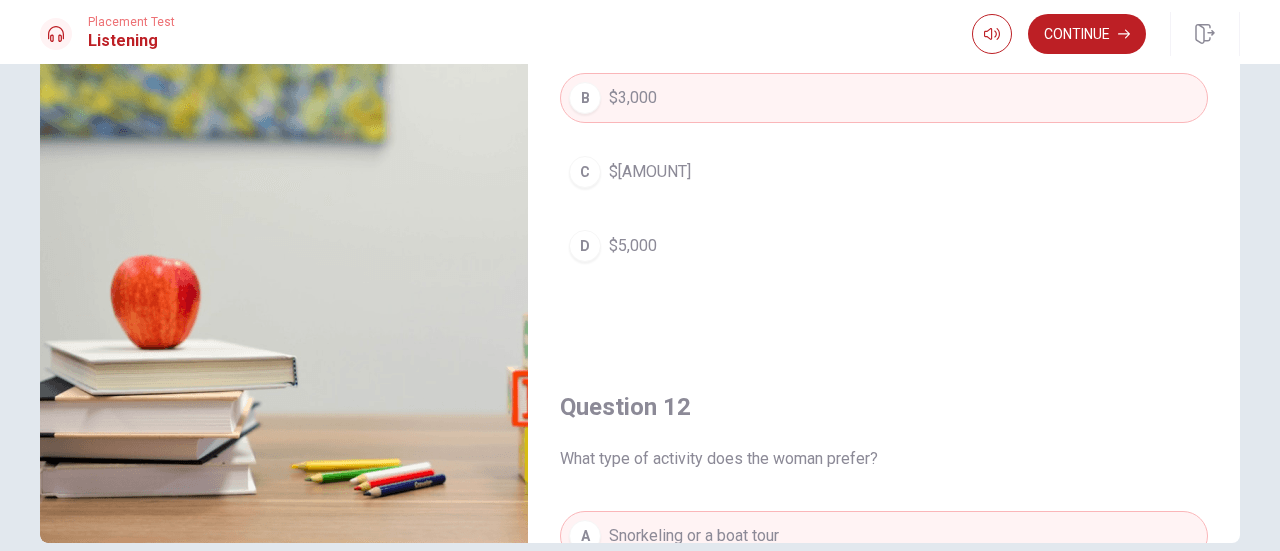 scroll, scrollTop: 0, scrollLeft: 0, axis: both 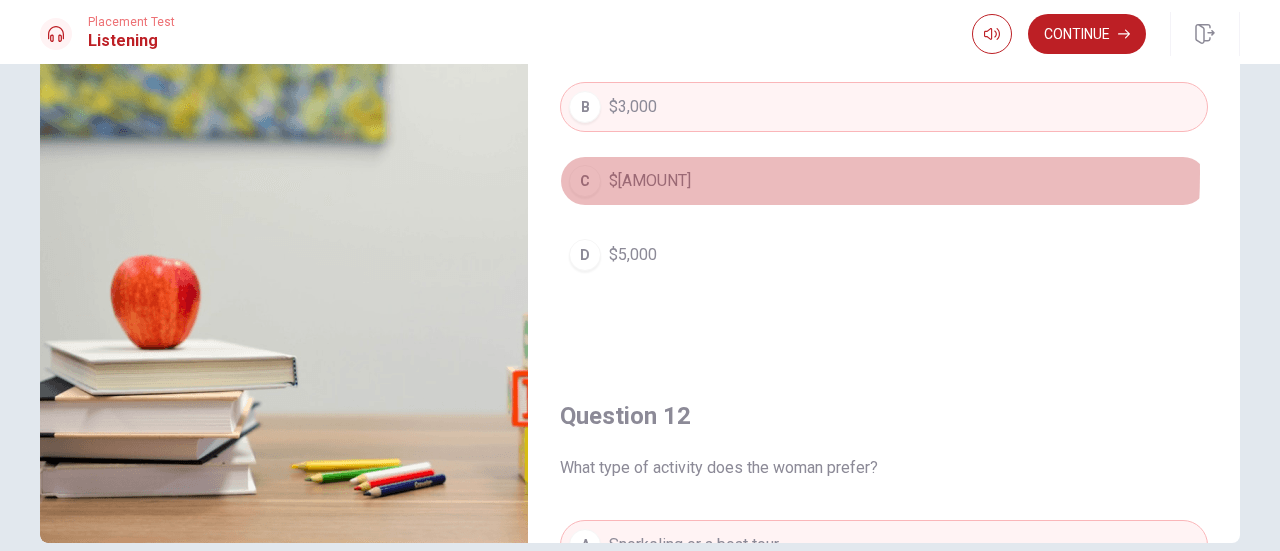 click on "C $2,000" at bounding box center [884, 181] 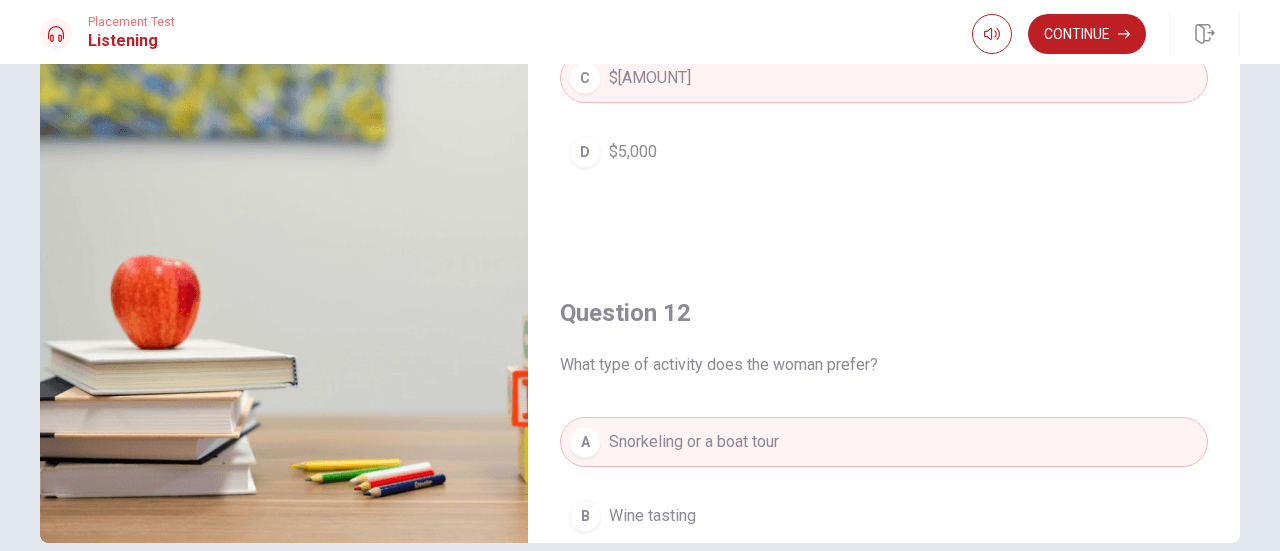 scroll, scrollTop: 0, scrollLeft: 0, axis: both 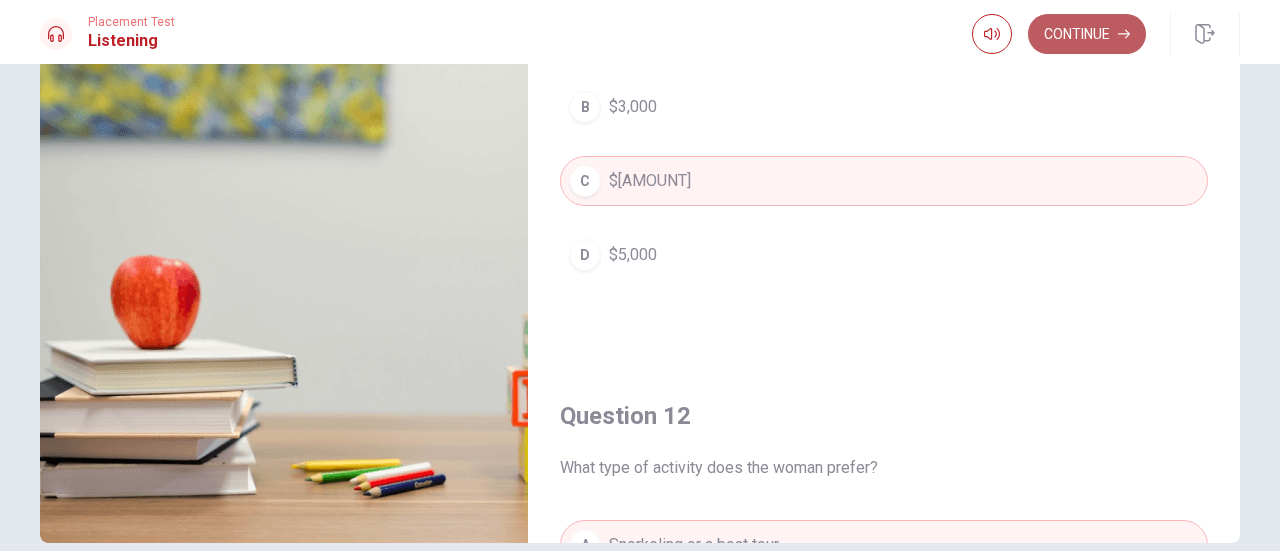 click on "Continue" at bounding box center (1087, 34) 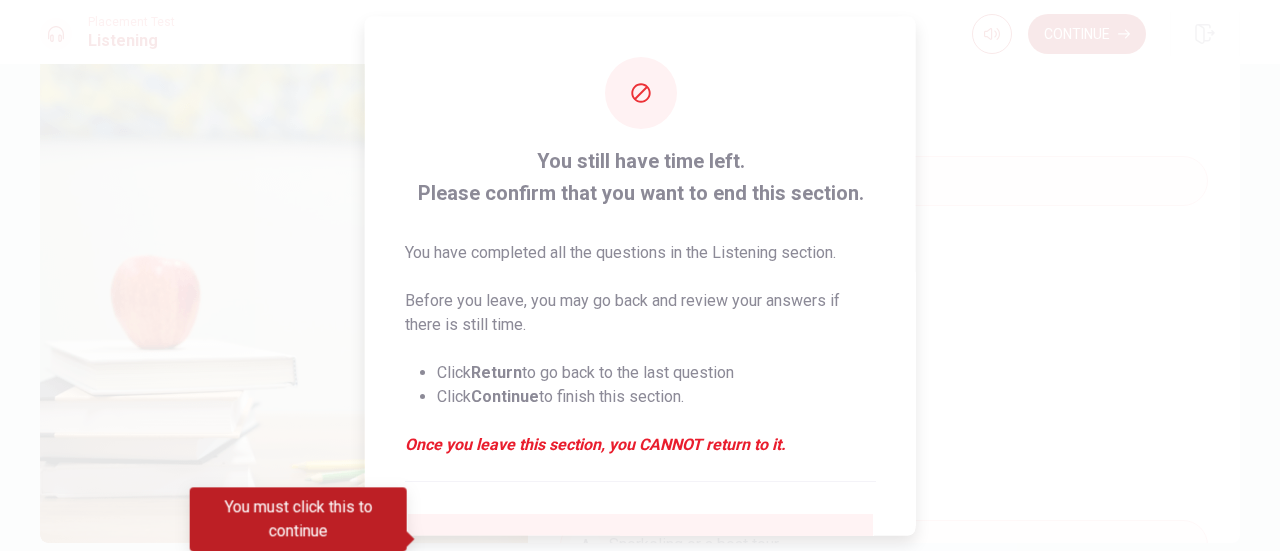 scroll, scrollTop: 194, scrollLeft: 0, axis: vertical 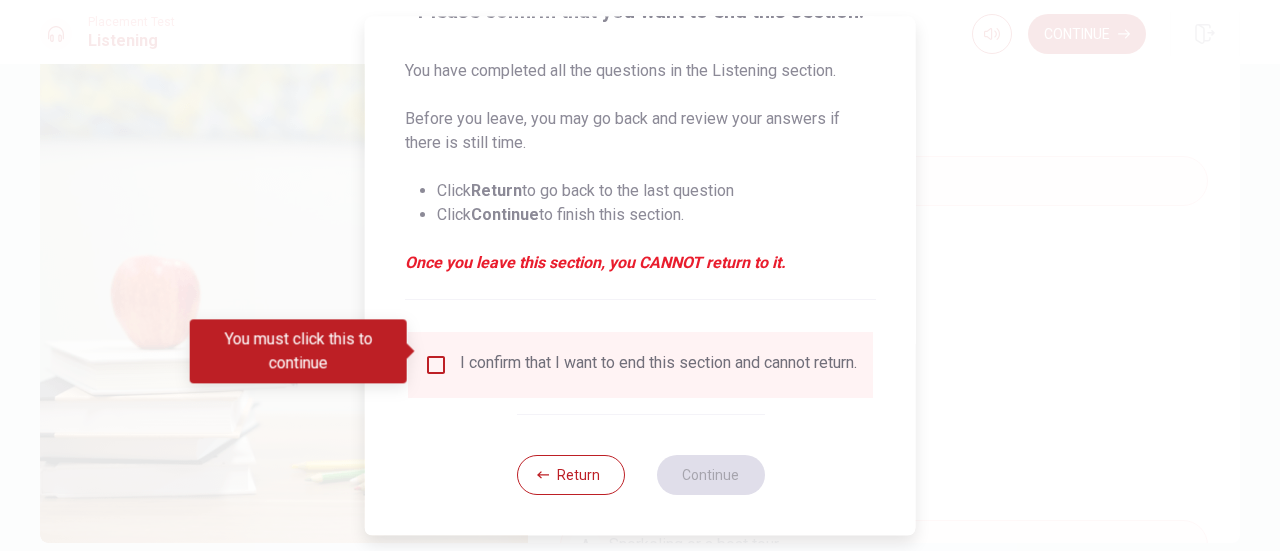 click on "I confirm that I want to end this section and cannot return." at bounding box center [658, 365] 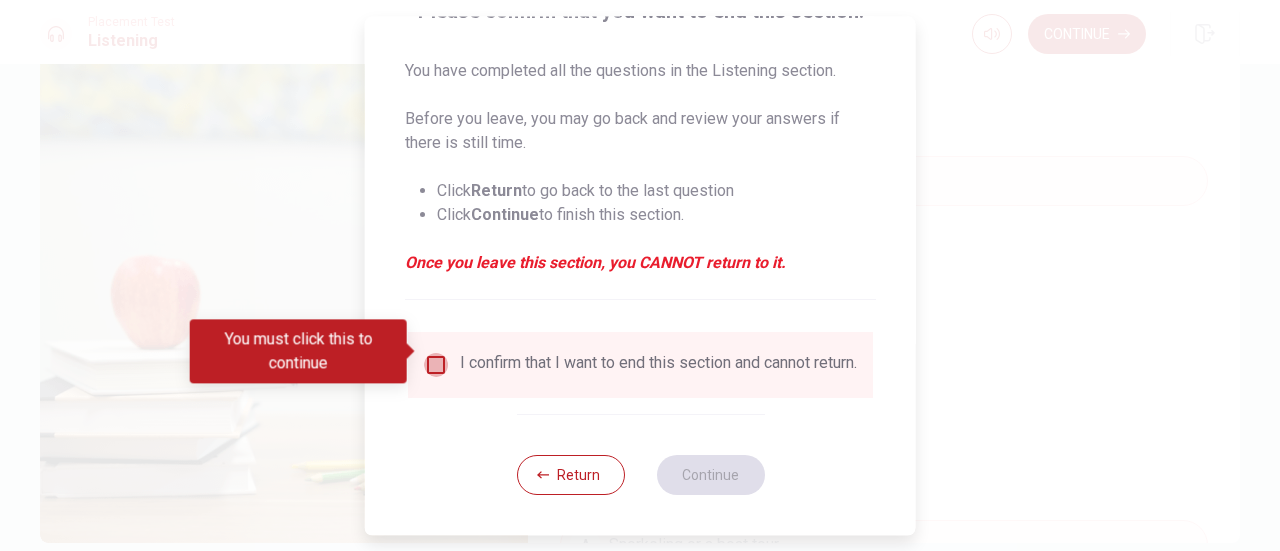 click at bounding box center (436, 365) 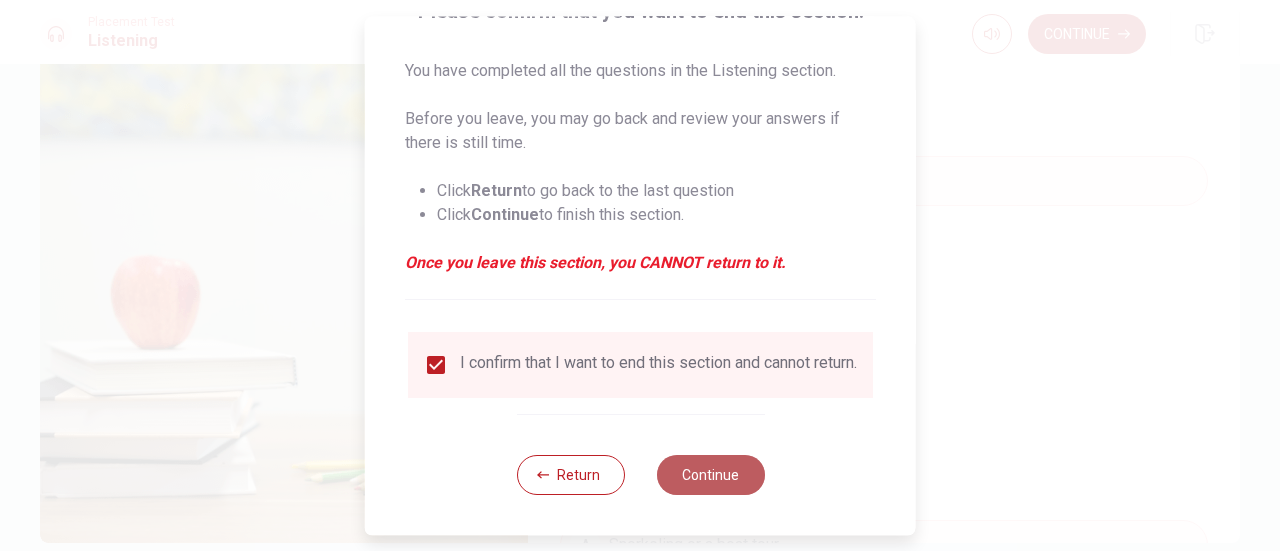 click on "Continue" at bounding box center (710, 475) 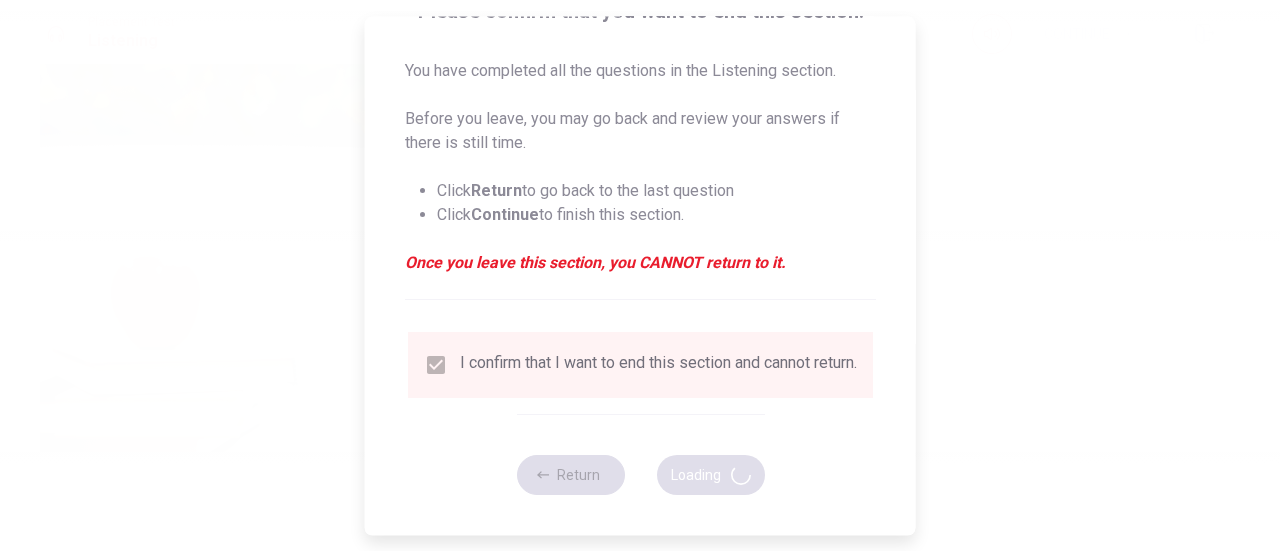 type on "73" 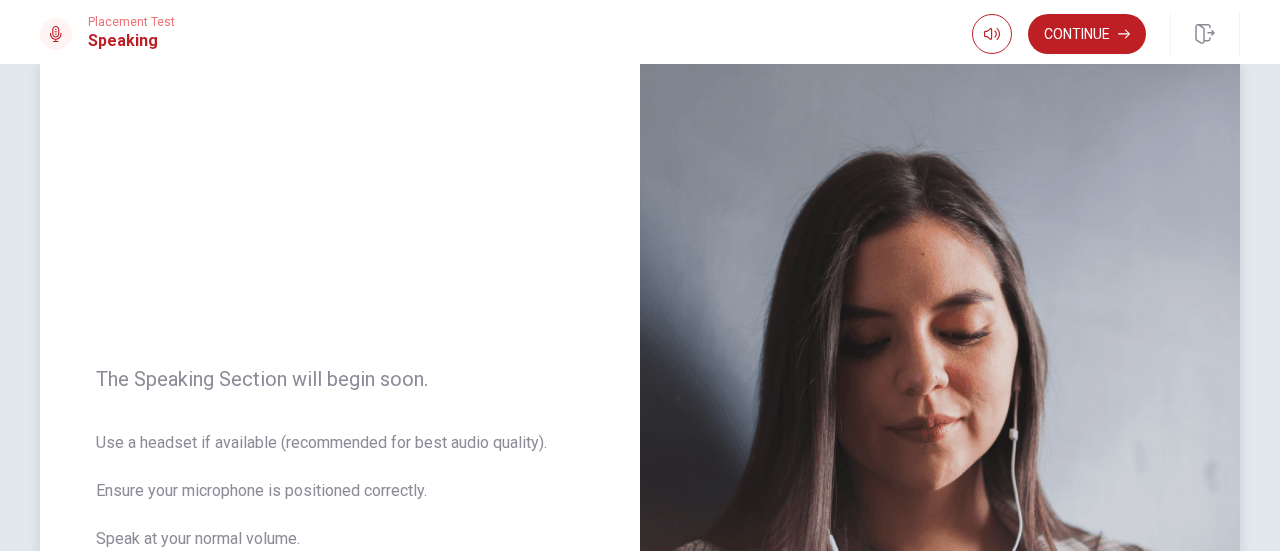 scroll, scrollTop: 0, scrollLeft: 0, axis: both 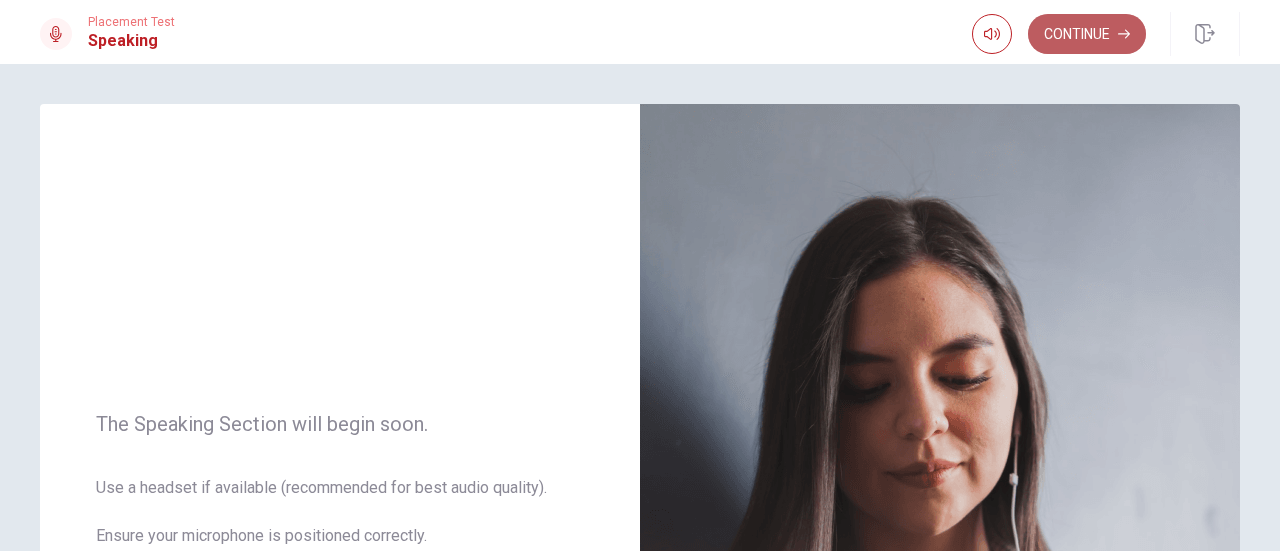 click on "Continue" at bounding box center [1087, 34] 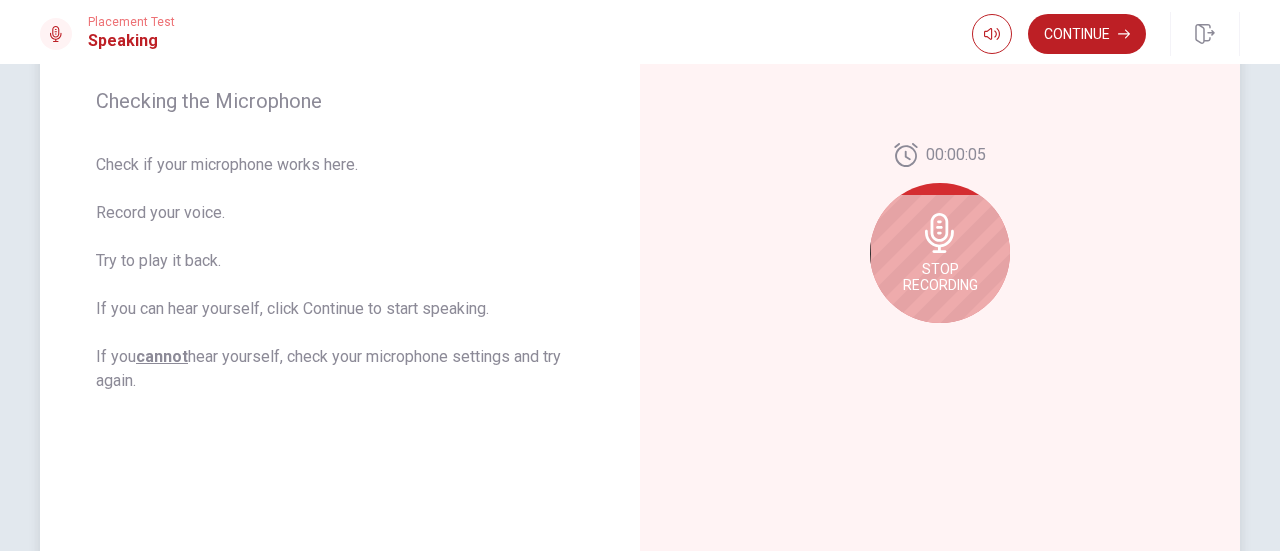 scroll, scrollTop: 300, scrollLeft: 0, axis: vertical 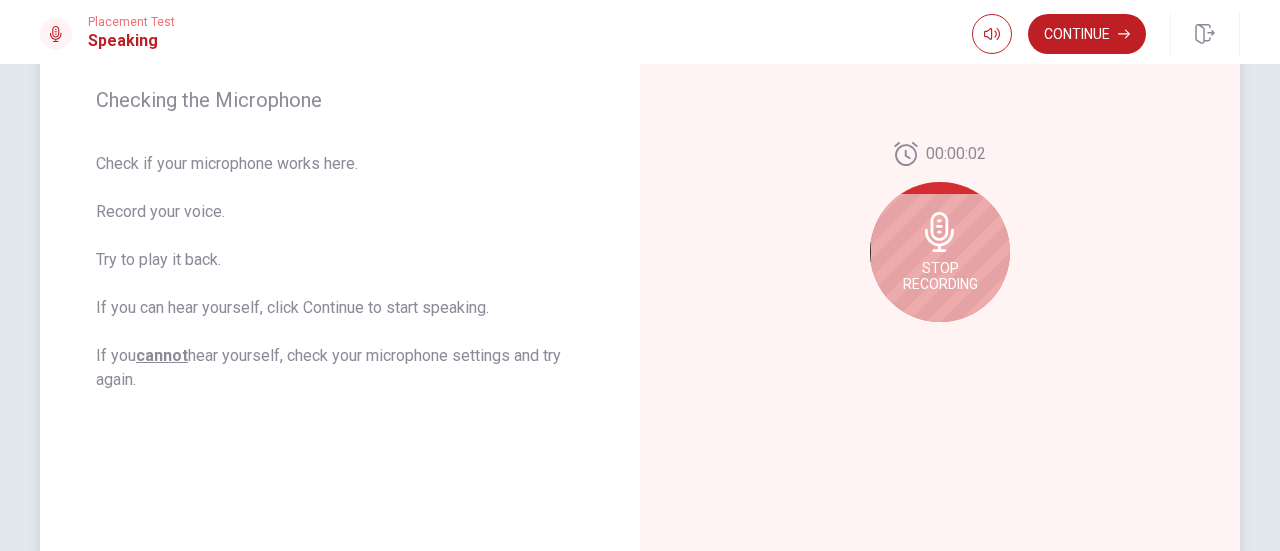 click on "Stop   Recording" at bounding box center (940, 252) 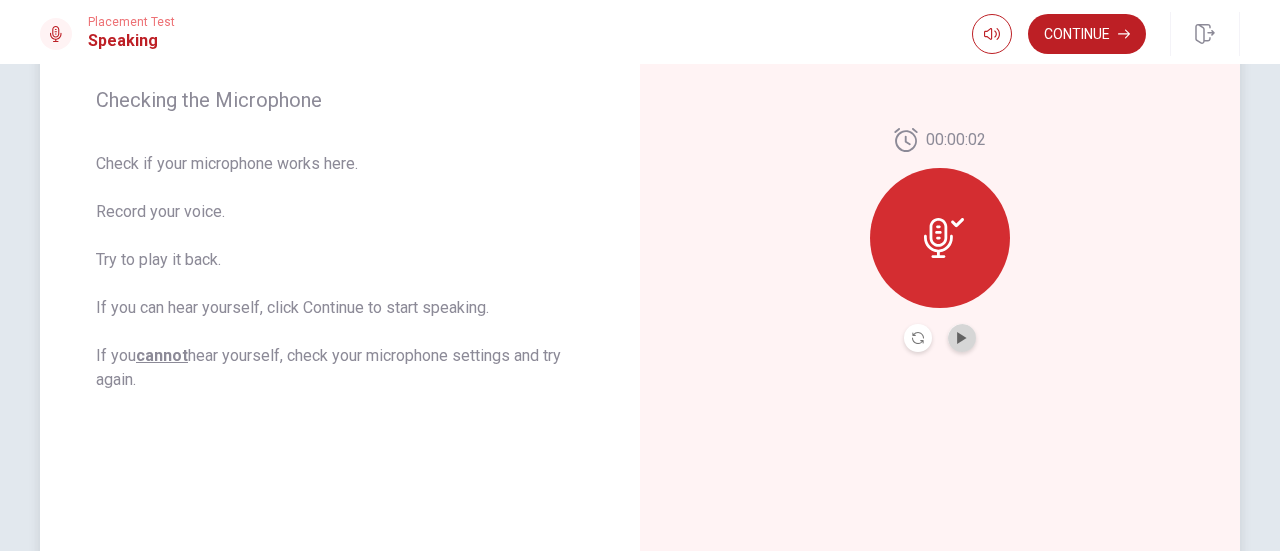 click at bounding box center [962, 338] 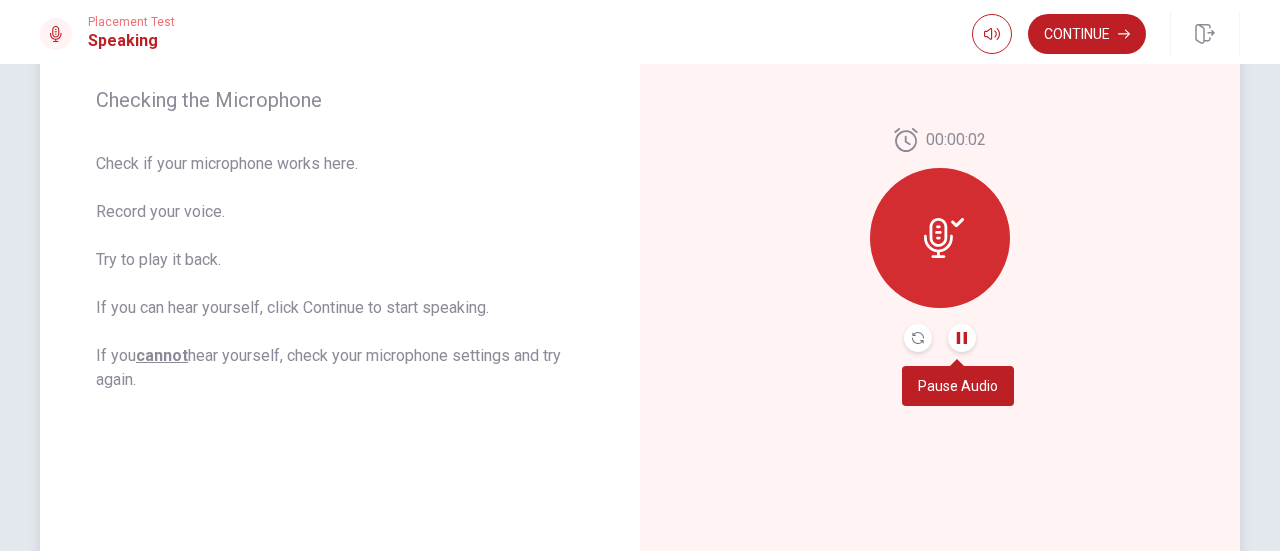 click 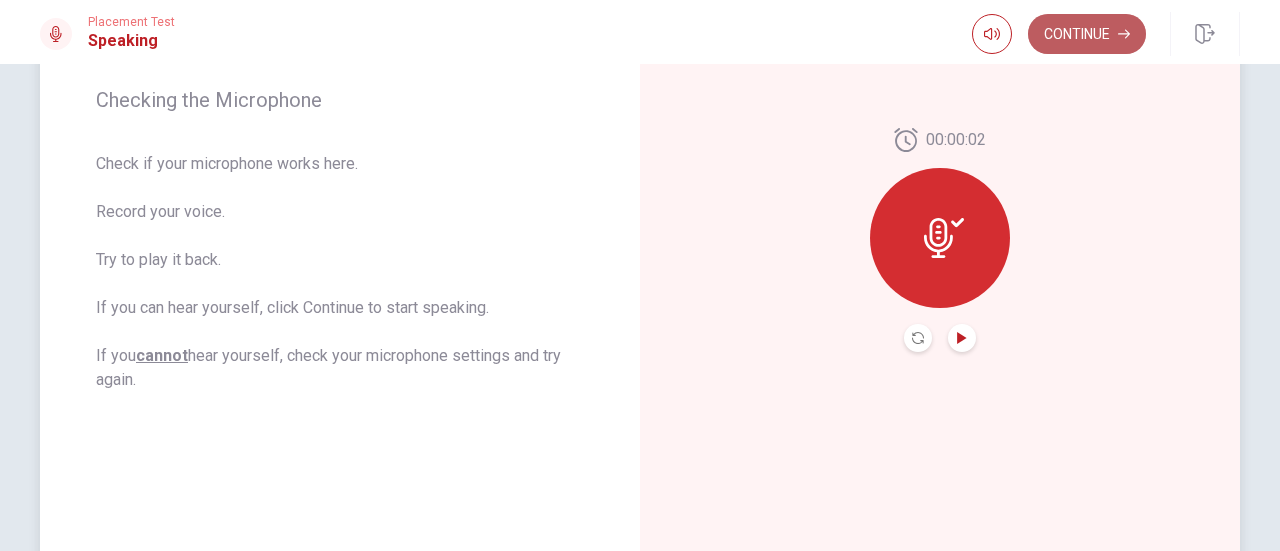 click on "Continue" at bounding box center (1087, 34) 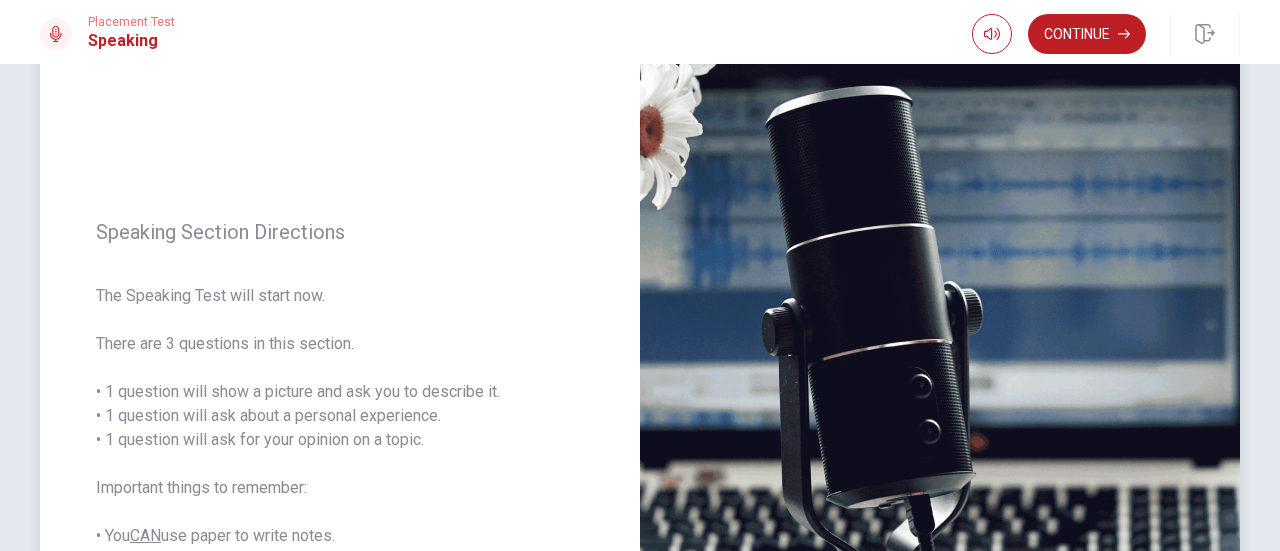 scroll, scrollTop: 131, scrollLeft: 0, axis: vertical 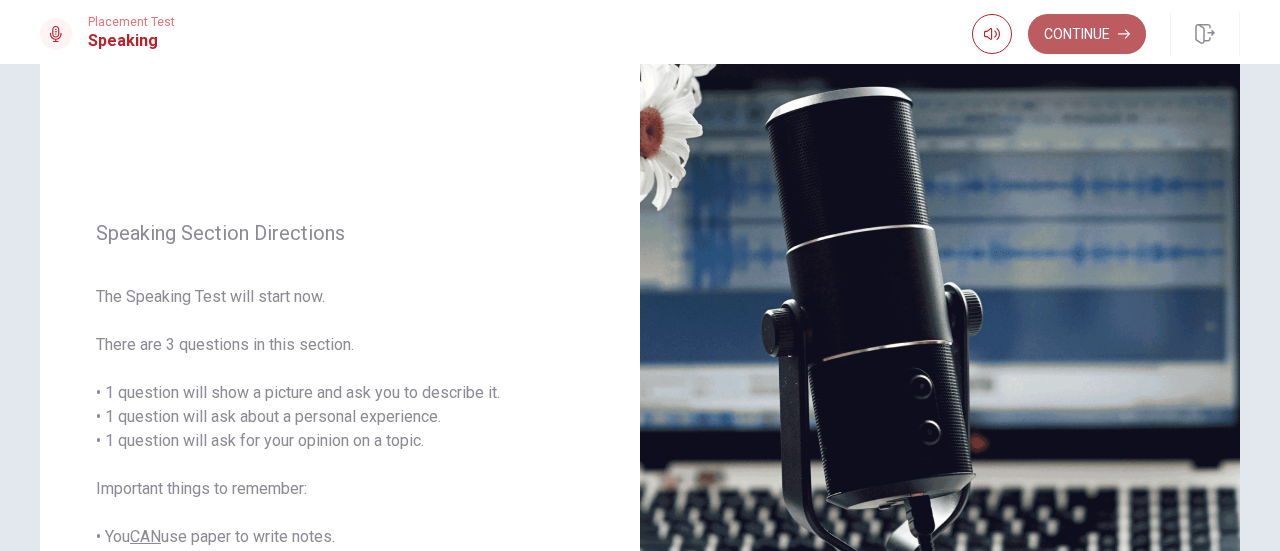 click on "Continue" at bounding box center [1087, 34] 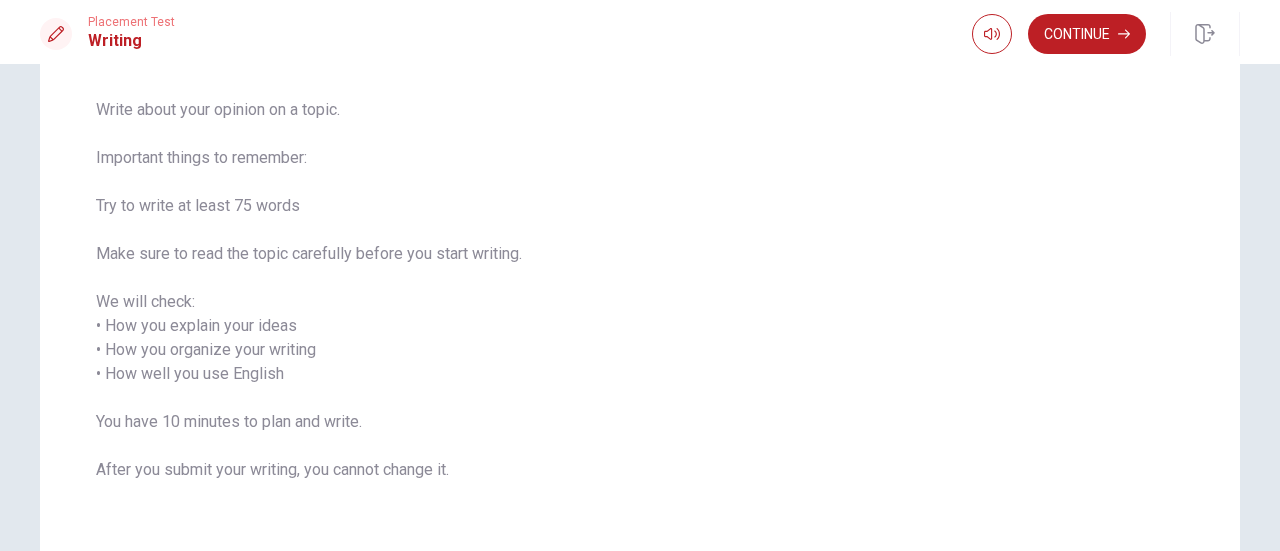 scroll, scrollTop: 143, scrollLeft: 0, axis: vertical 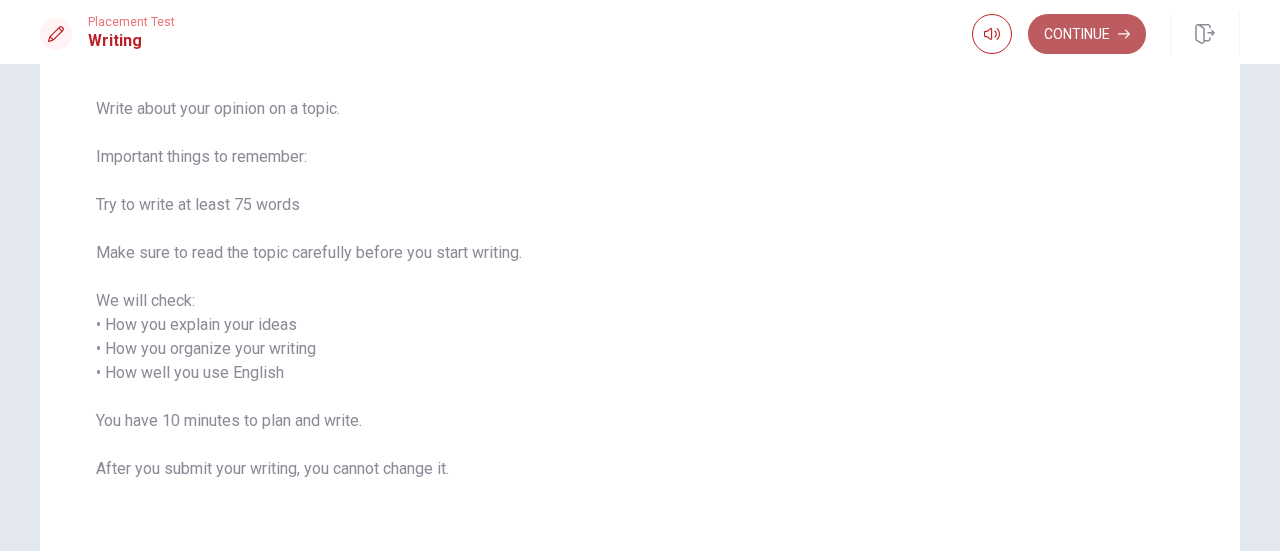 click on "Continue" at bounding box center [1087, 34] 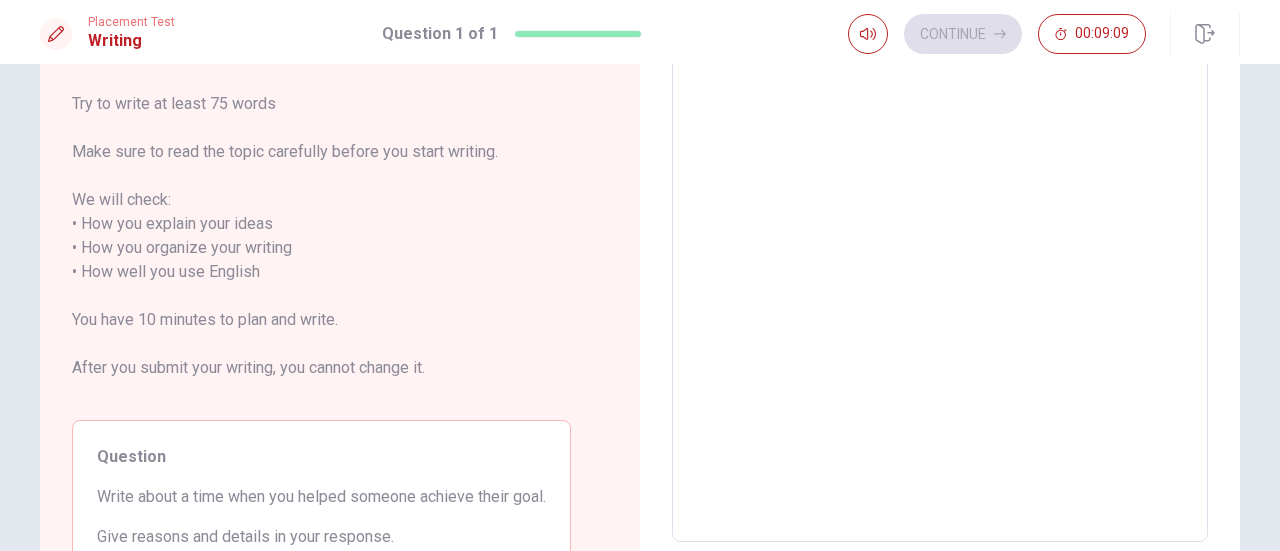 scroll, scrollTop: 197, scrollLeft: 0, axis: vertical 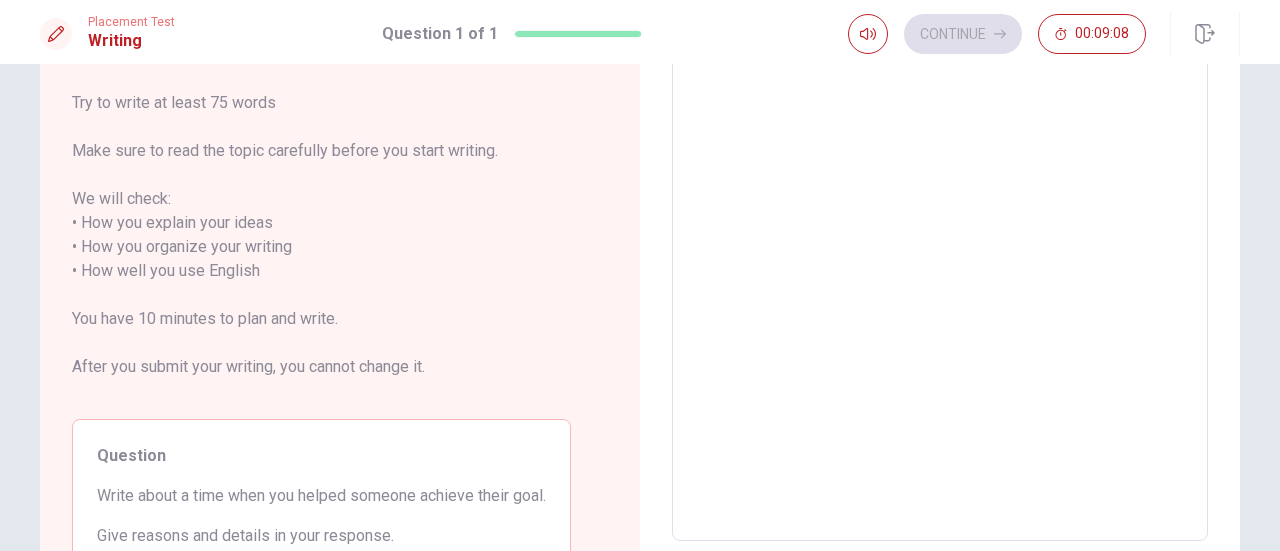 click at bounding box center [940, 259] 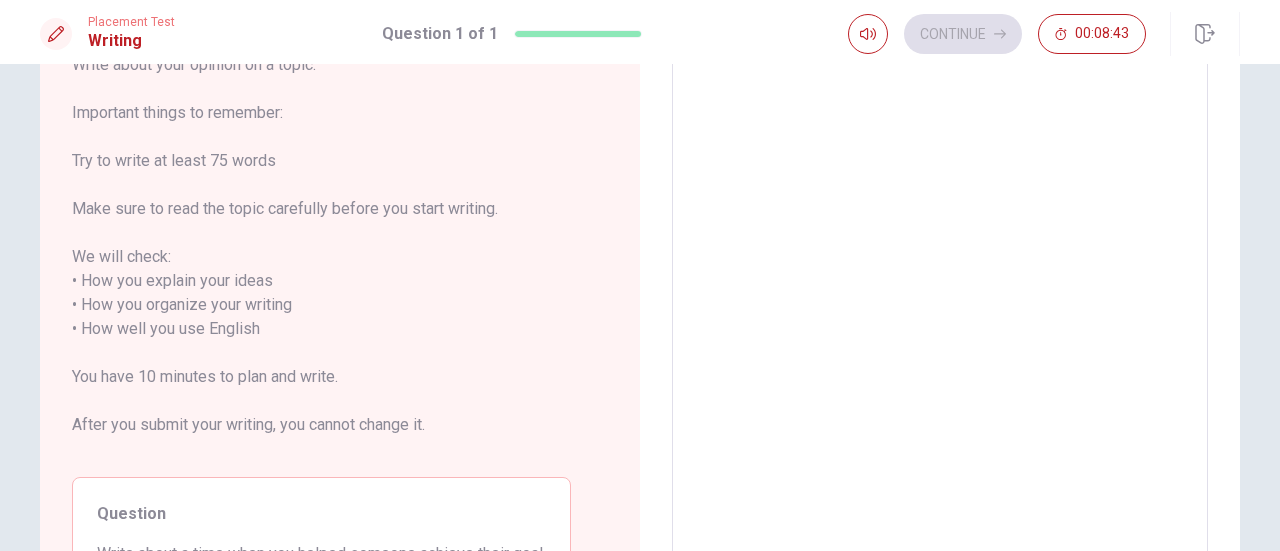 scroll, scrollTop: 0, scrollLeft: 0, axis: both 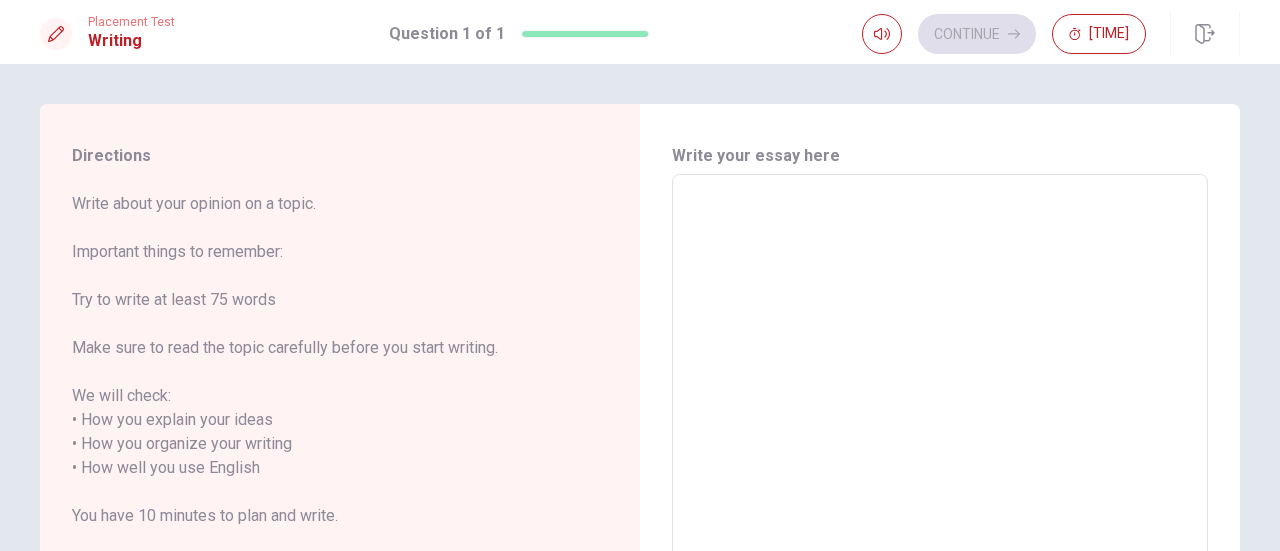 type on "I" 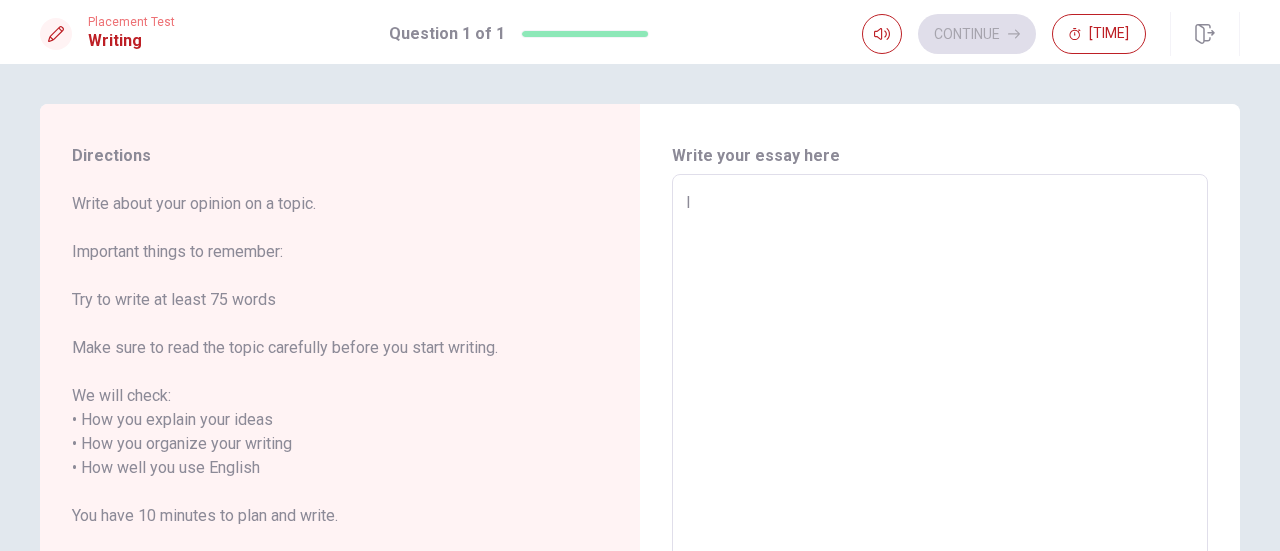 type on "x" 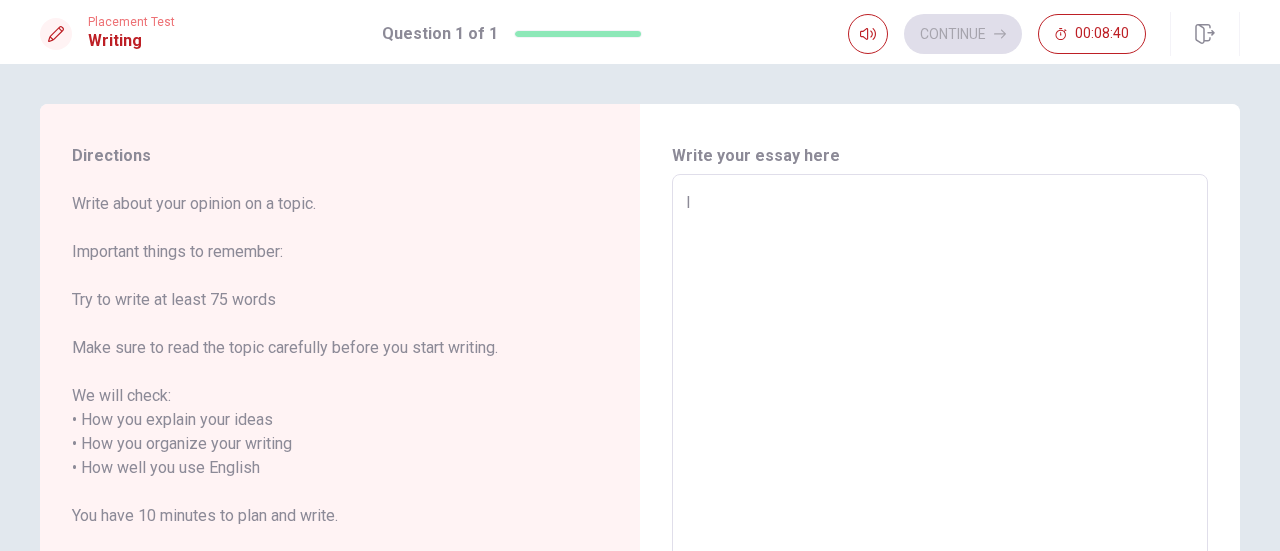 type on "x" 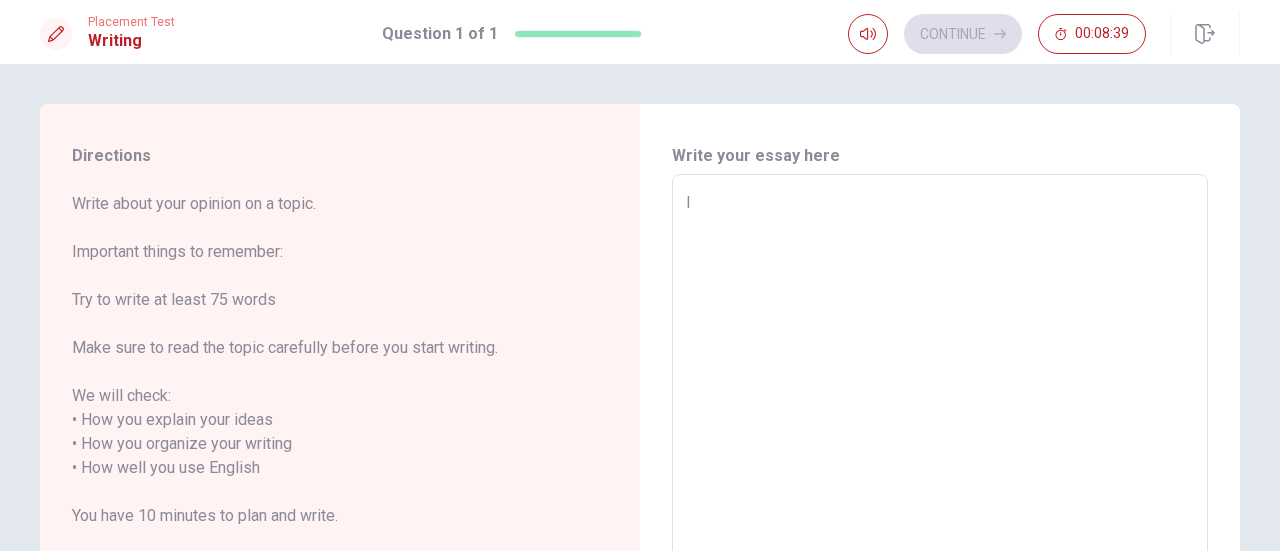 type on "I h" 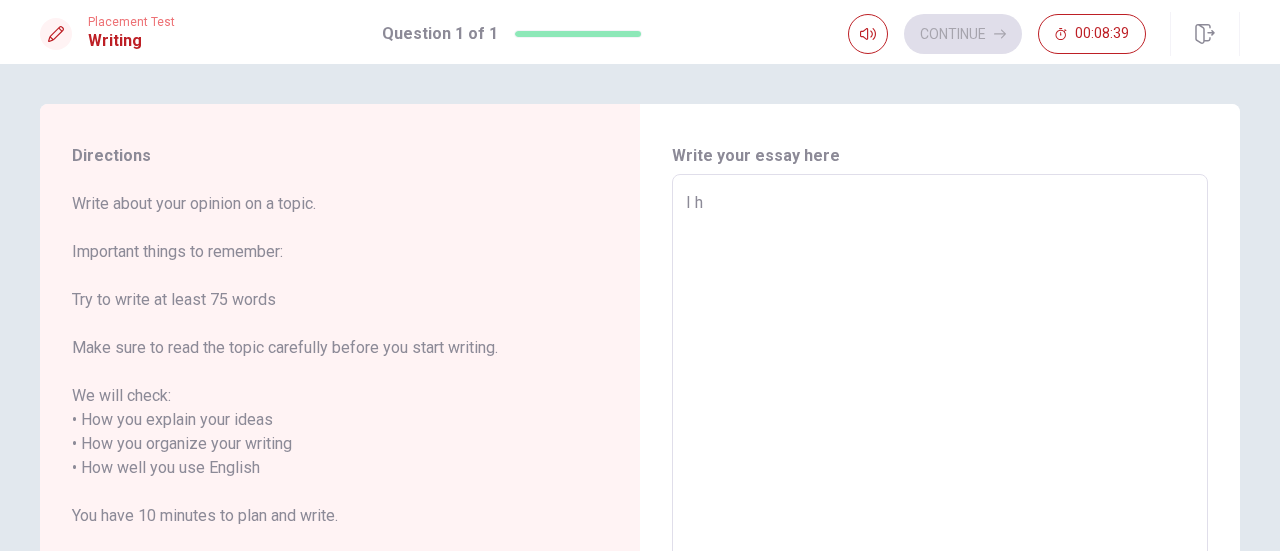 type on "x" 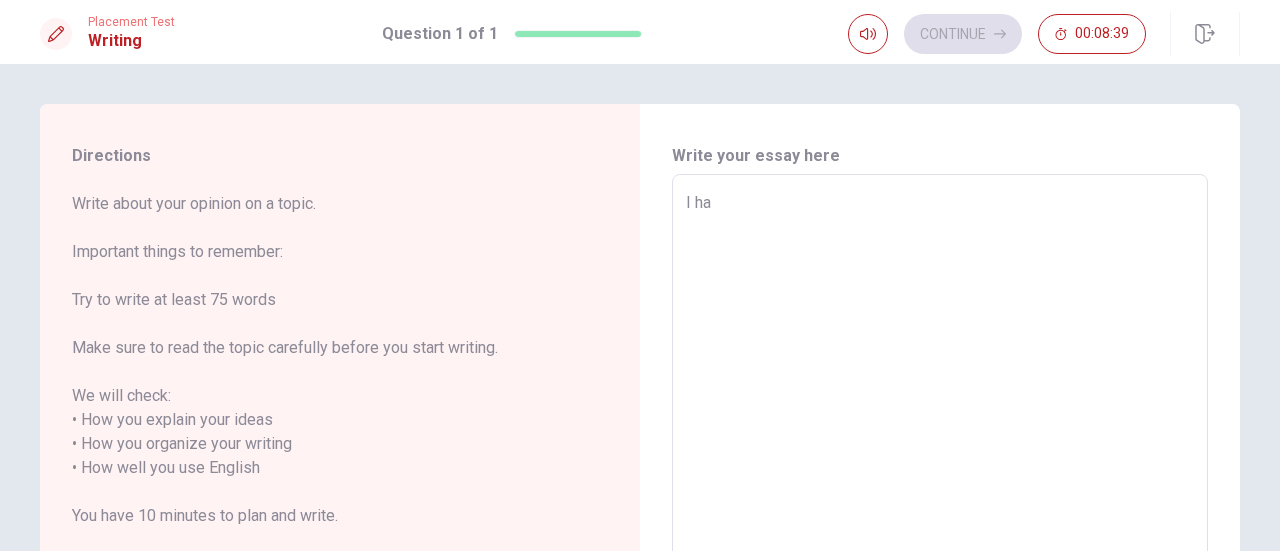 type on "x" 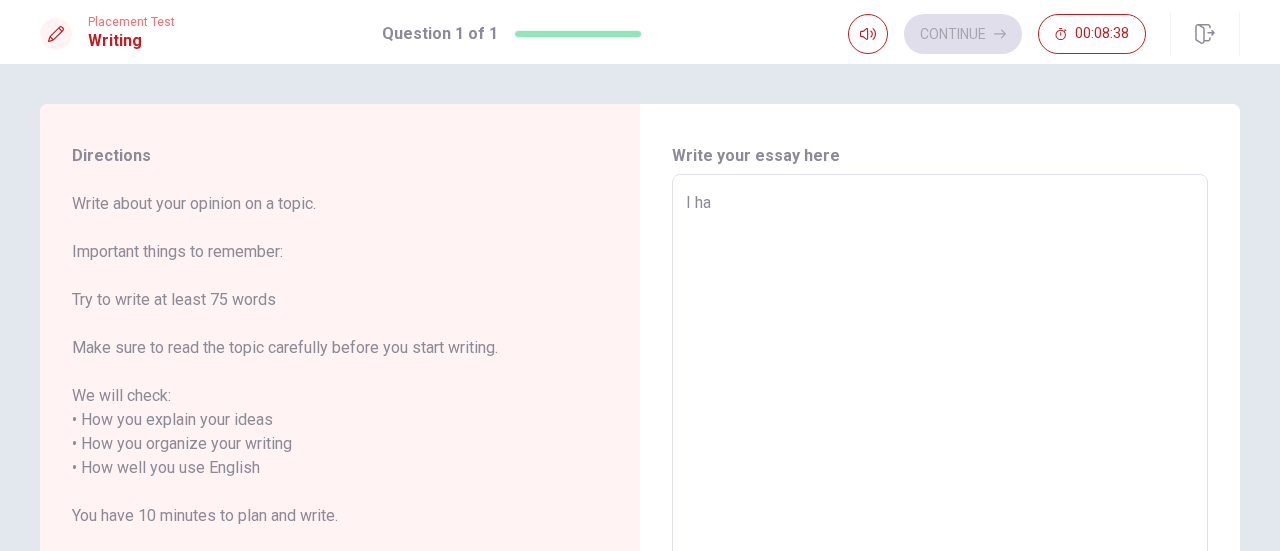 type on "I had" 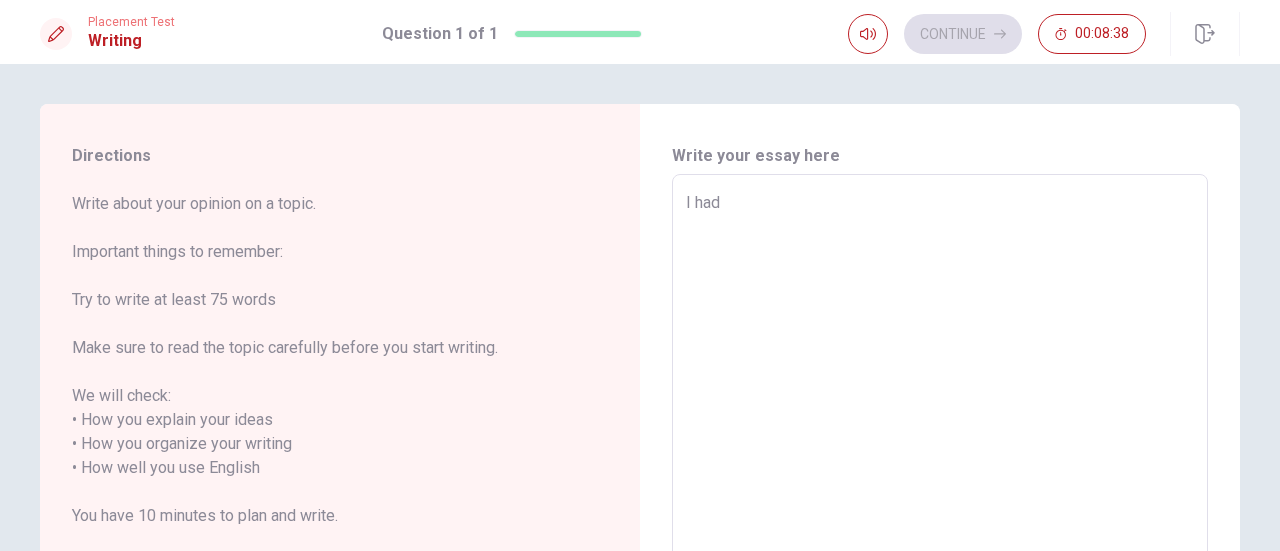 type on "x" 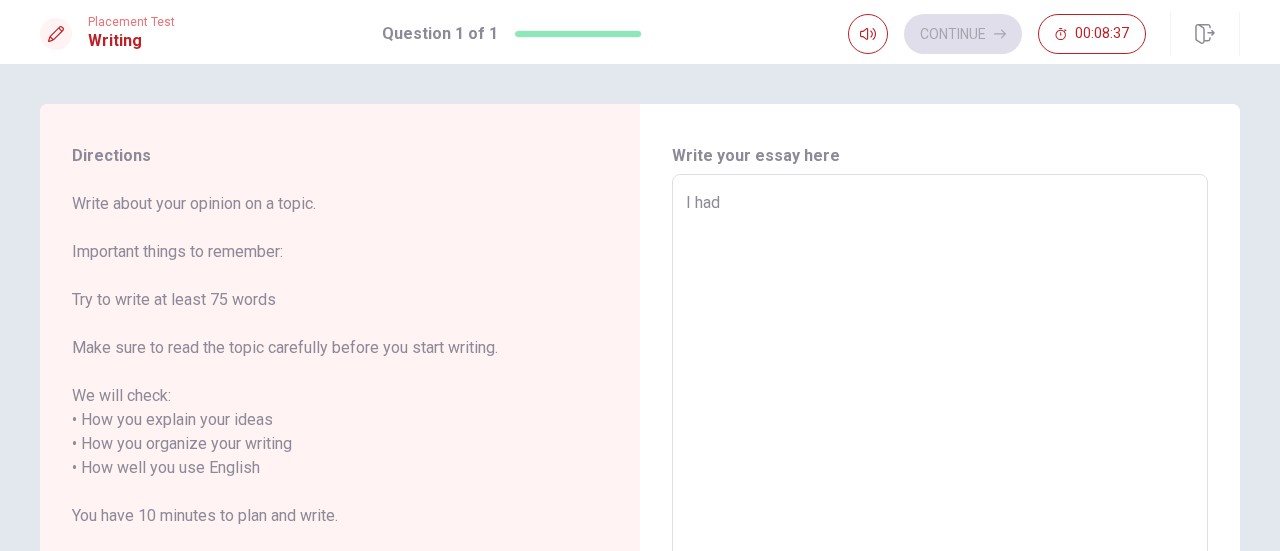 type on "x" 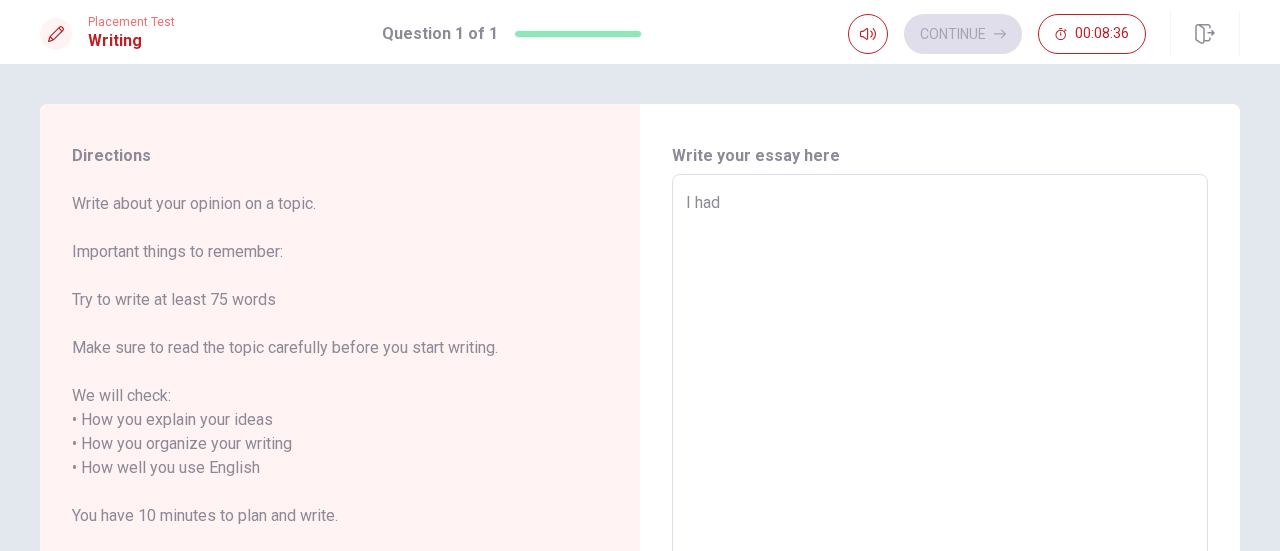 type on "I had b" 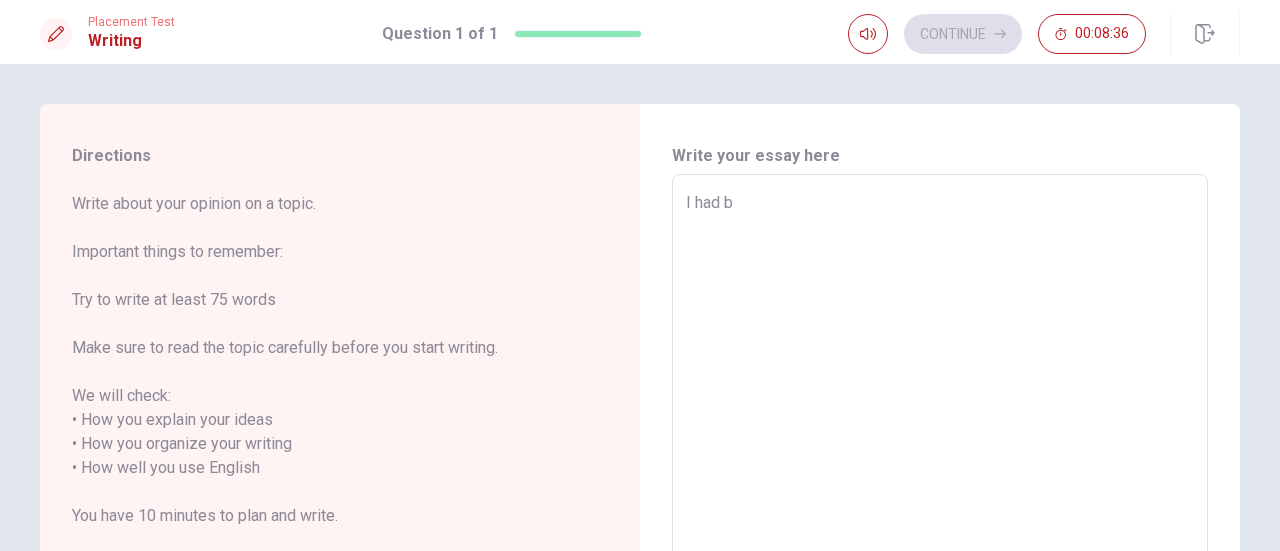 type on "x" 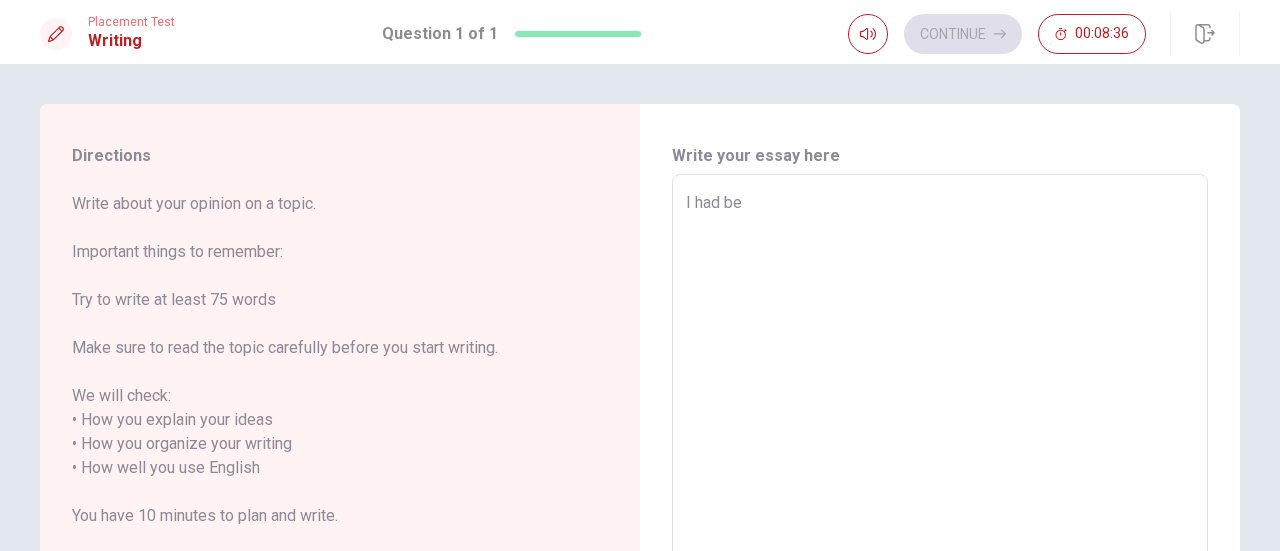 type on "x" 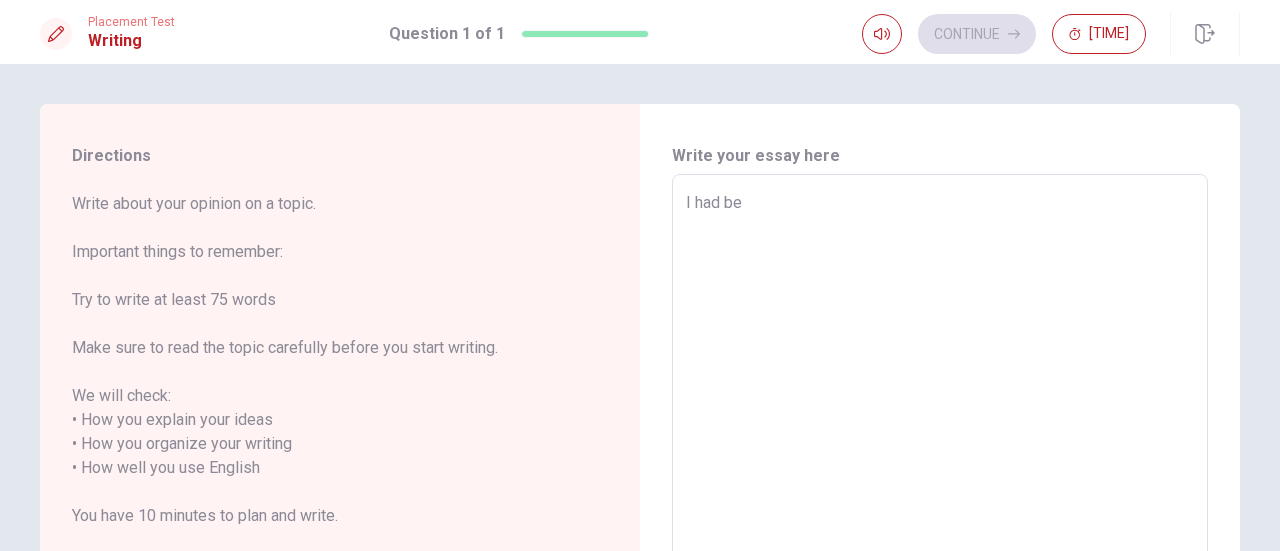 type on "I had bee" 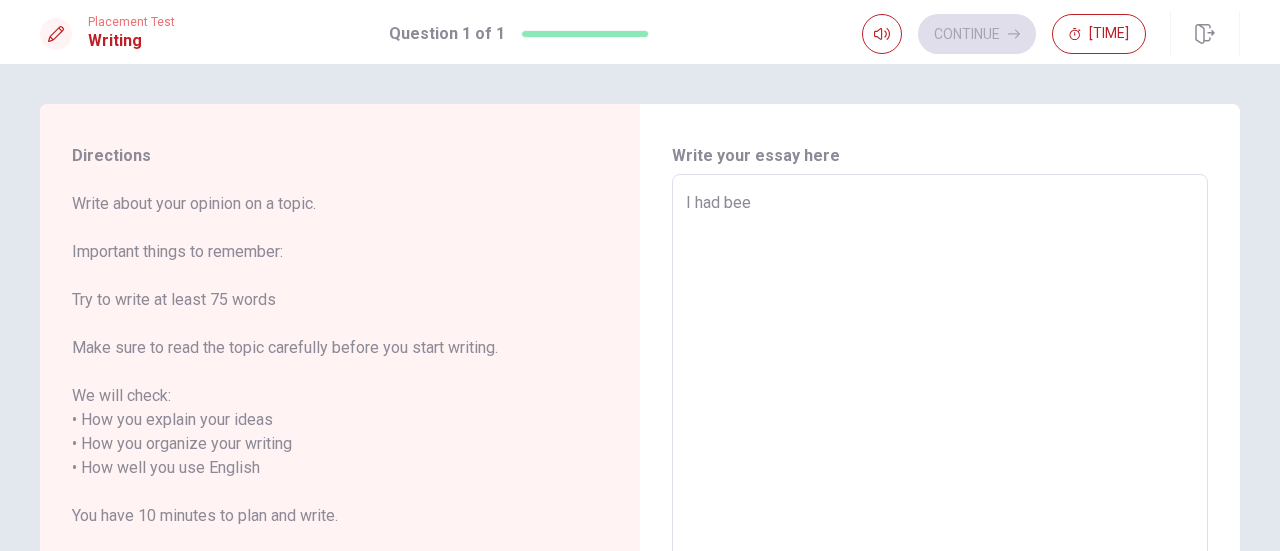 type on "x" 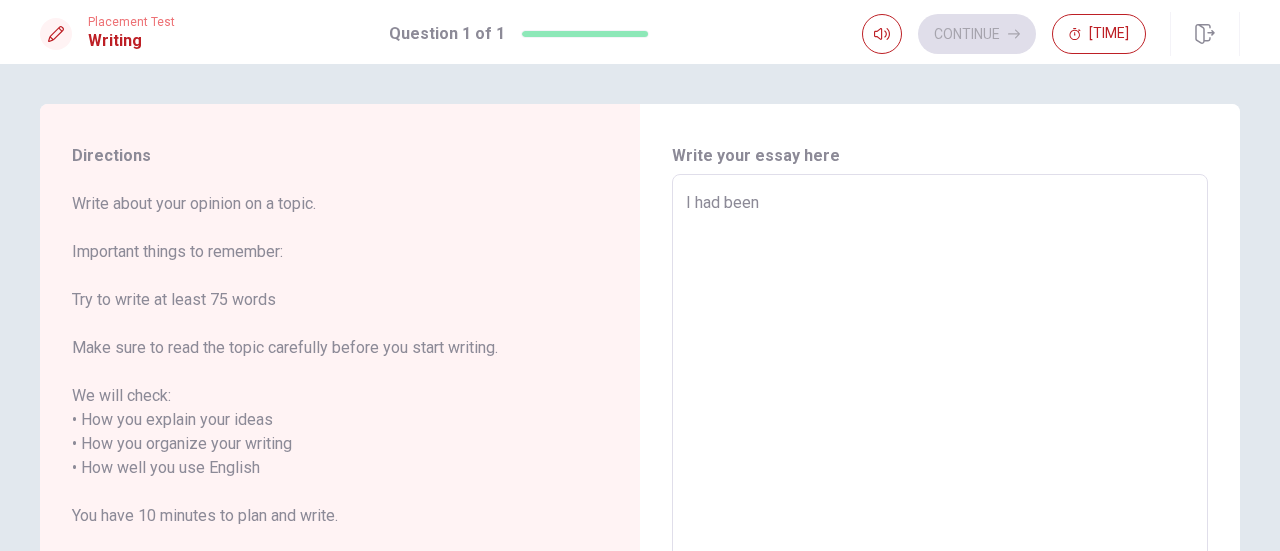type on "x" 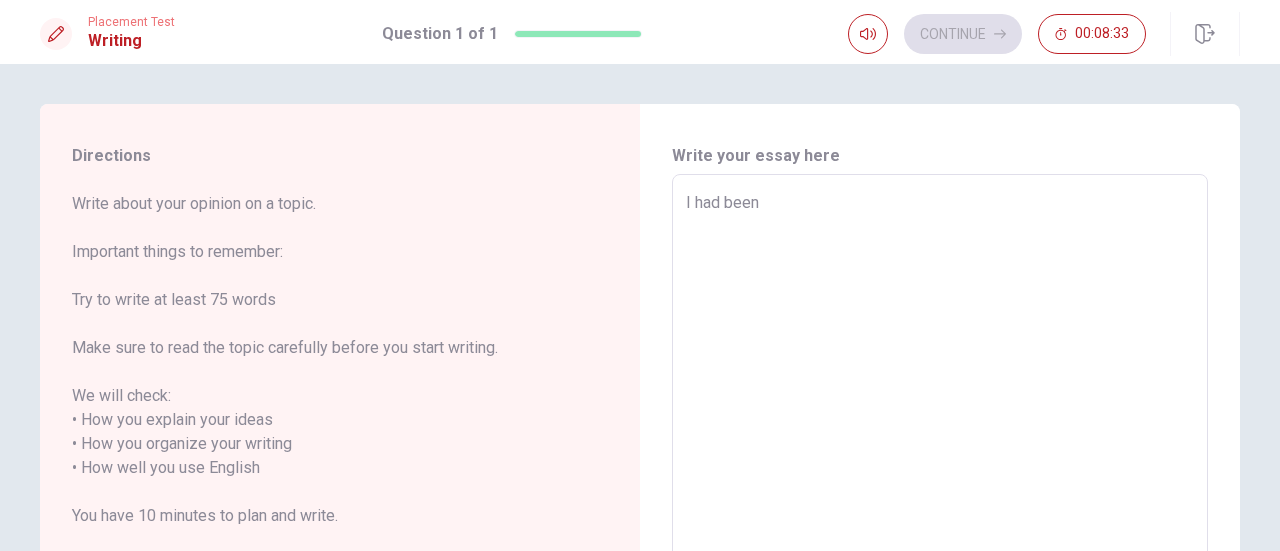 type on "x" 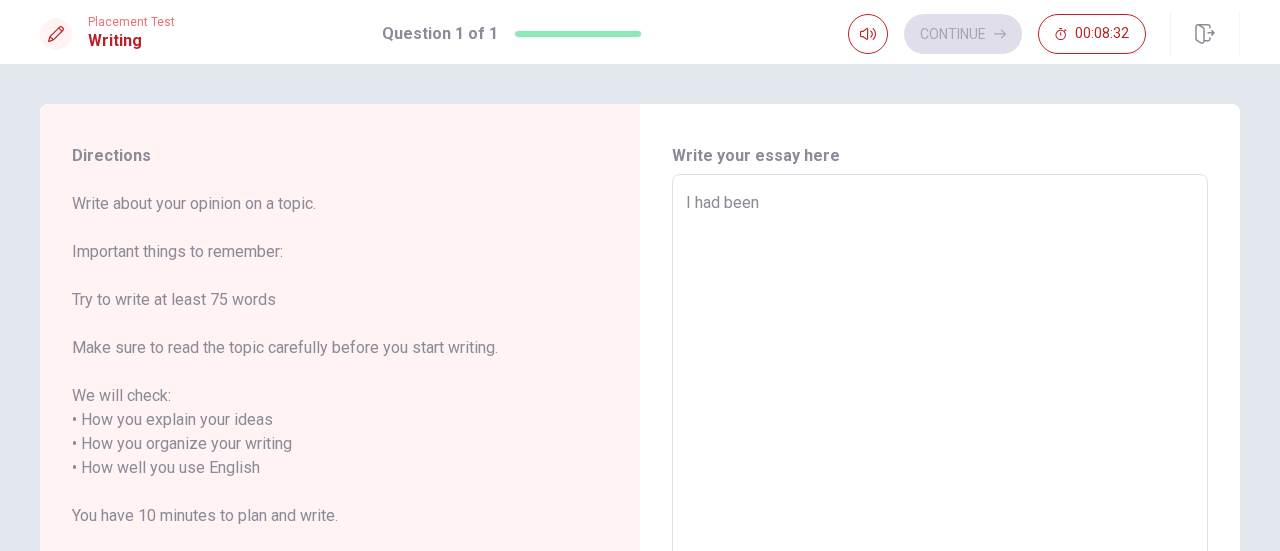 type on "I had been h" 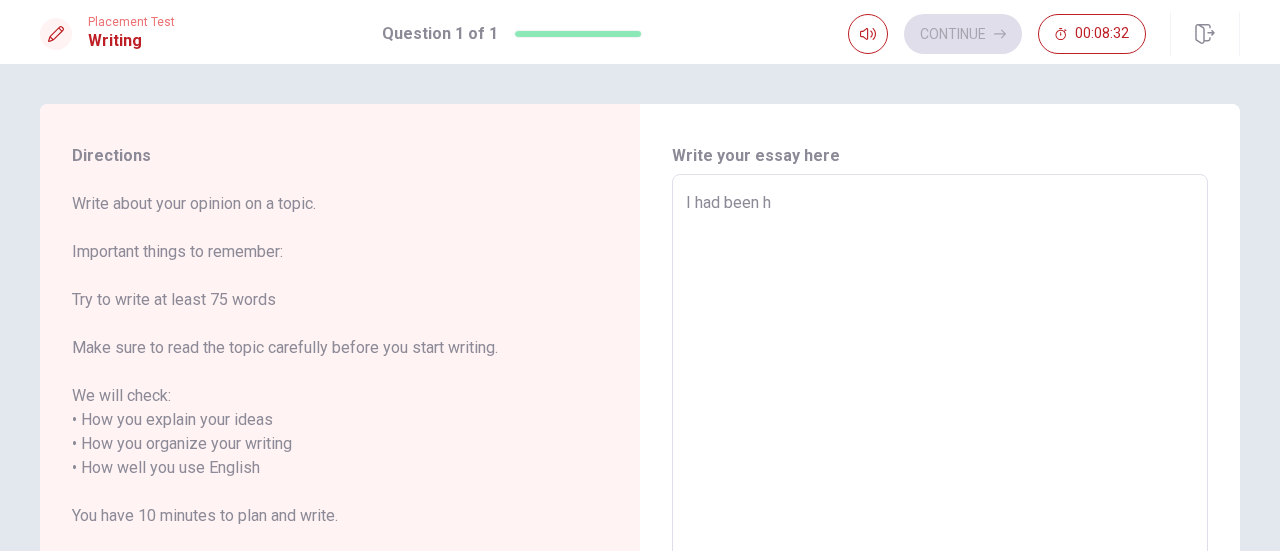 type on "x" 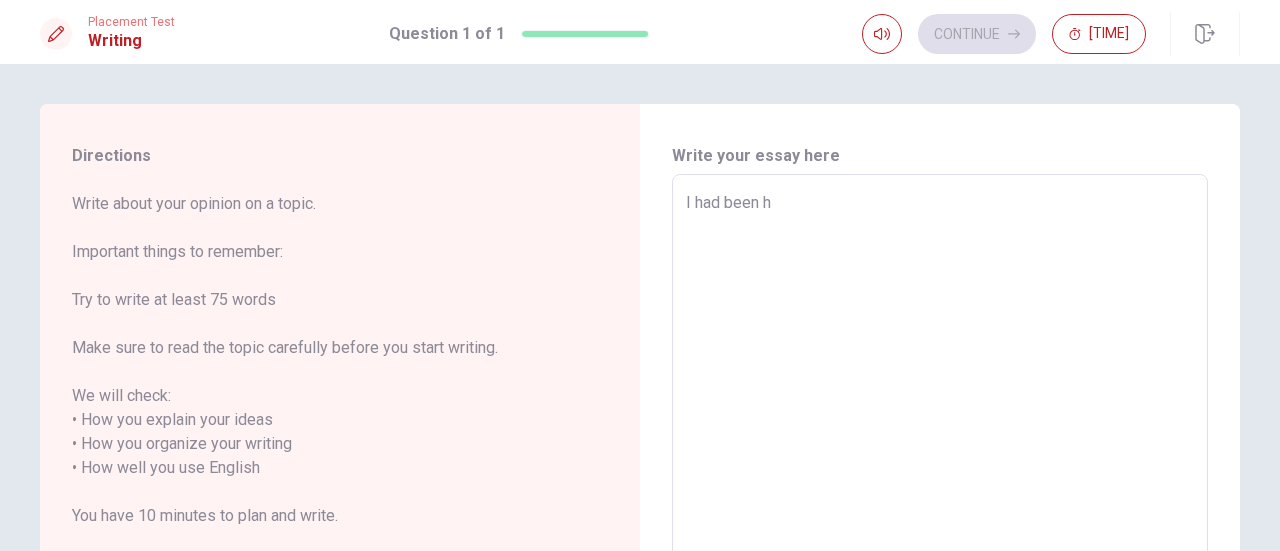 type on "I had been" 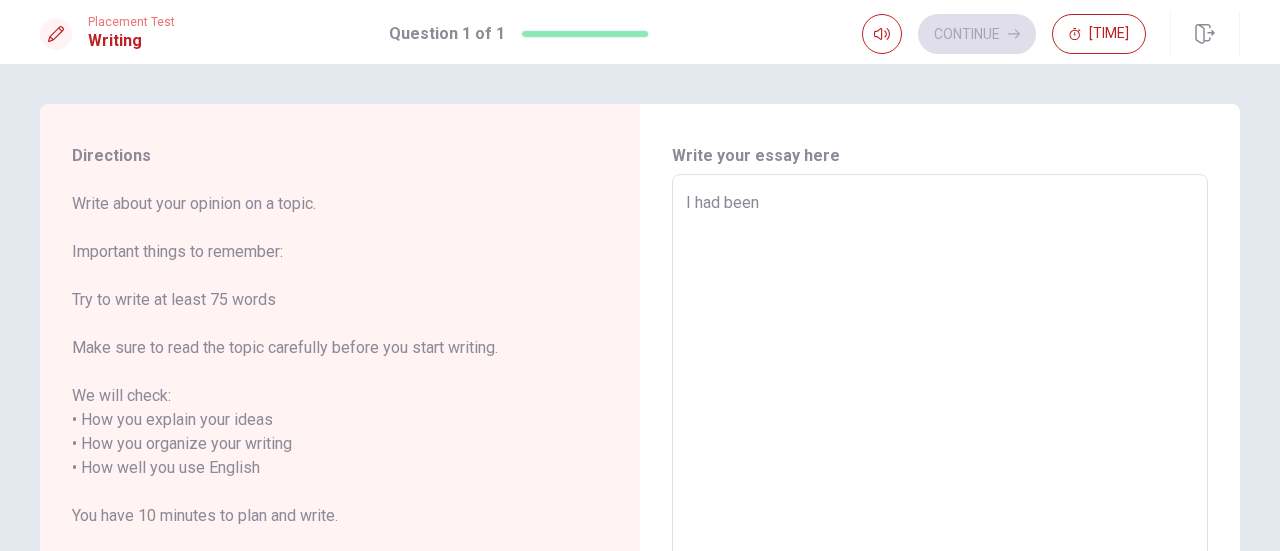 type on "x" 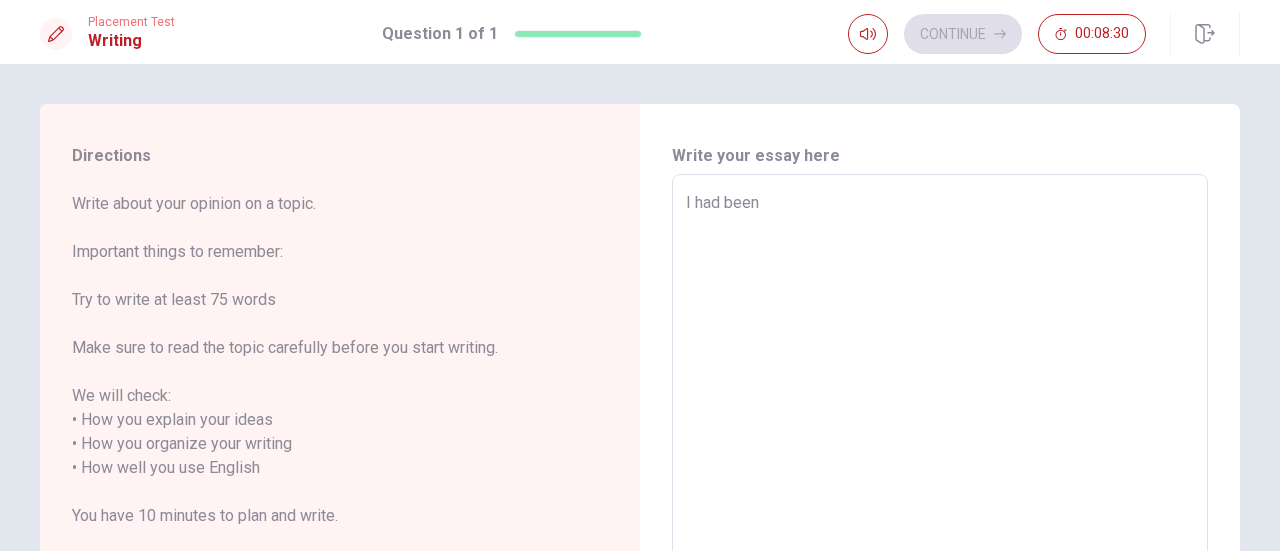 type on "I had bee" 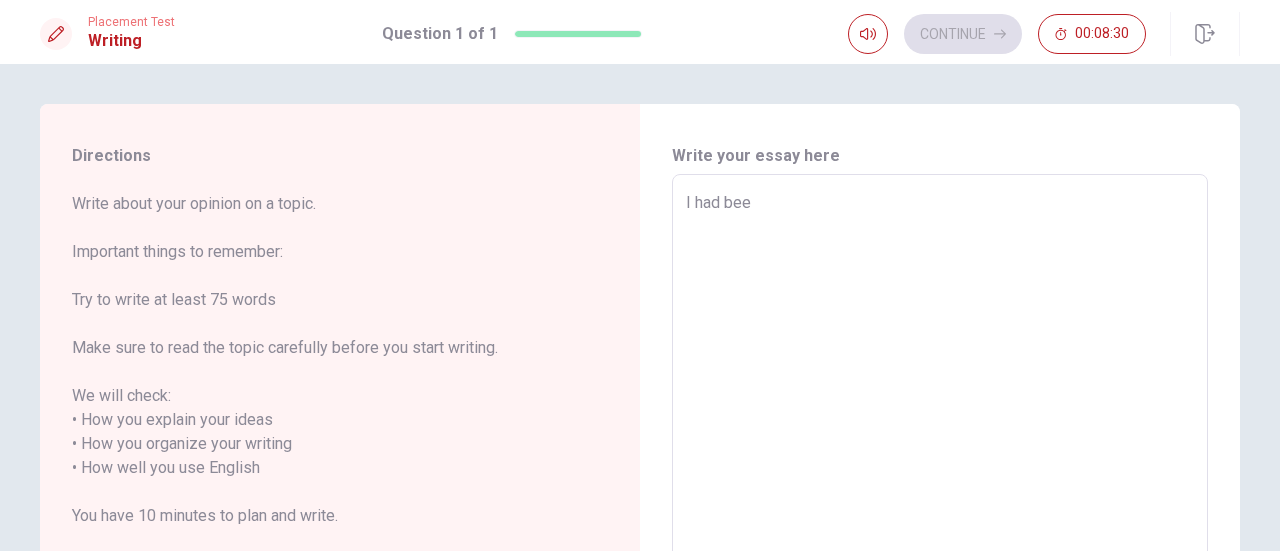 type on "x" 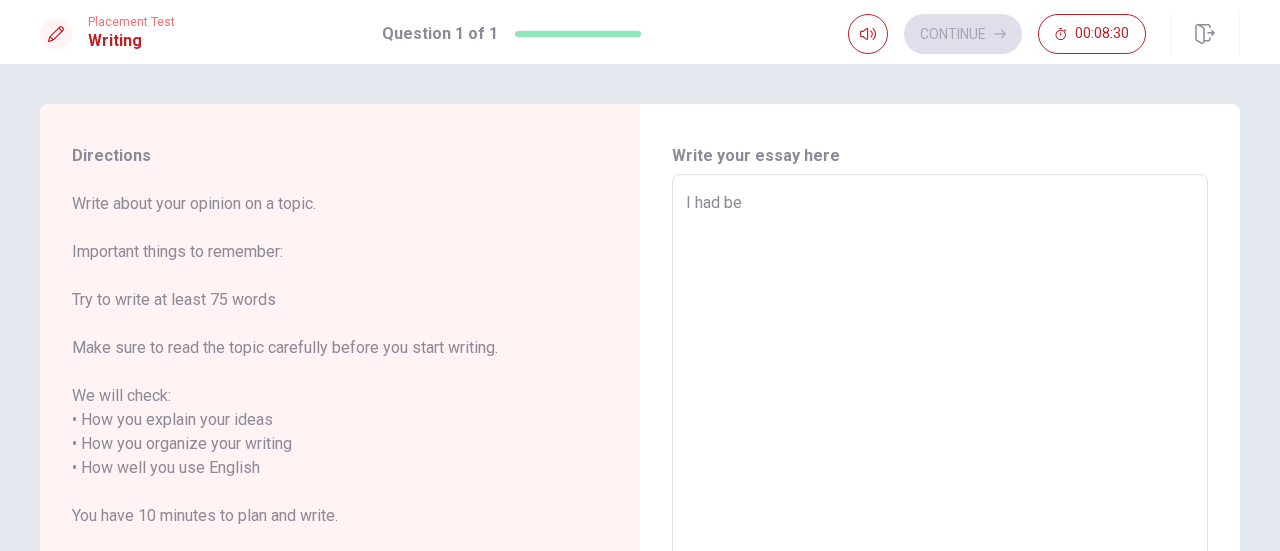 type on "x" 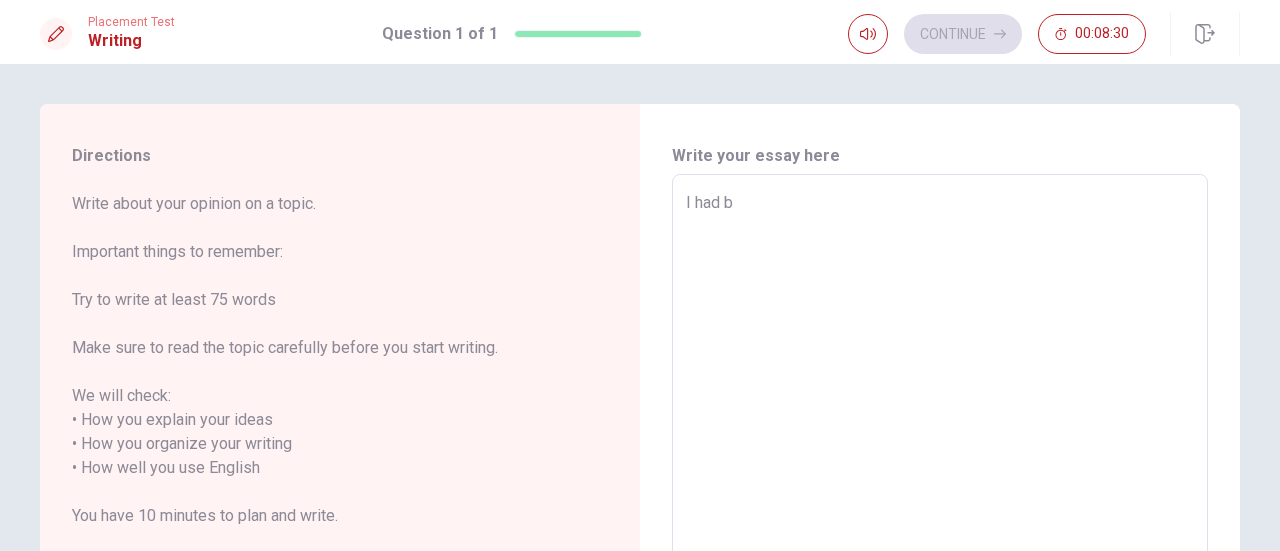 type on "x" 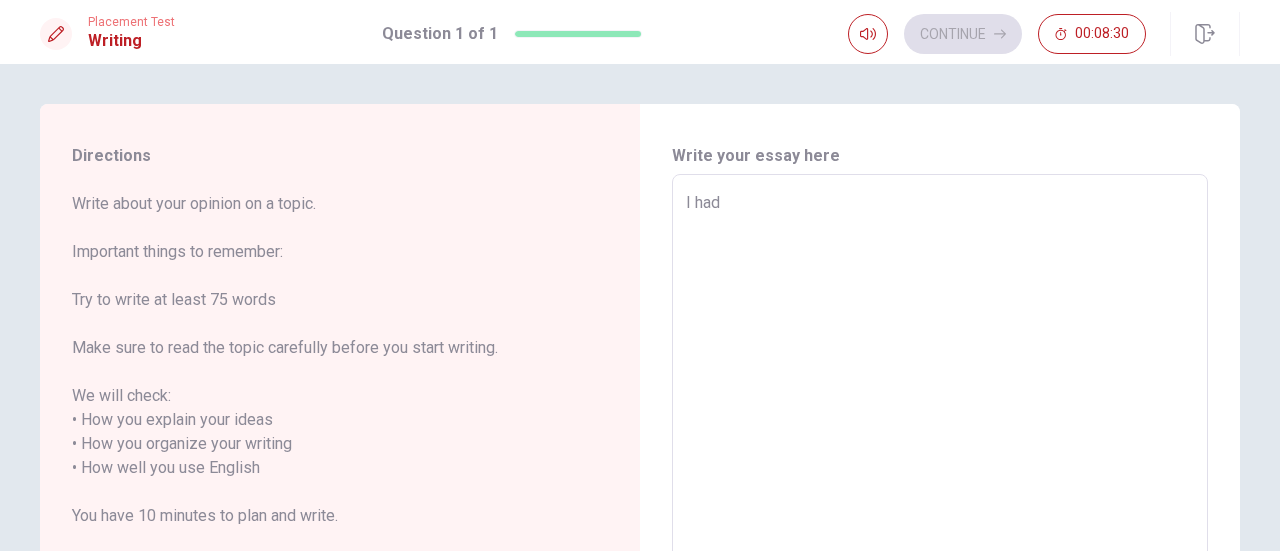 type on "x" 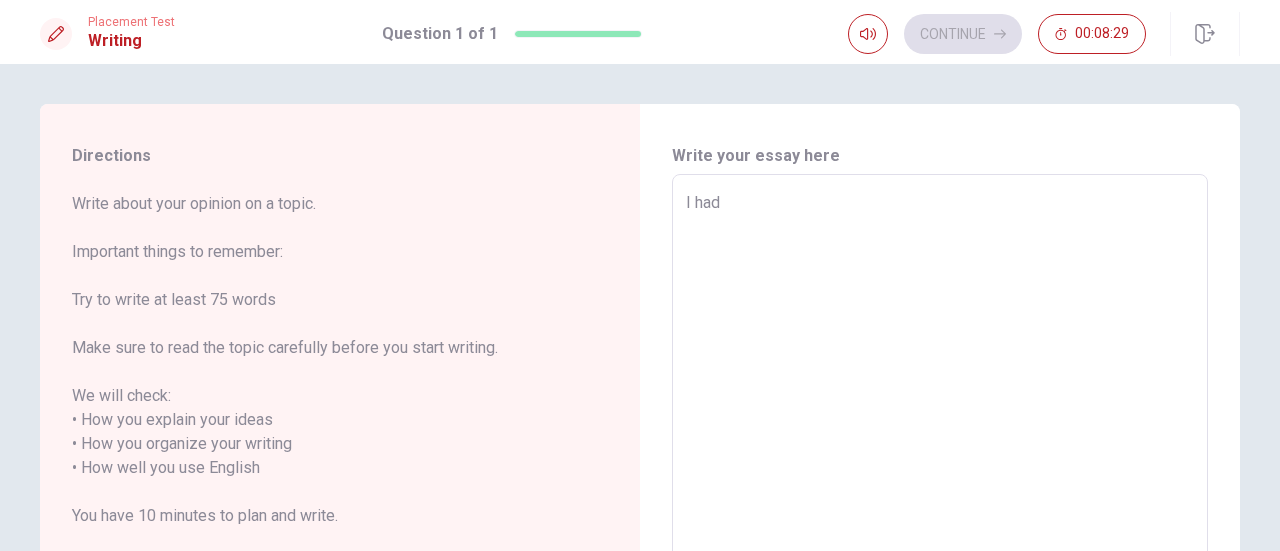 type on "I had h" 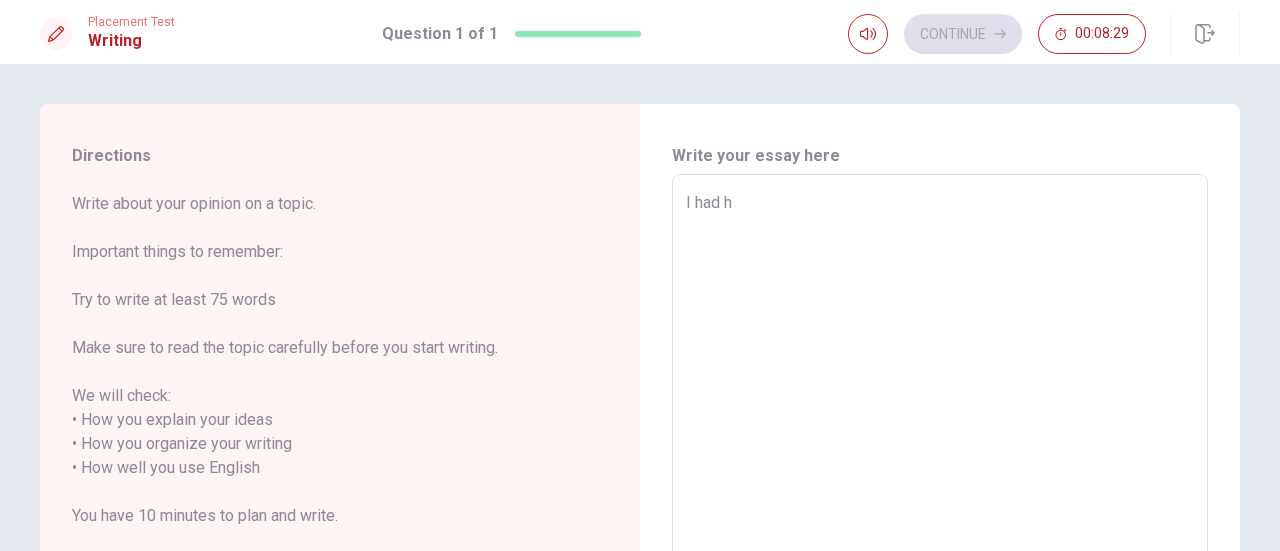 type on "x" 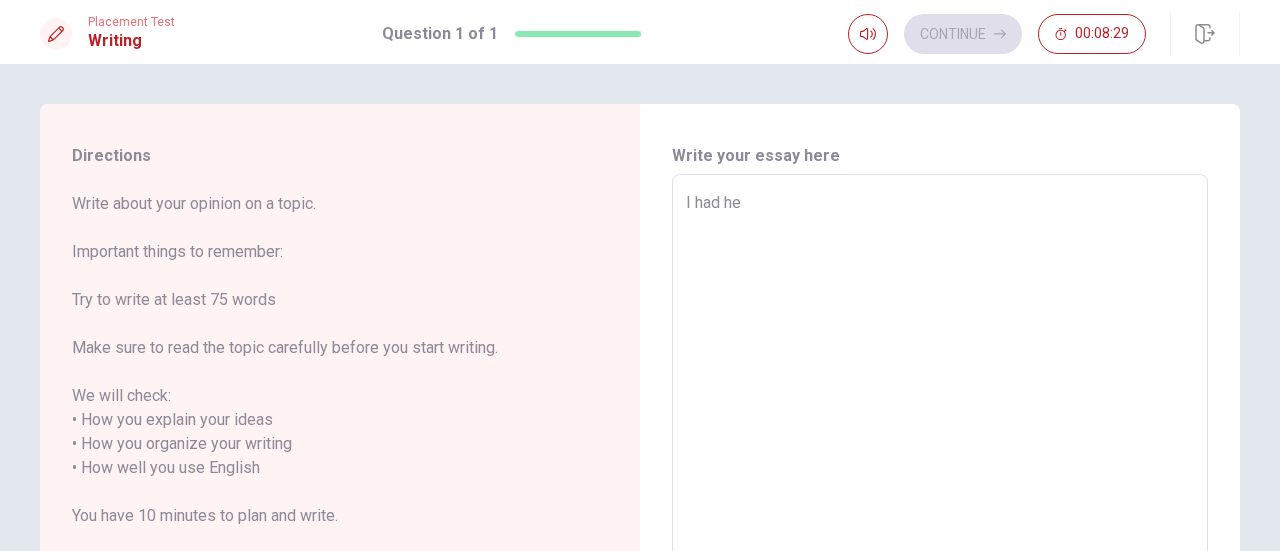 type on "x" 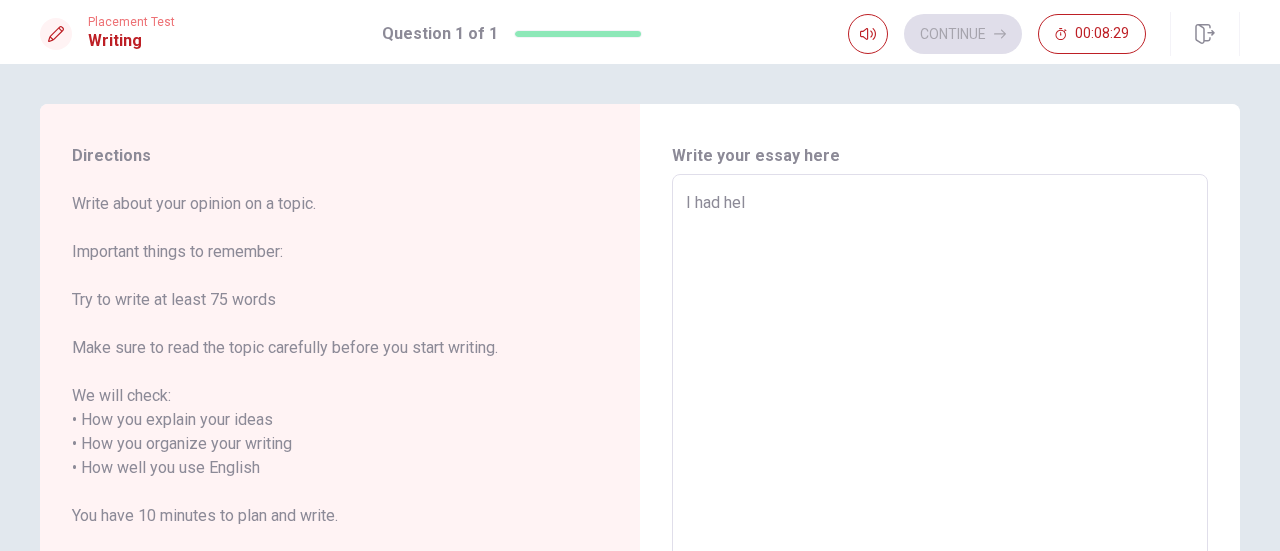 type on "x" 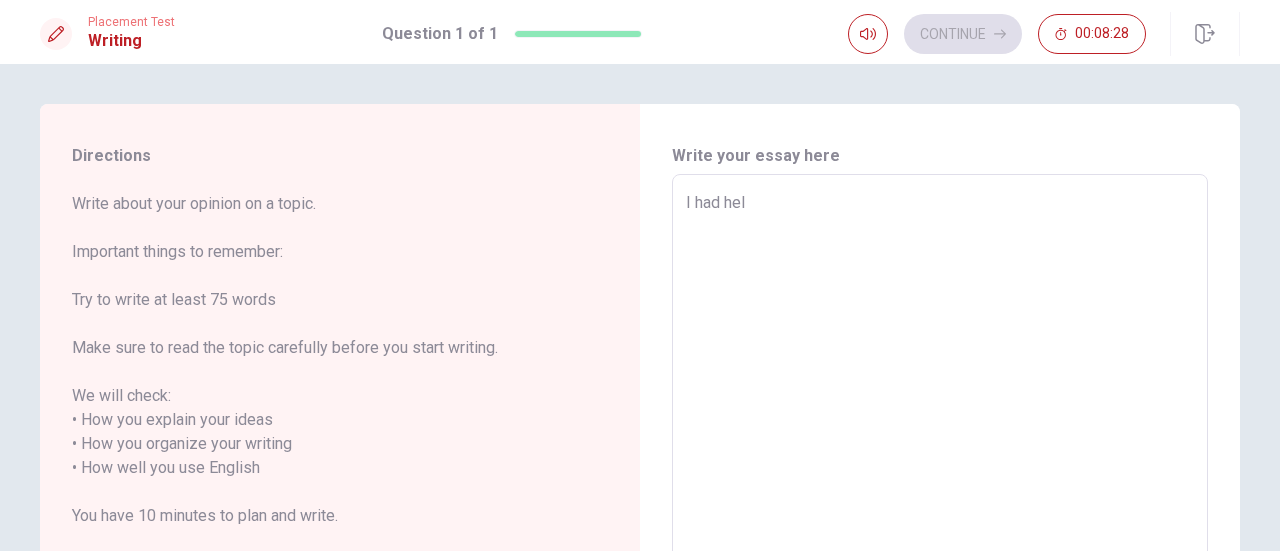 type on "I had help" 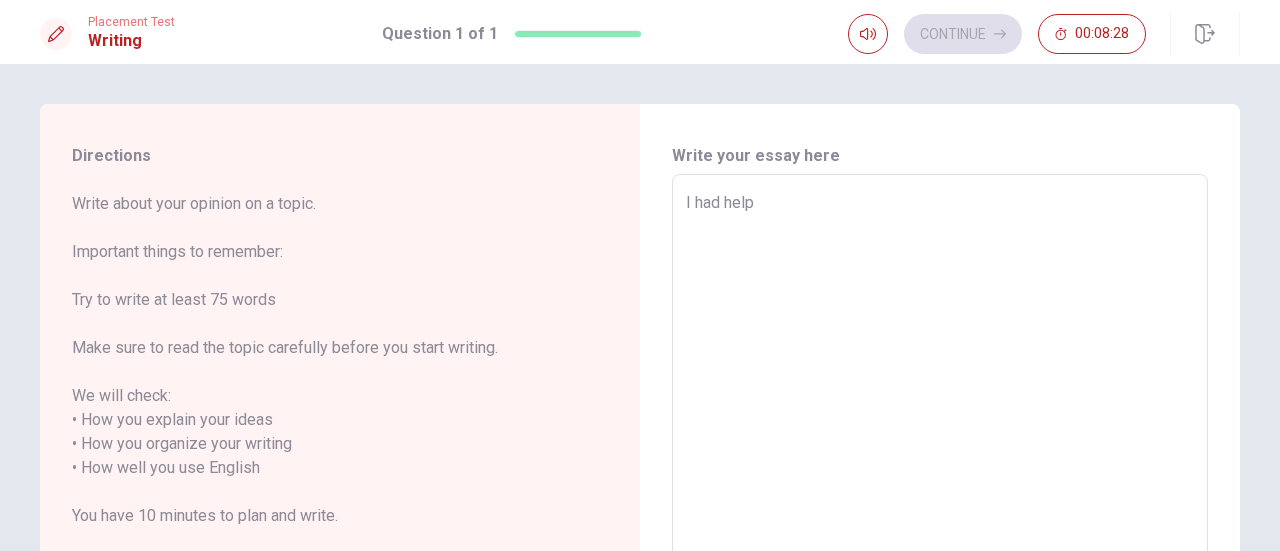 type on "x" 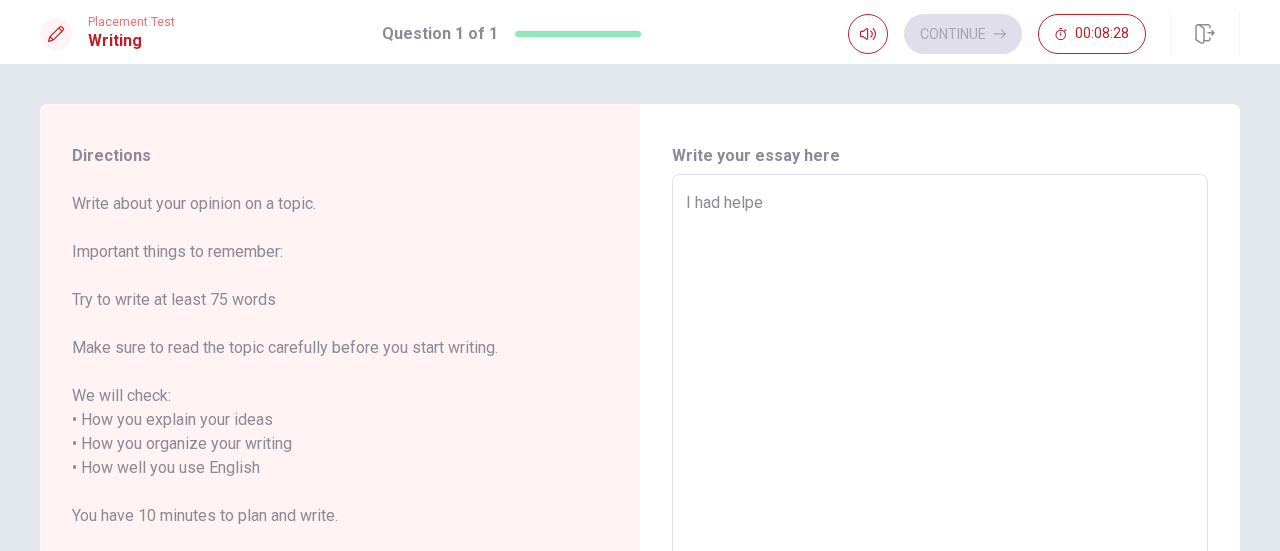 type on "x" 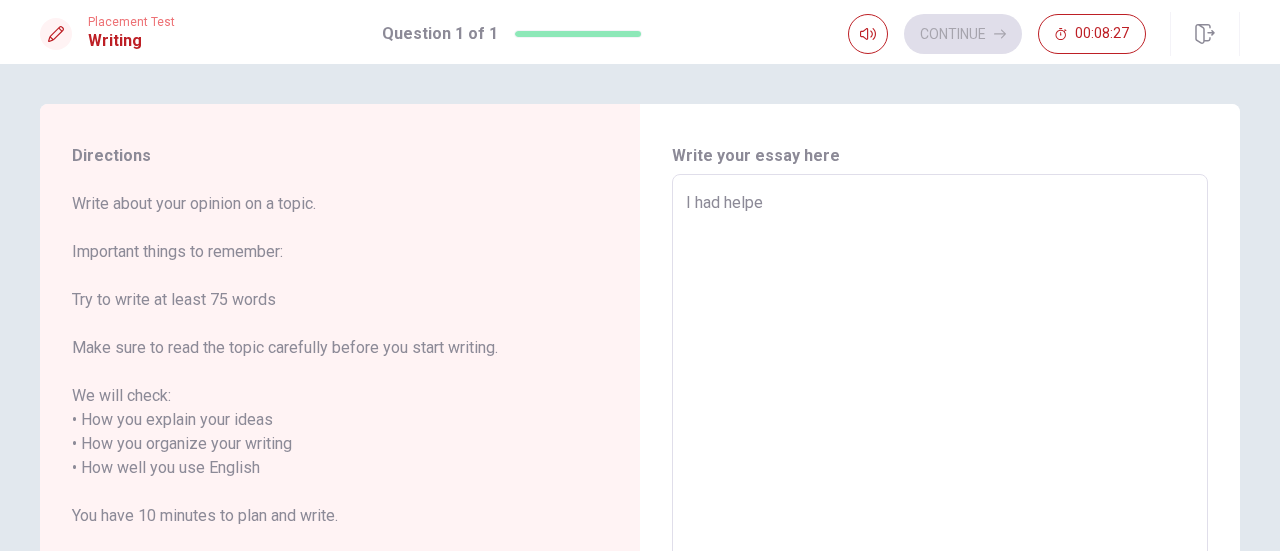 type on "I had helped" 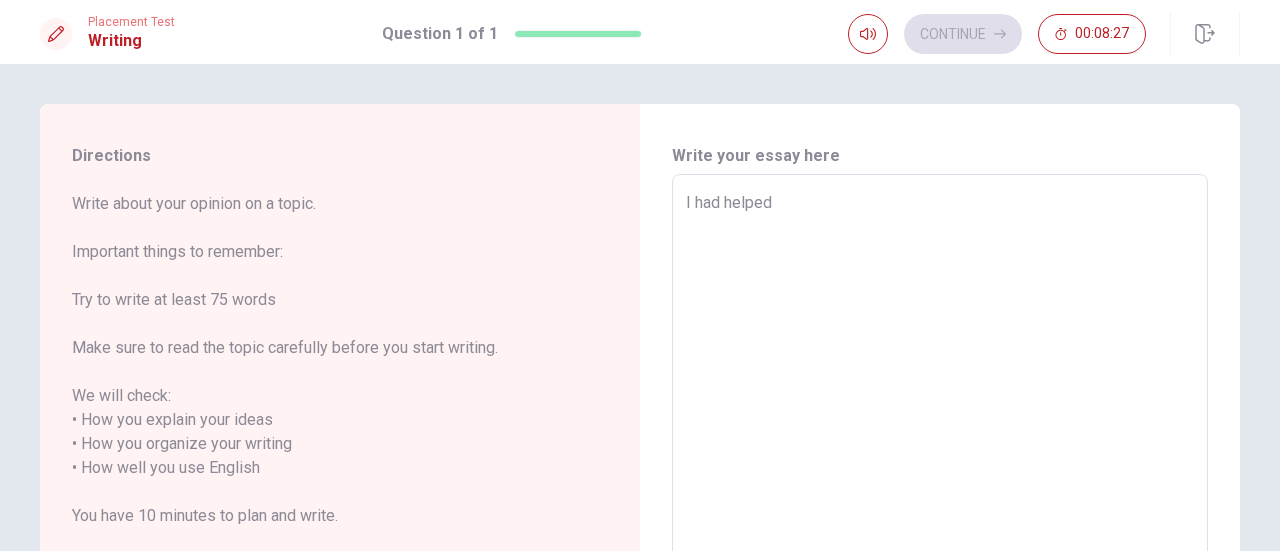 type on "x" 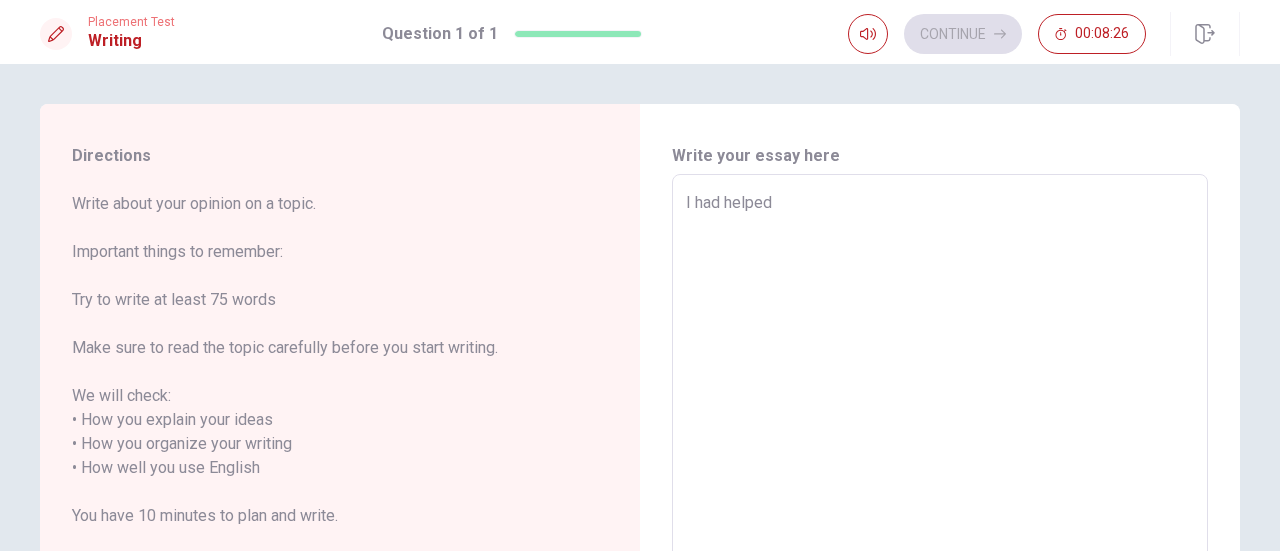 type on "x" 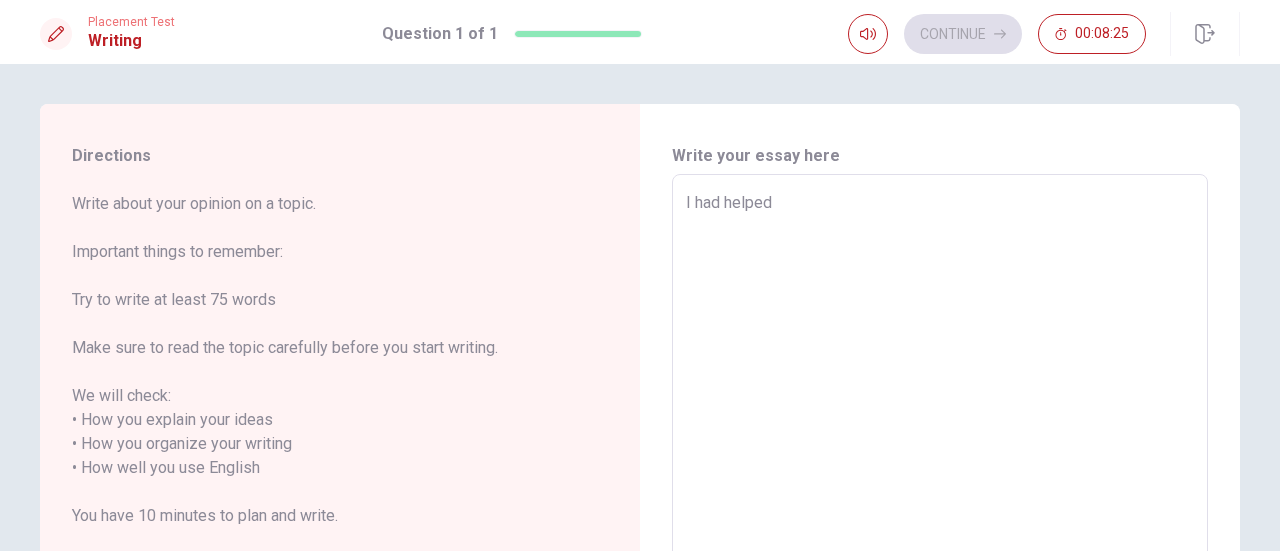 type on "I had helped f" 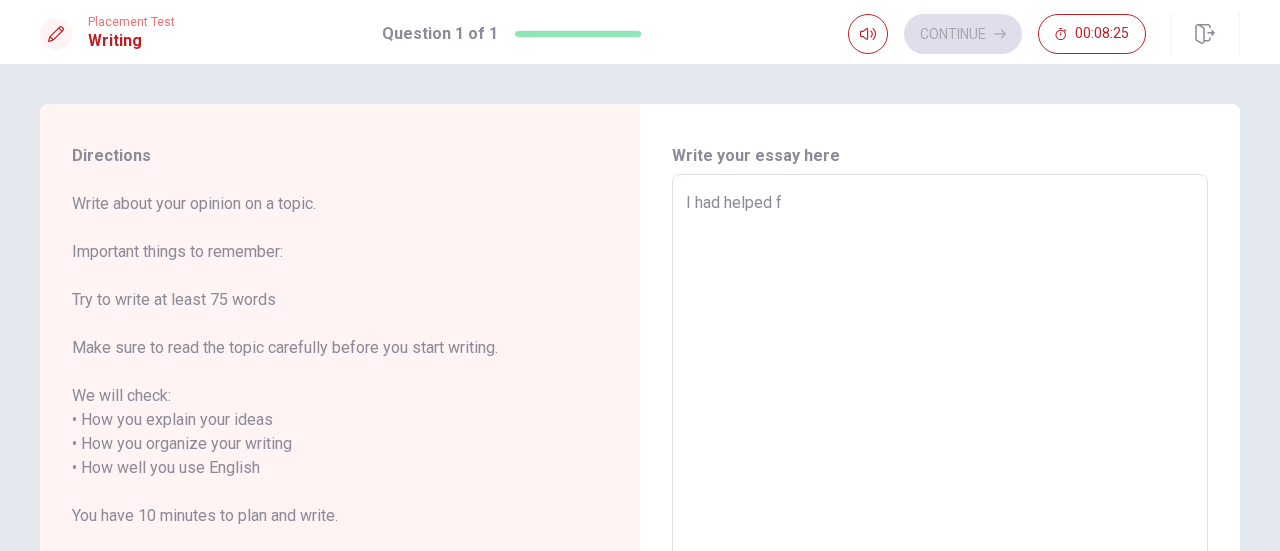 type on "x" 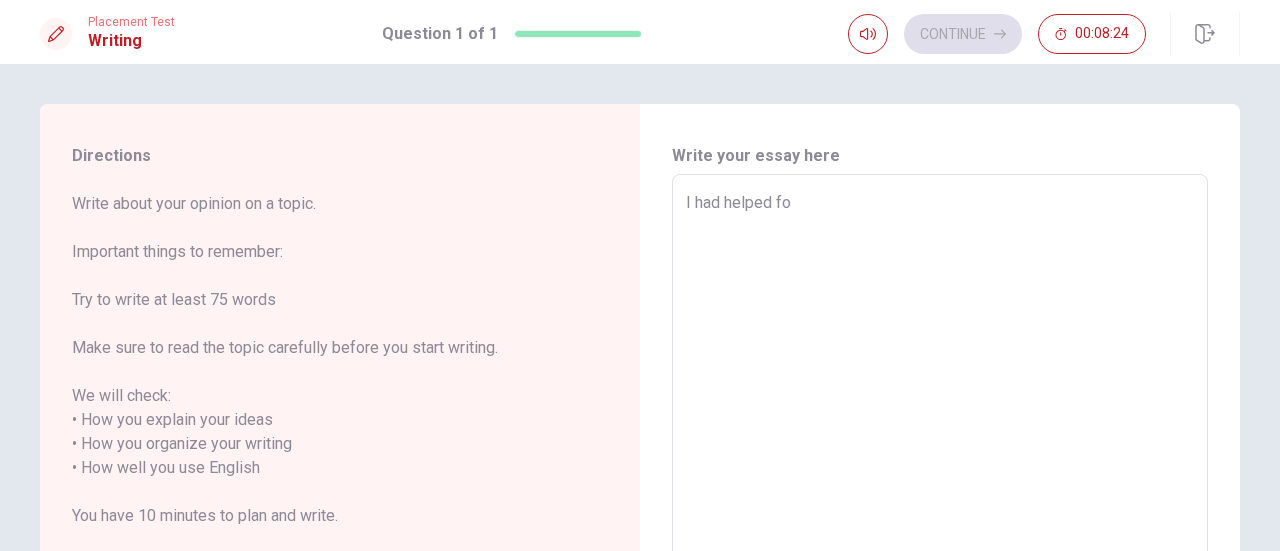type on "x" 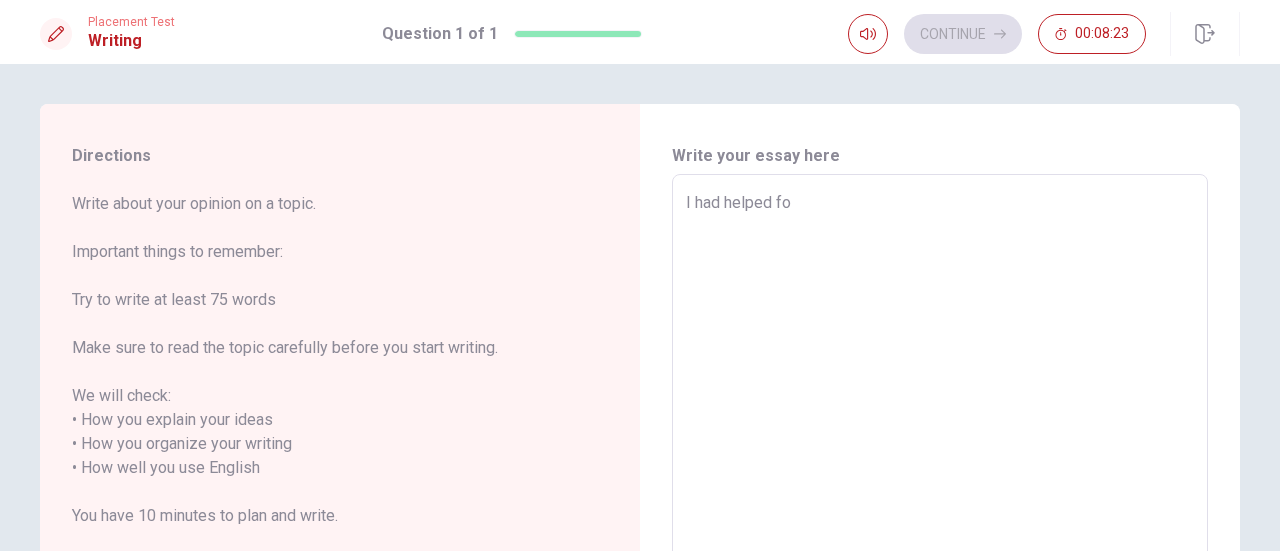 type on "I had helped for" 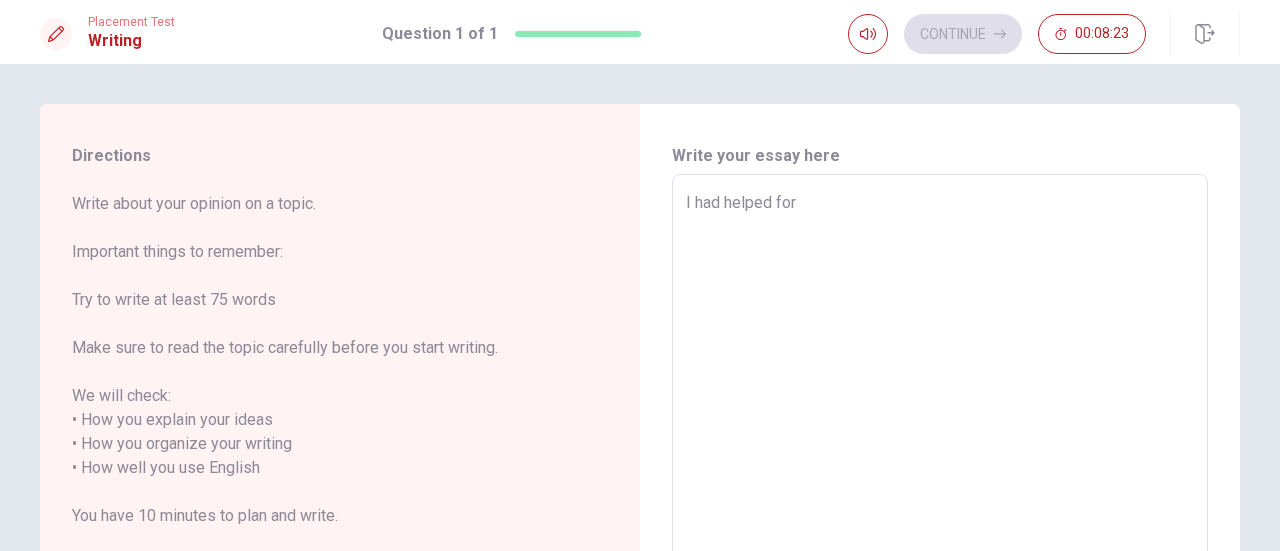 type on "x" 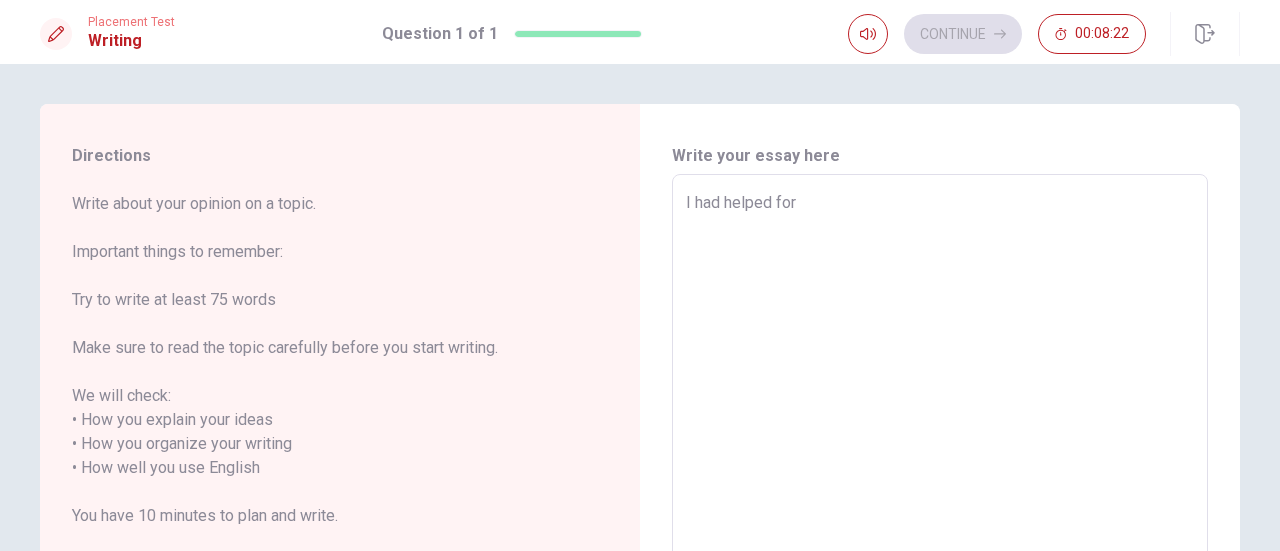 type on "I had helped for" 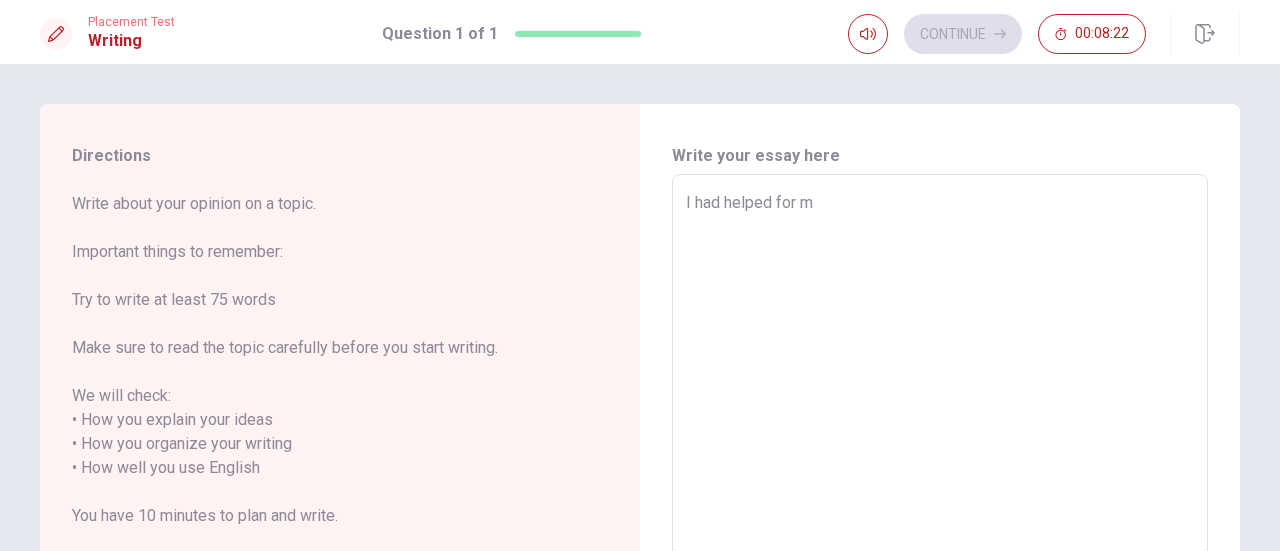 type on "x" 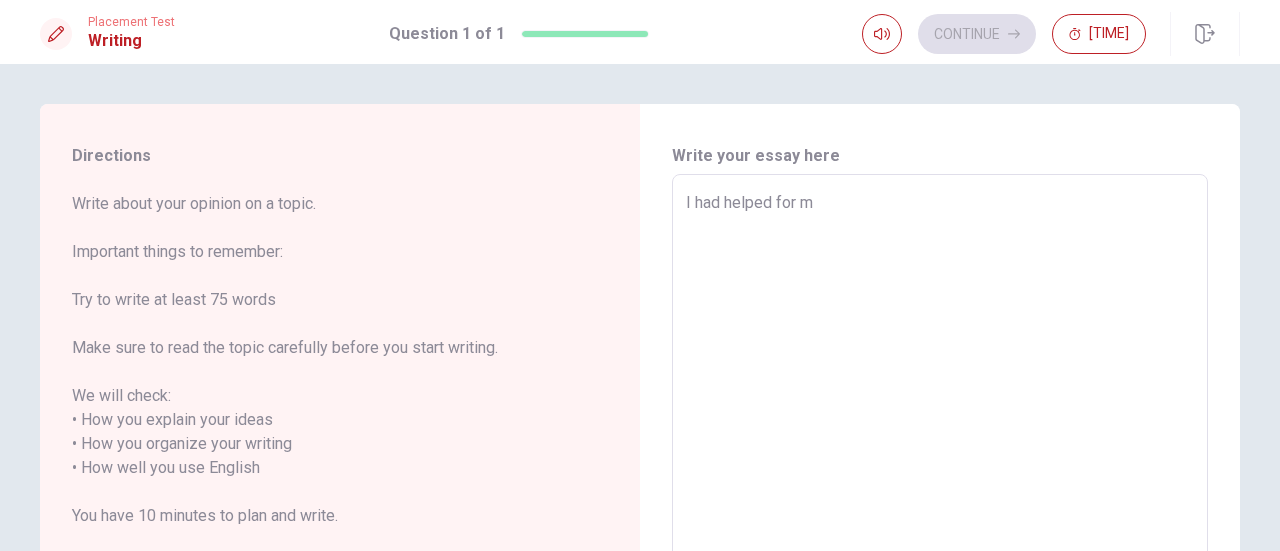 type on "I had helped for my" 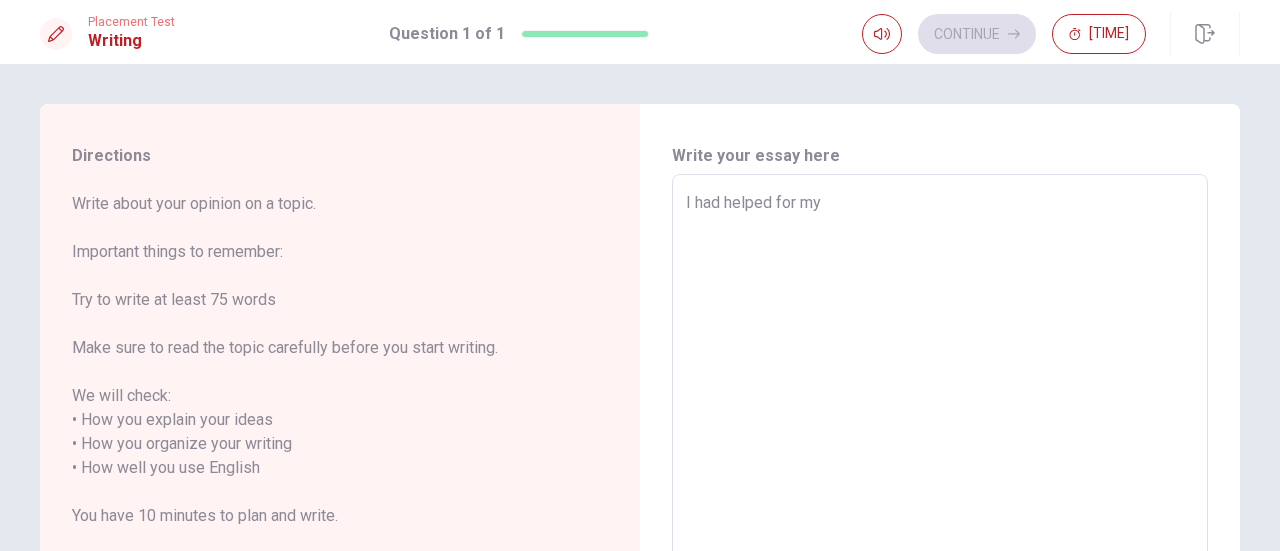 type on "x" 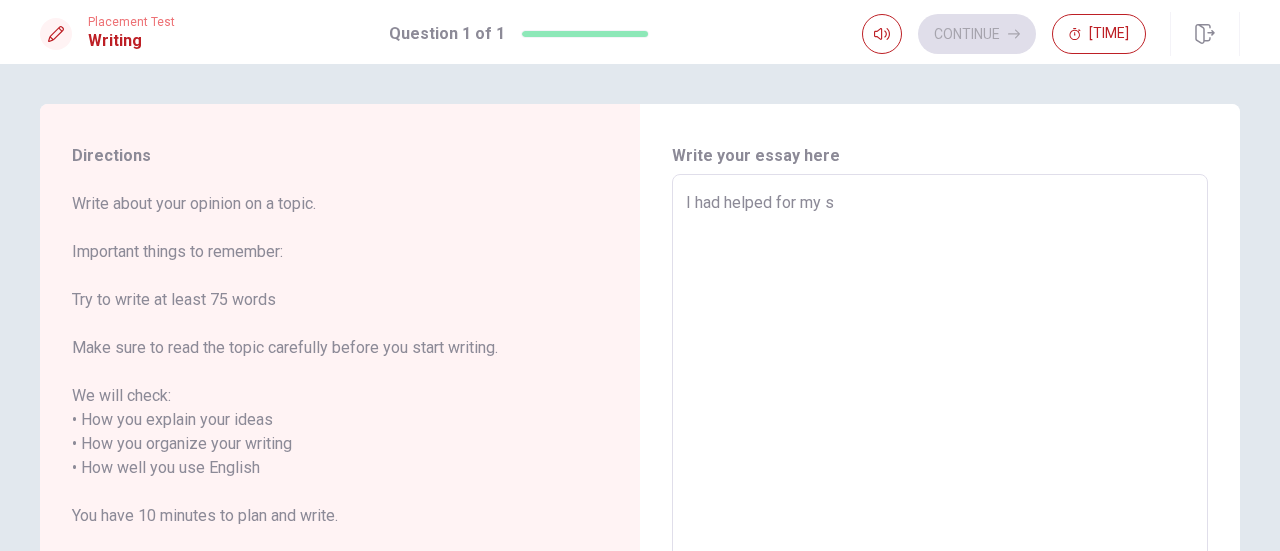 type on "x" 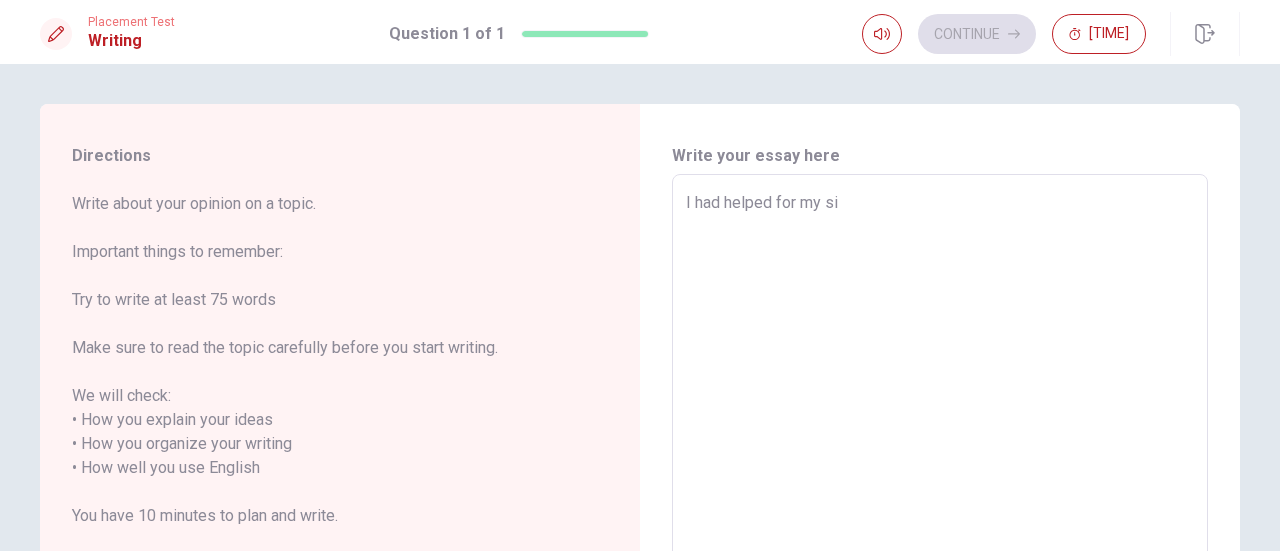 type on "x" 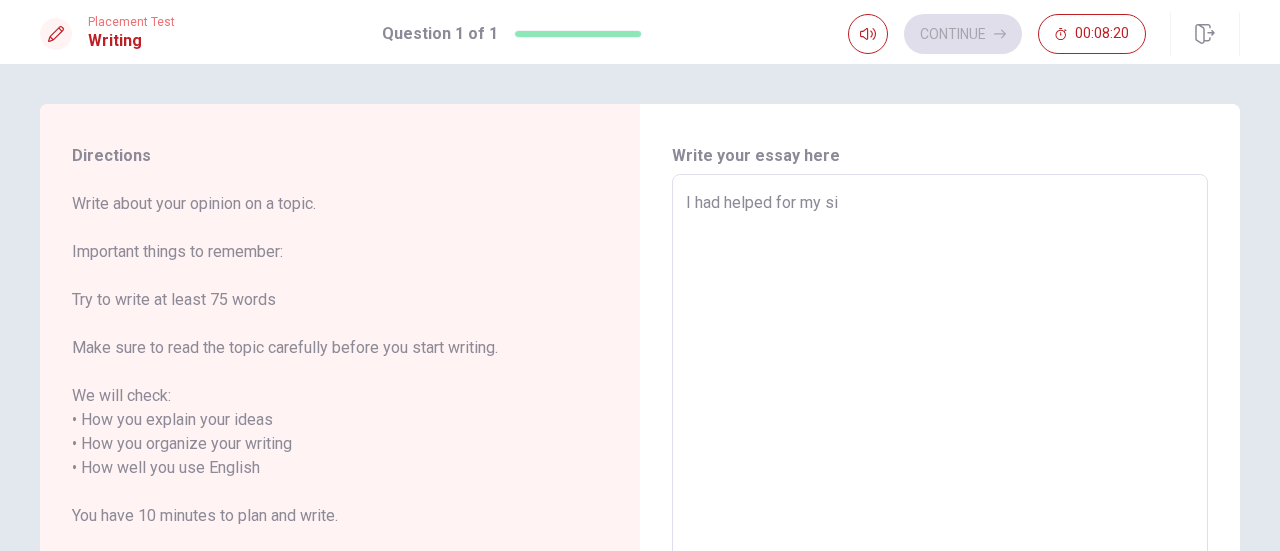 type on "I had helped for my sis" 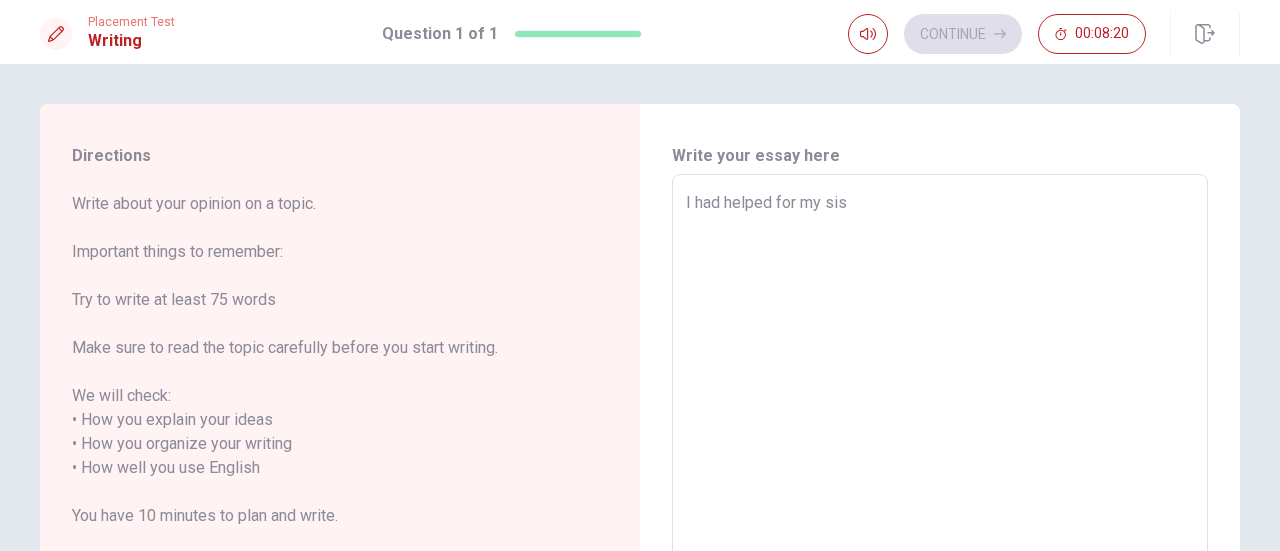type on "x" 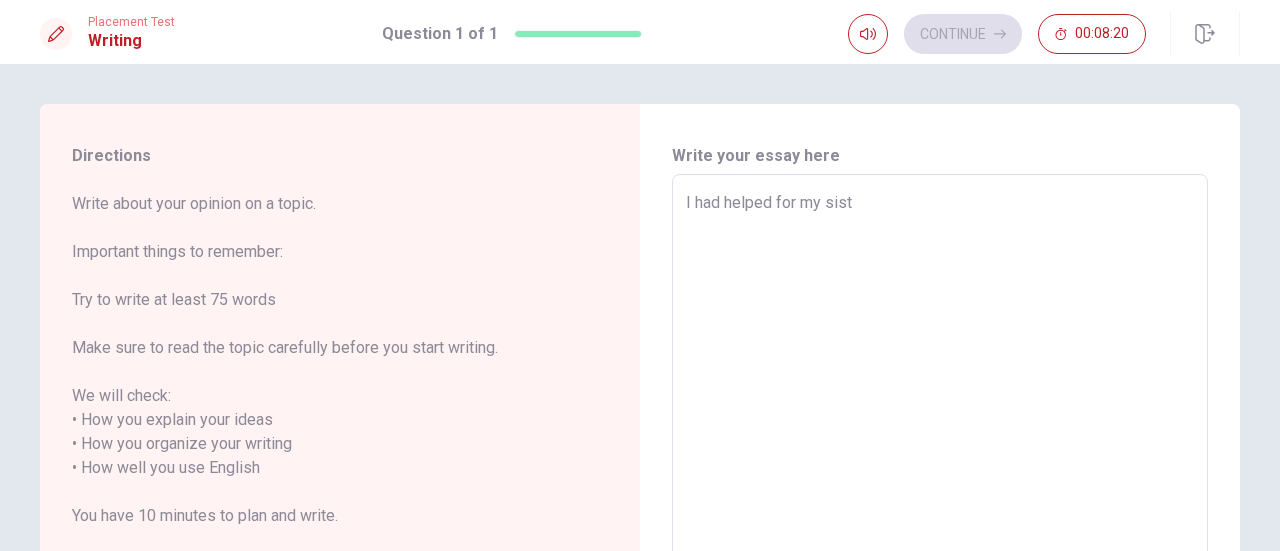 type on "x" 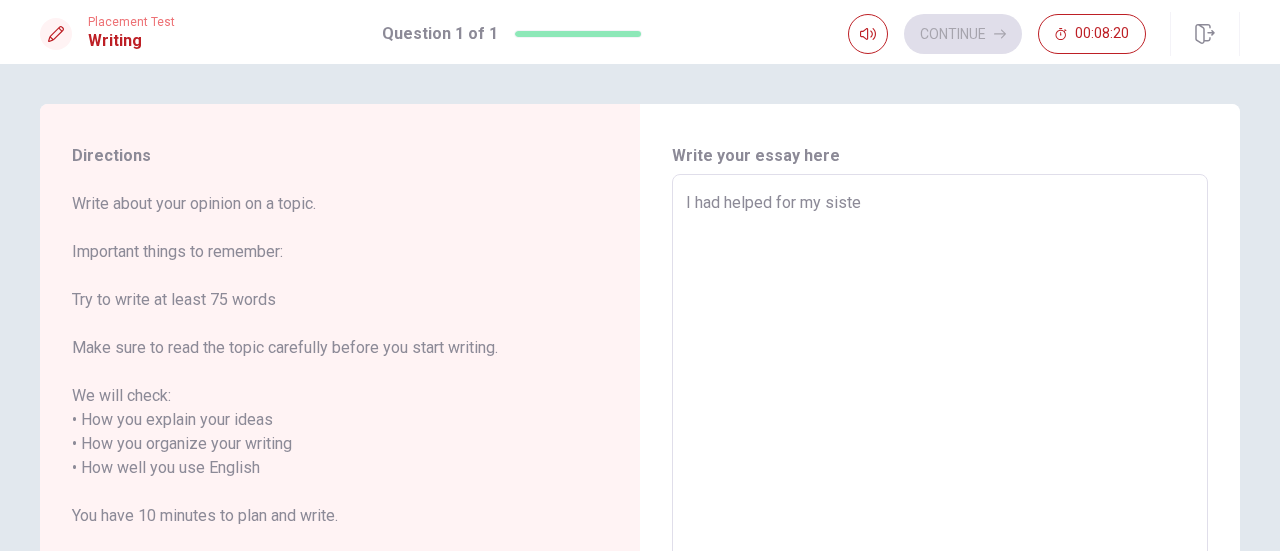 type on "x" 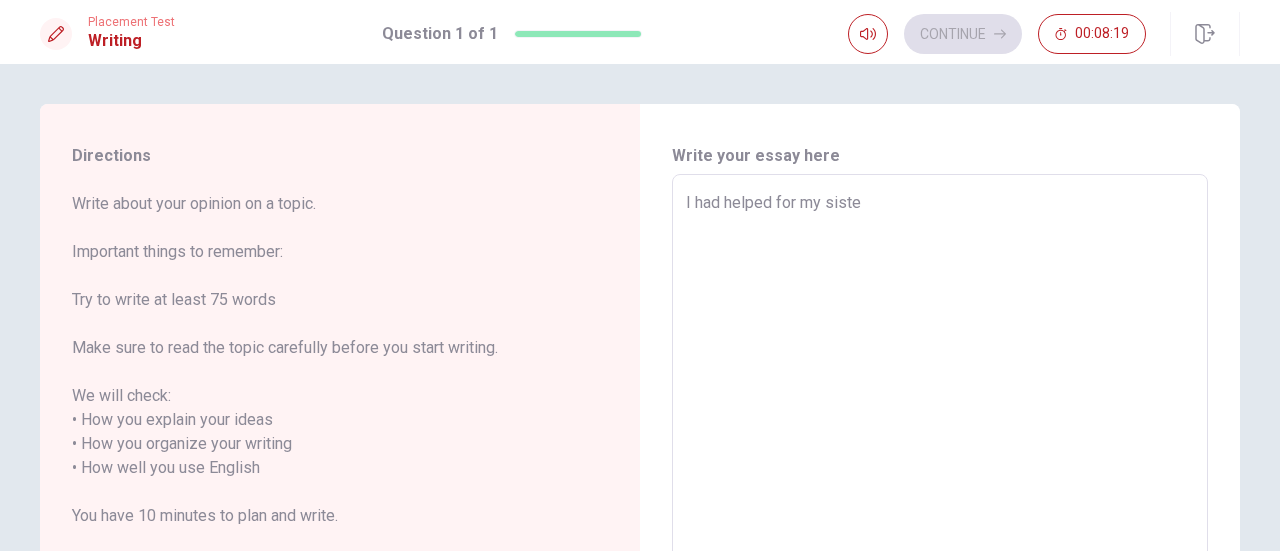 type on "I had helped for my sister" 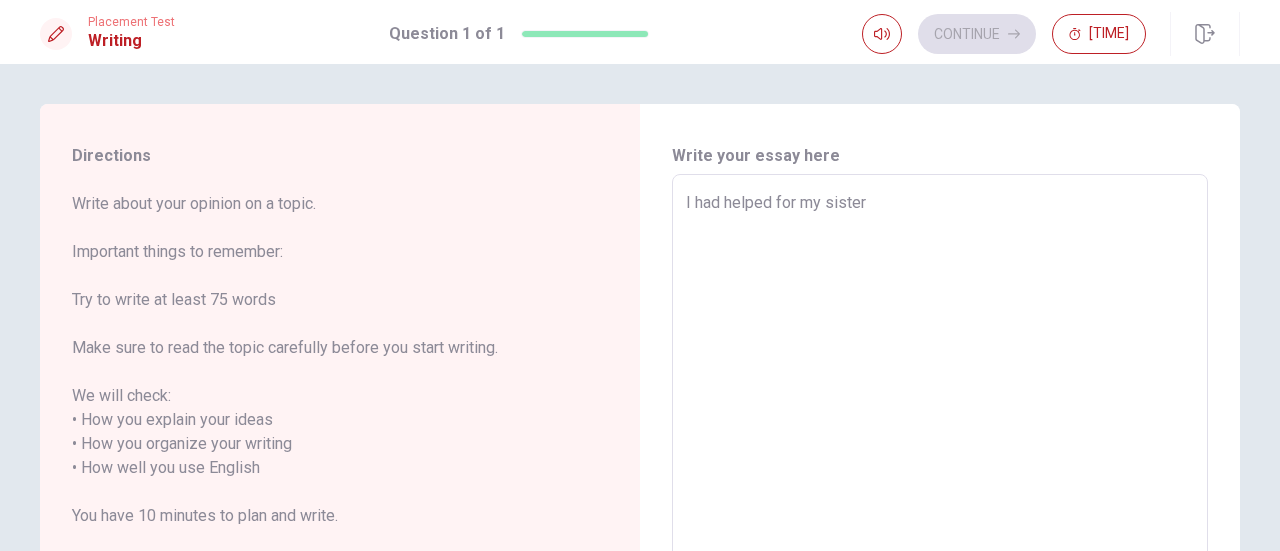 type on "x" 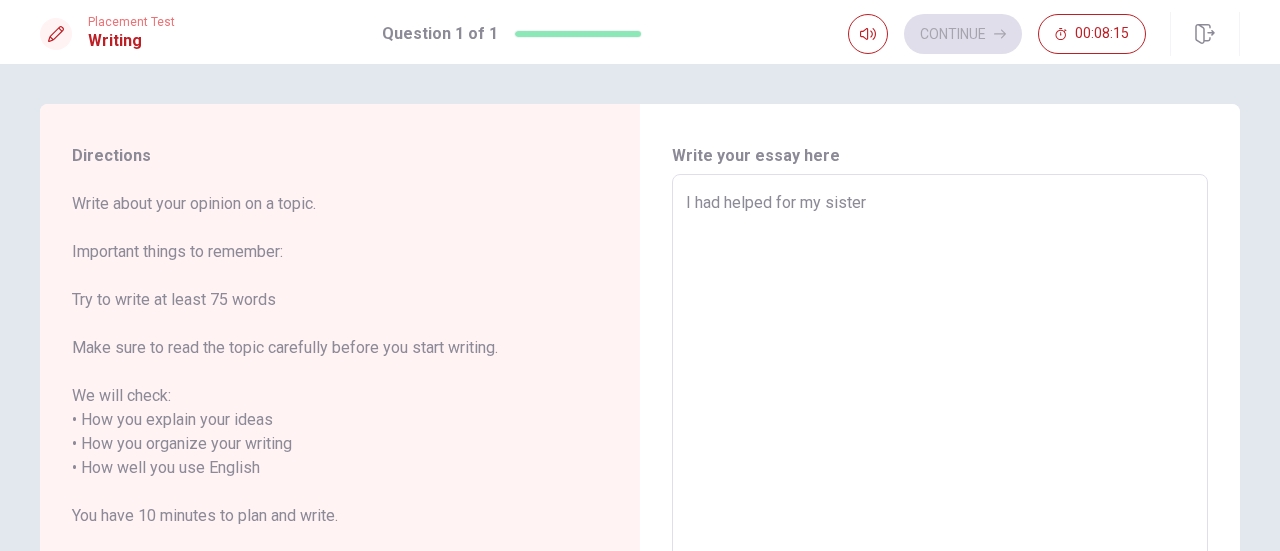 type on "I had helped for my sister f" 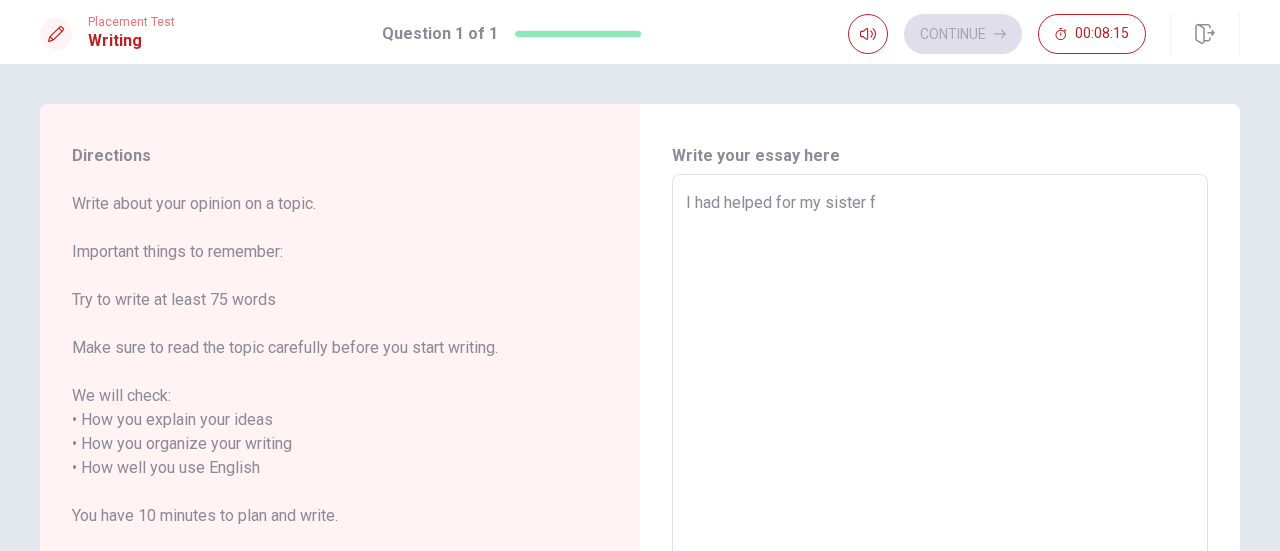 type on "x" 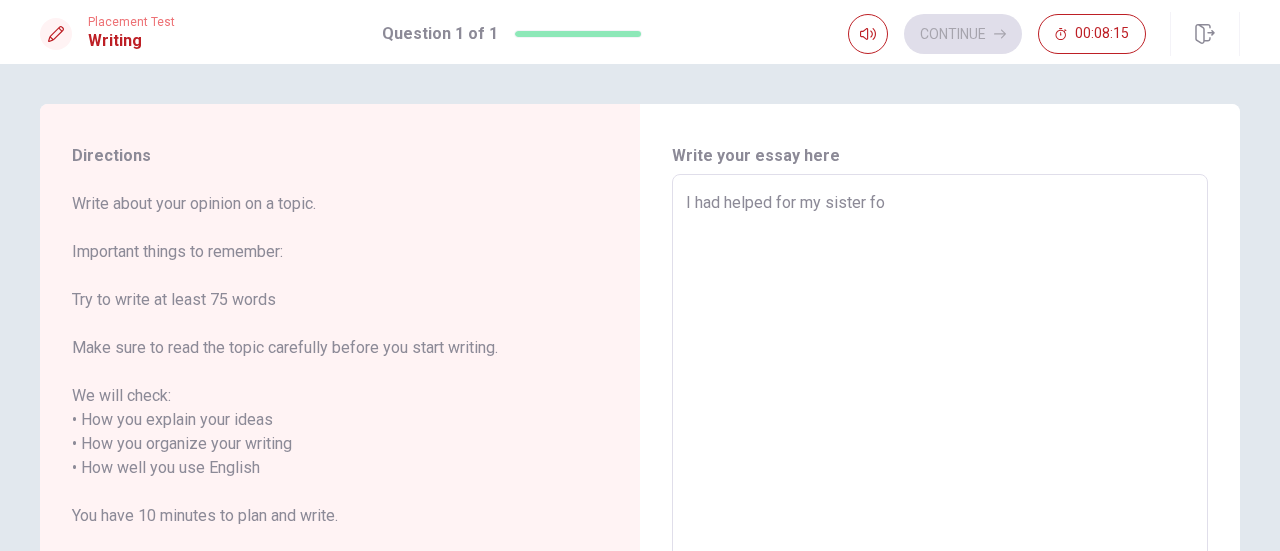 type on "x" 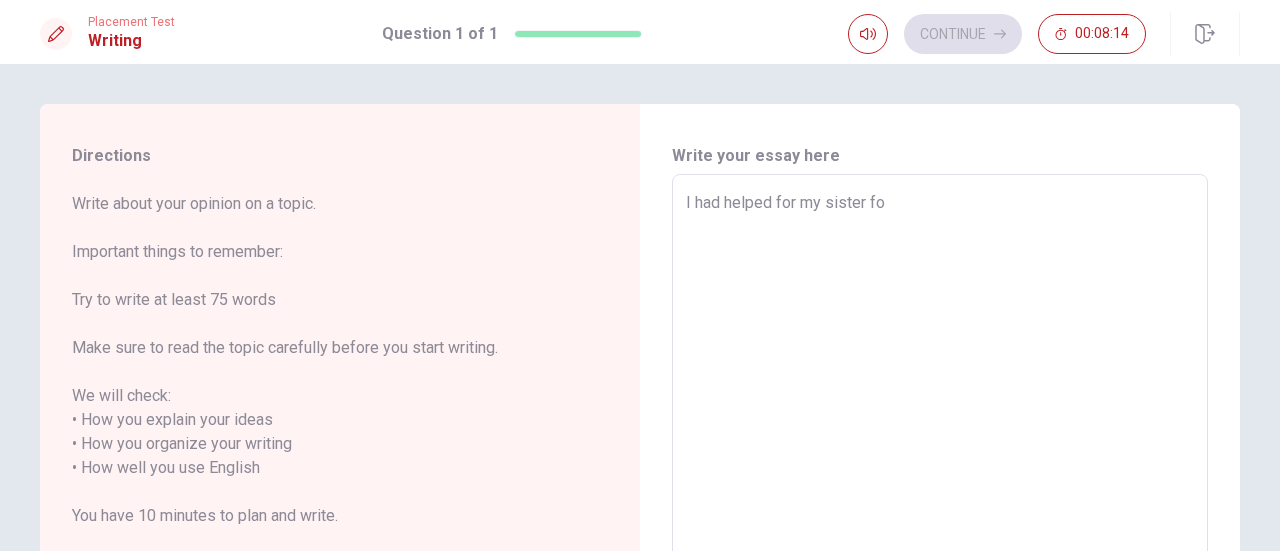 type on "I had helped for my sister for" 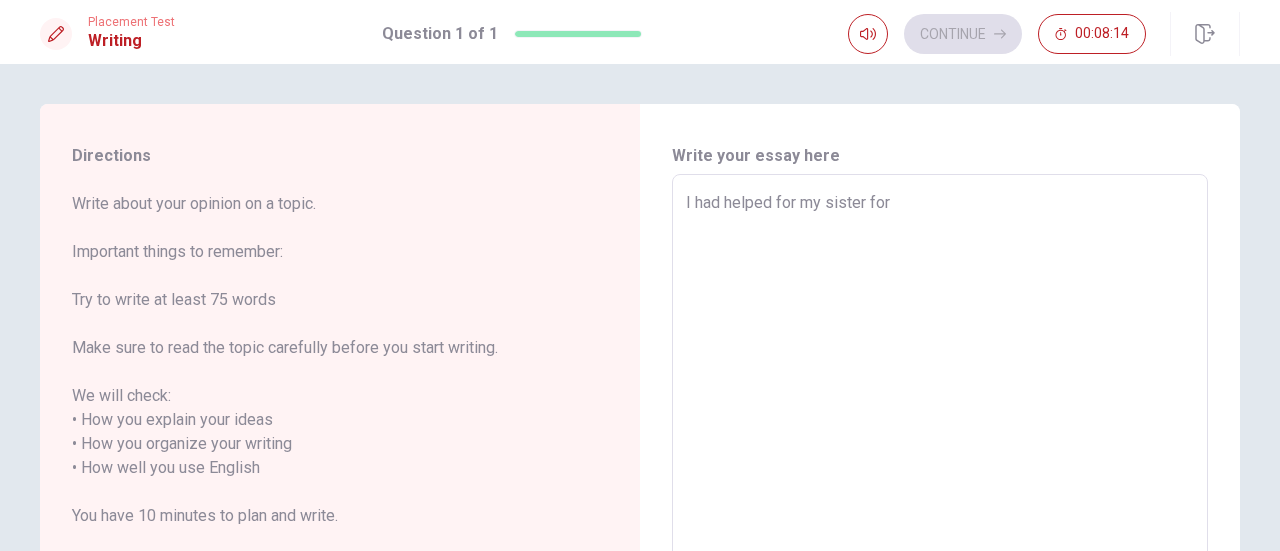 type on "x" 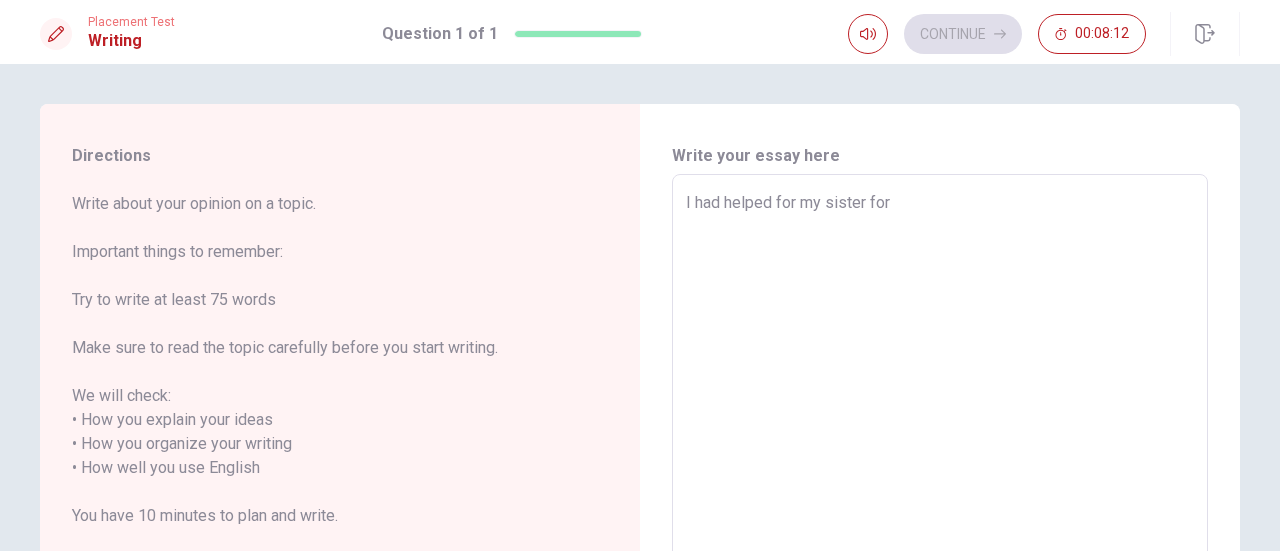 type on "x" 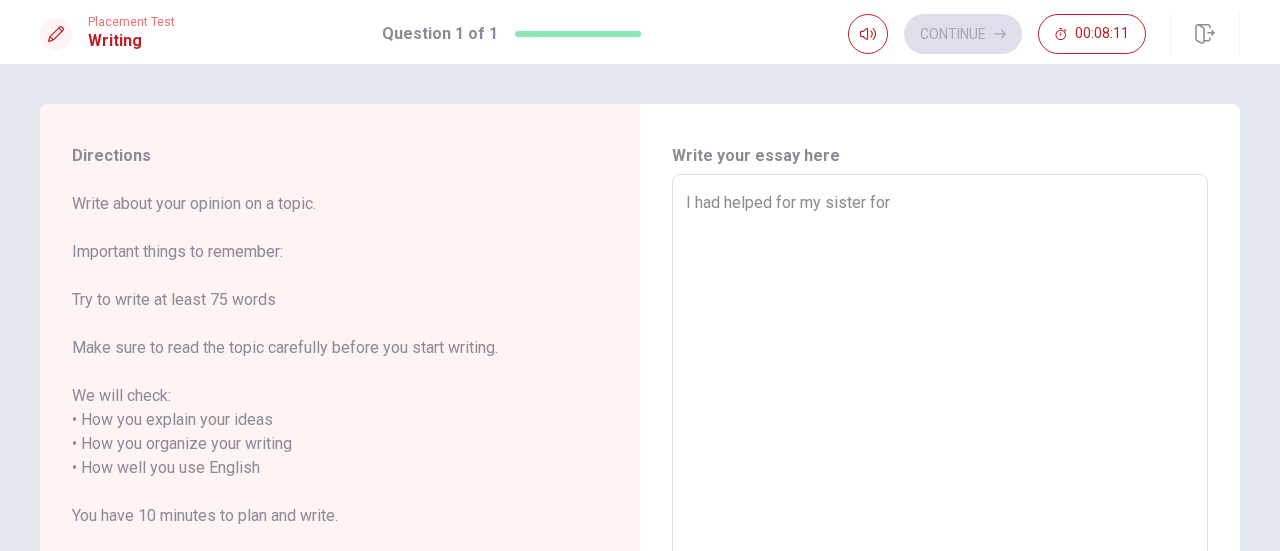 type on "I had helped for my sister for" 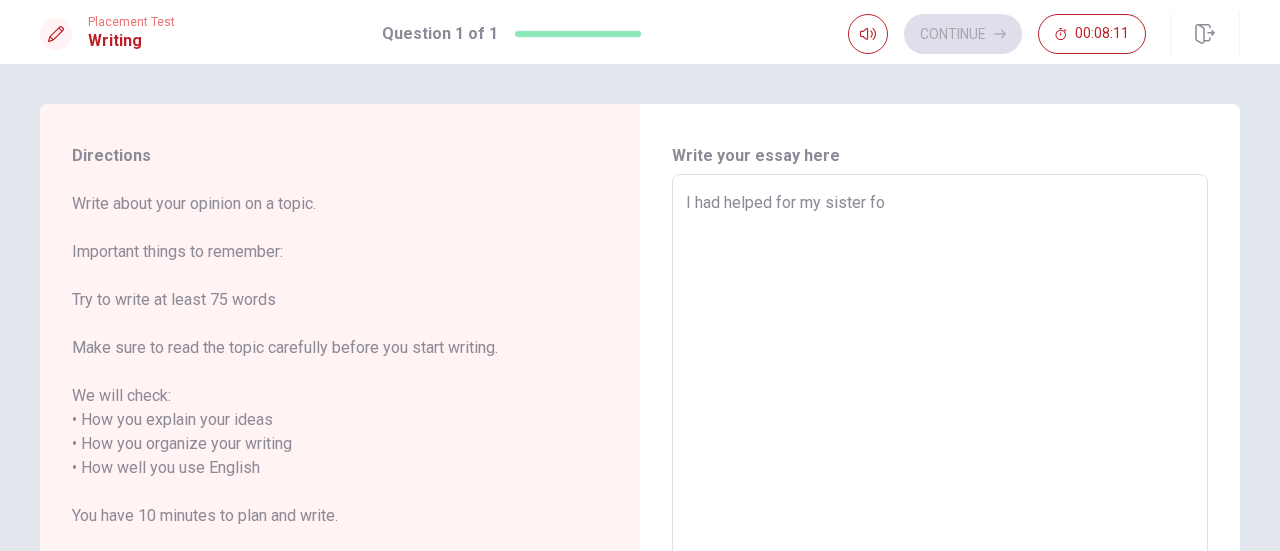 type on "x" 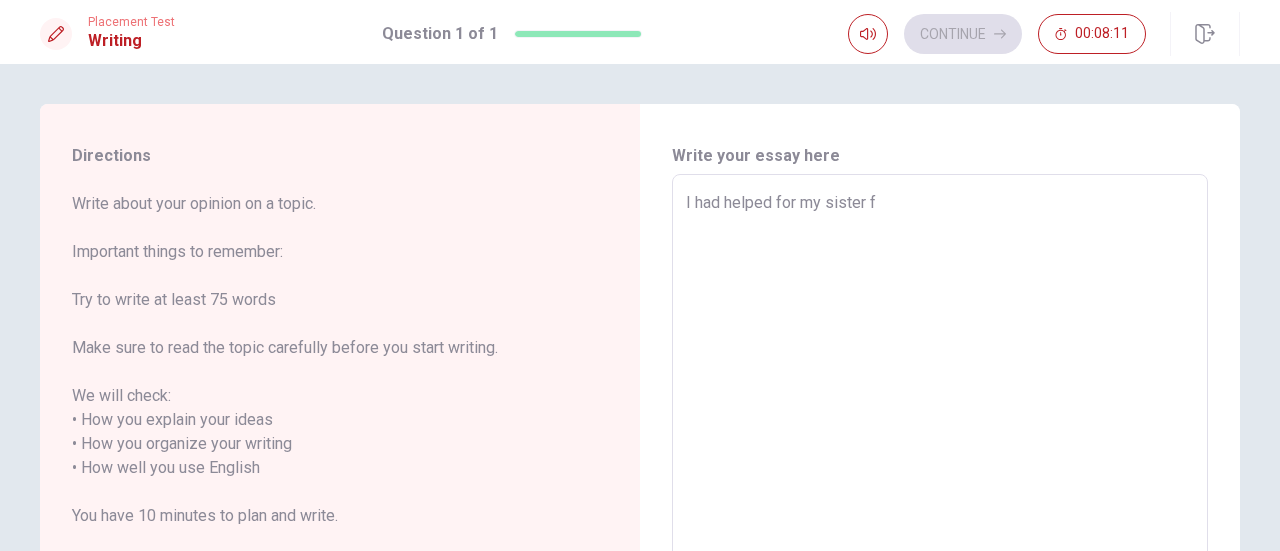 type on "x" 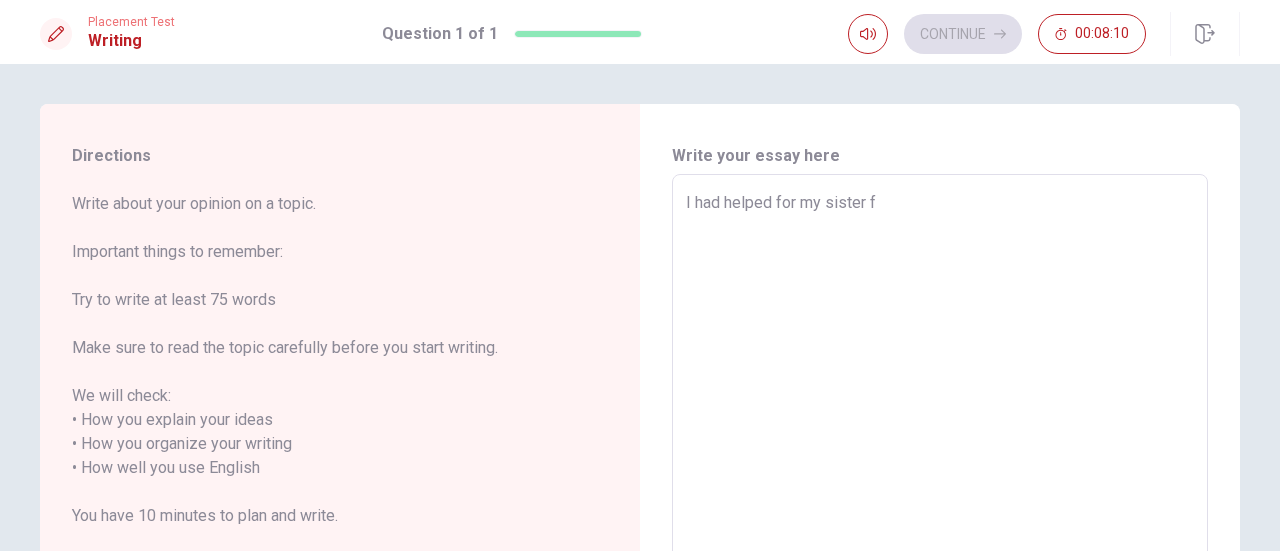 type on "I had helped for my sister" 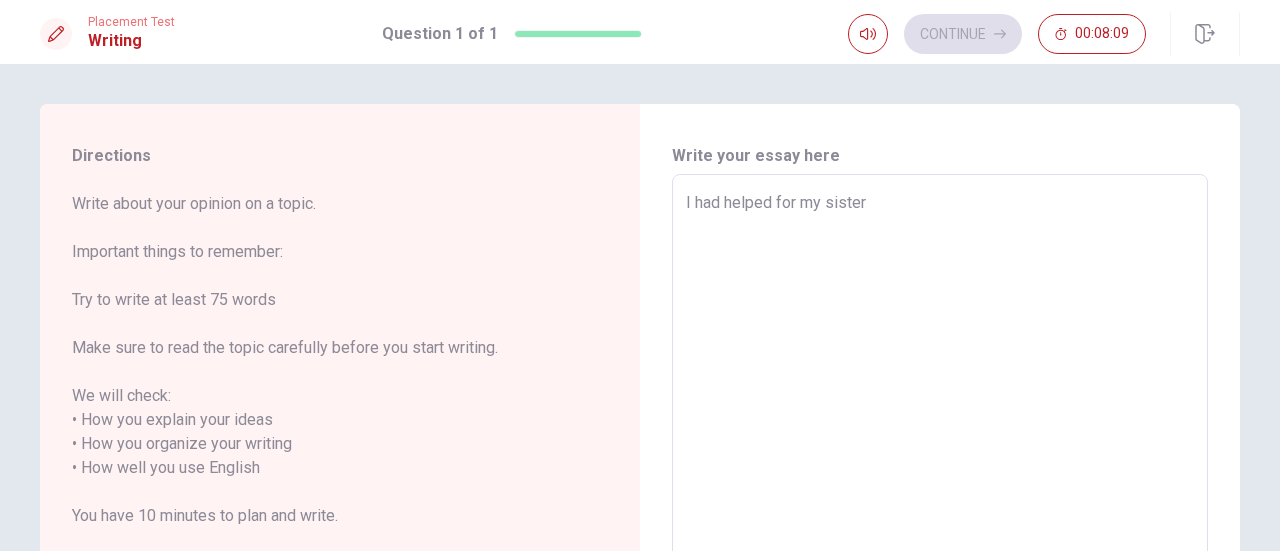 type on "x" 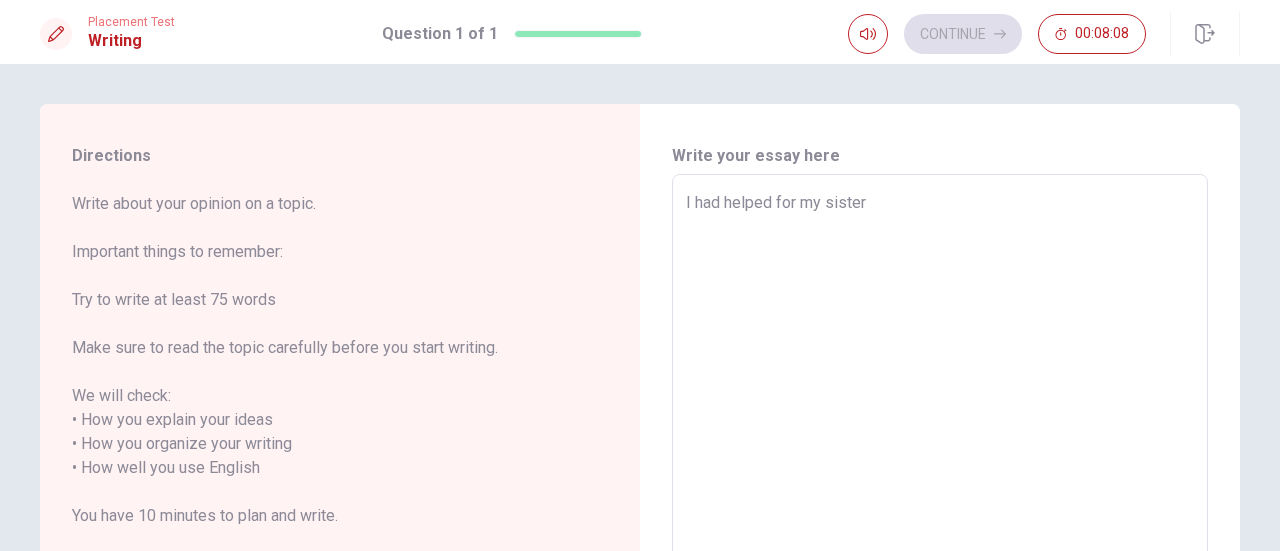 type on "I had helped for my sister" 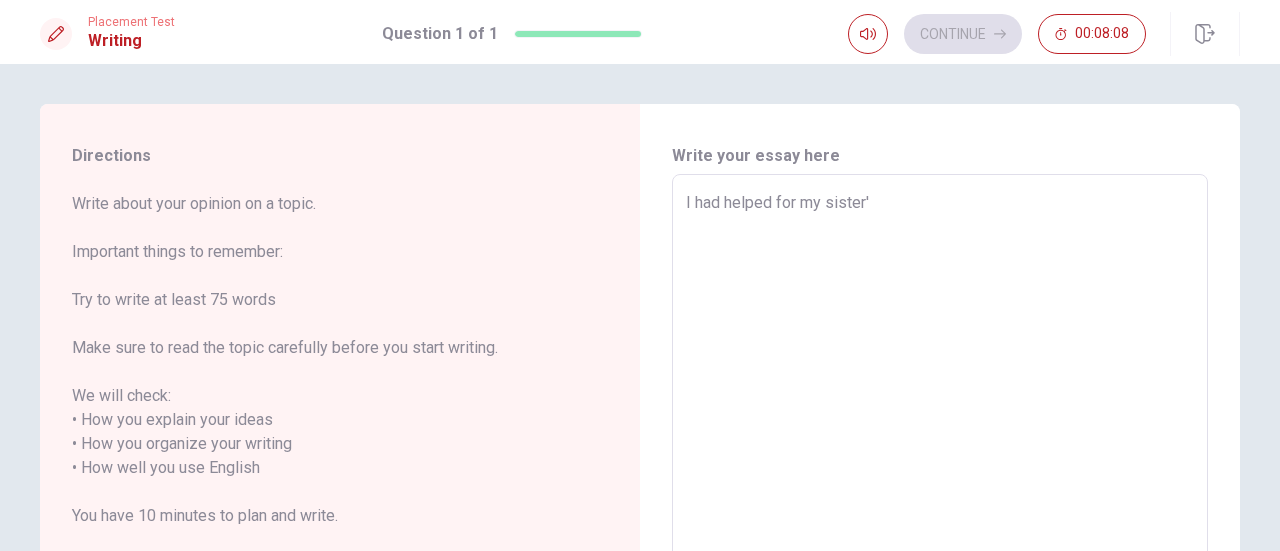 type on "x" 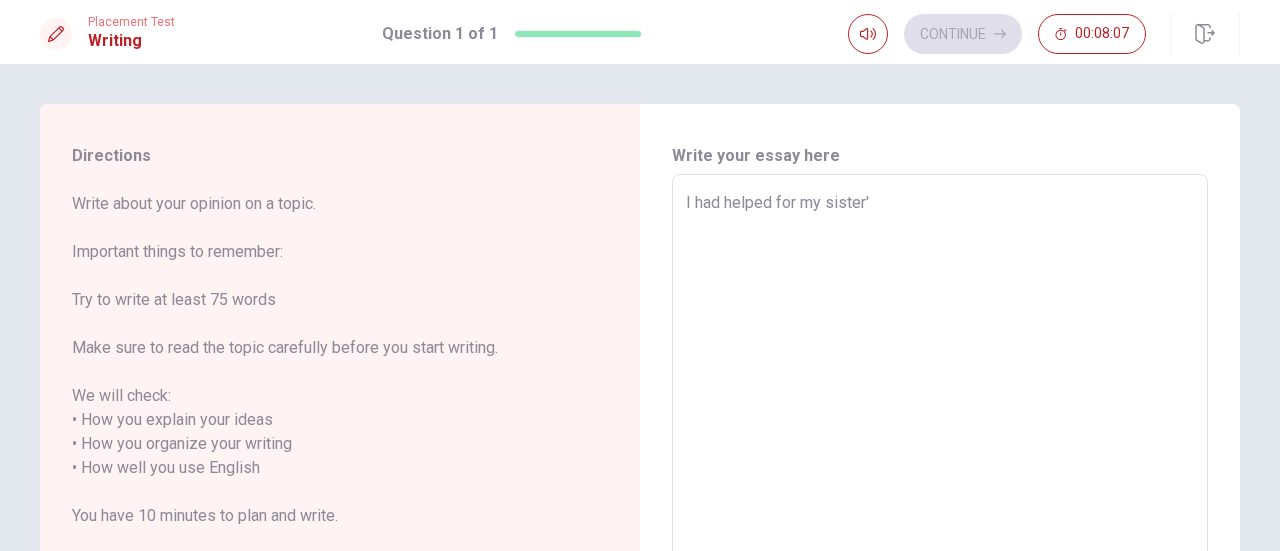 type on "I had helped for my sister''" 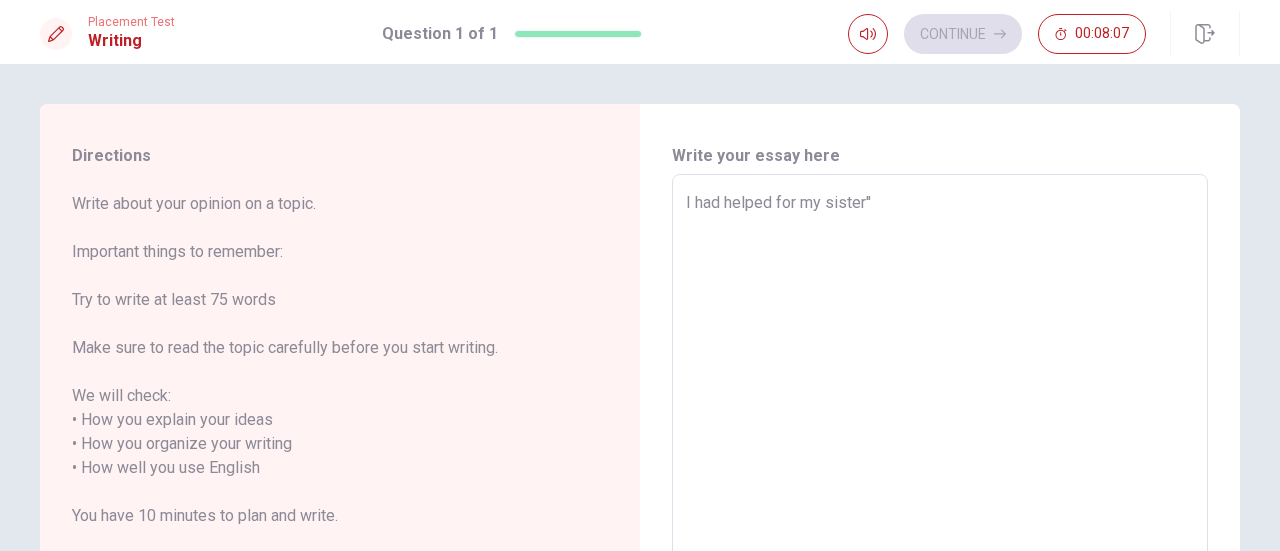 type on "x" 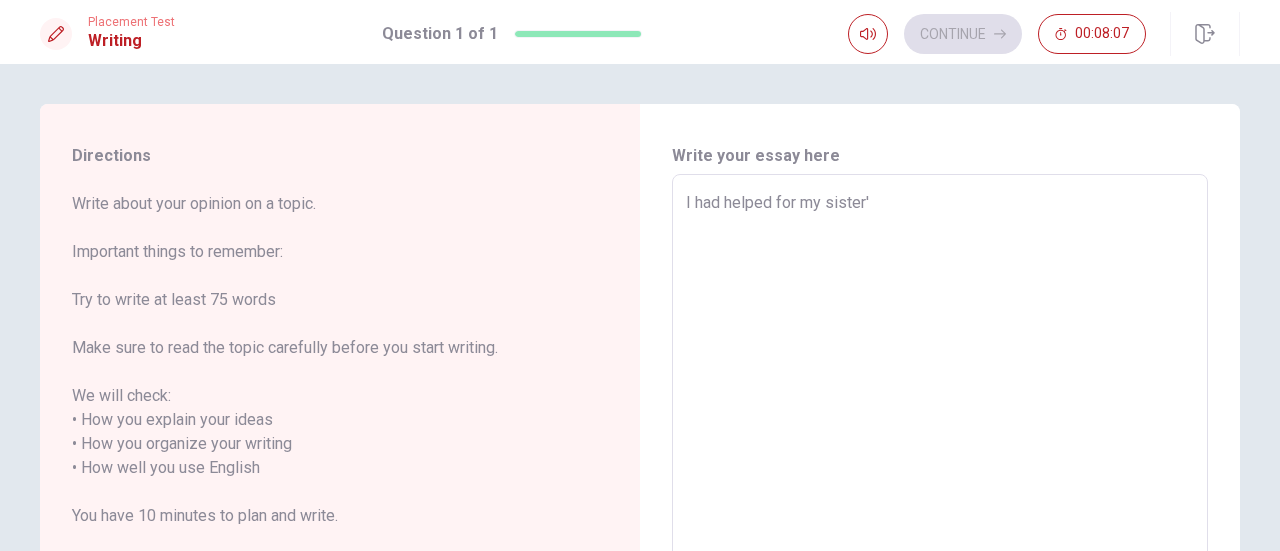 type on "x" 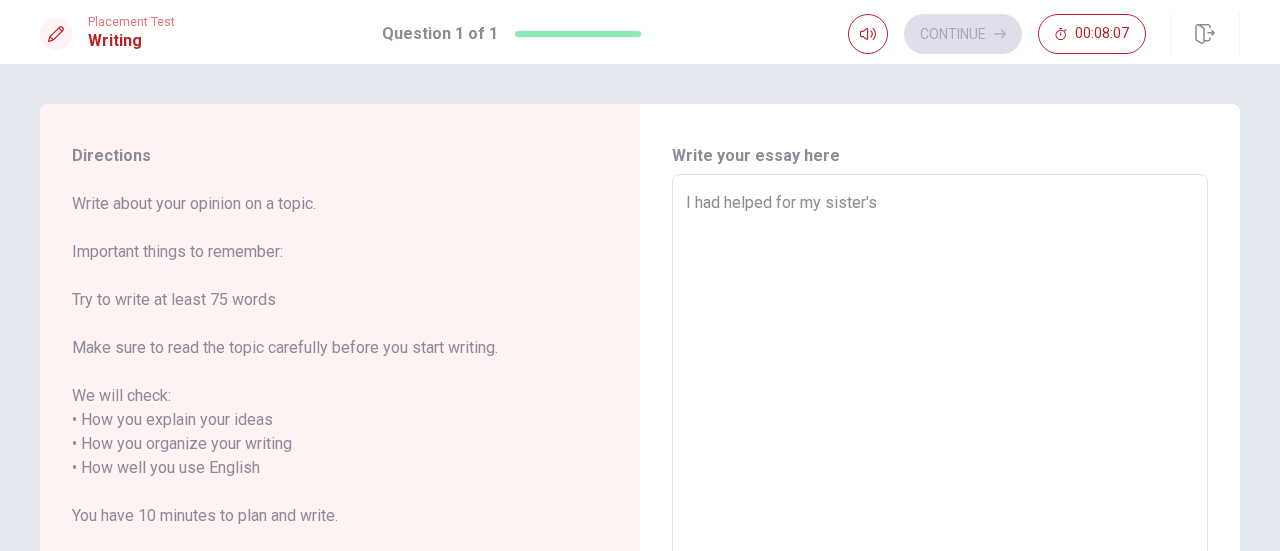 type on "x" 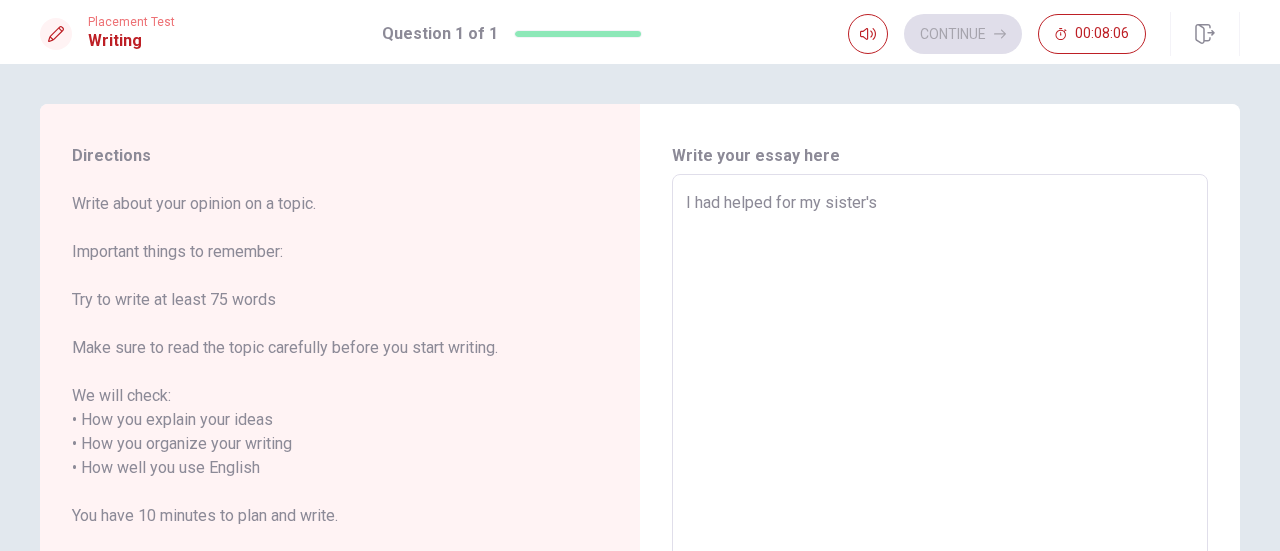 type on "I had helped for my sister's s" 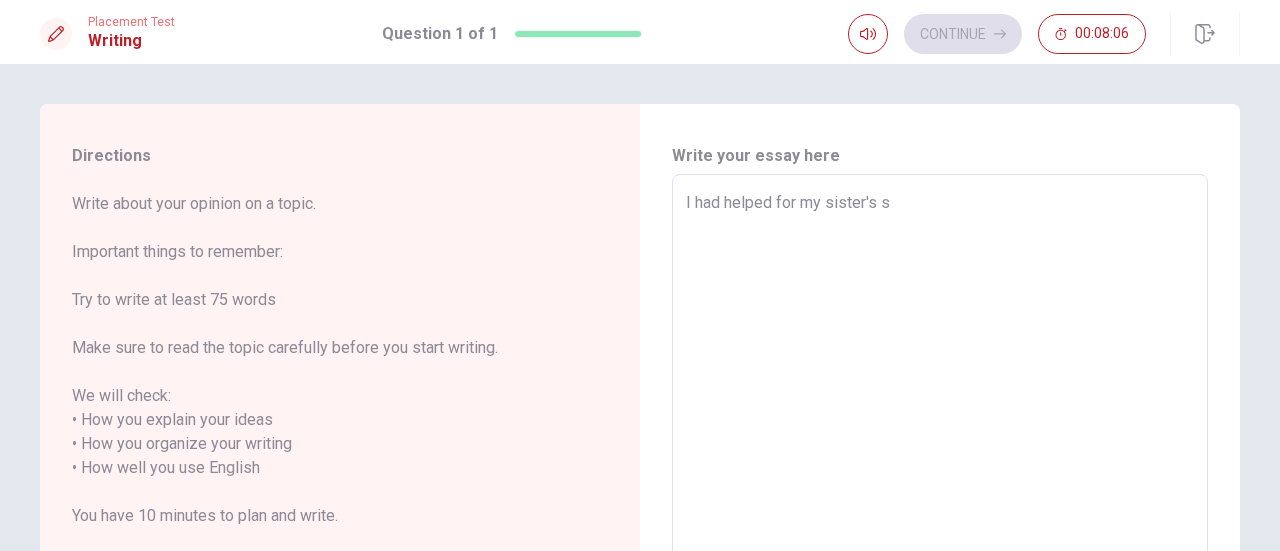 type on "x" 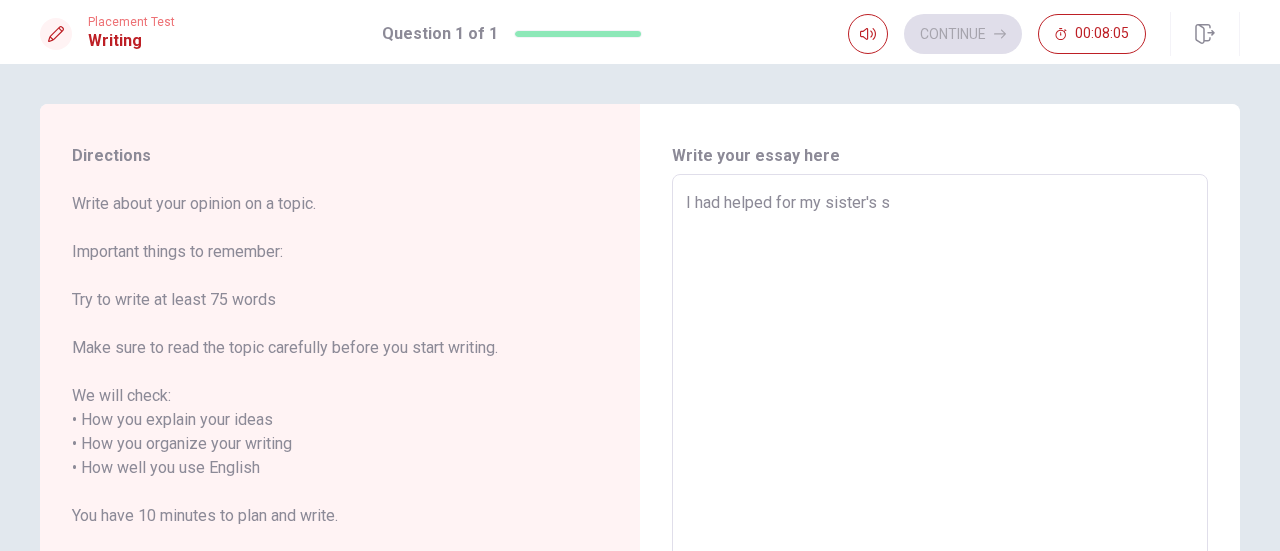 type on "I had helped for my sister's st" 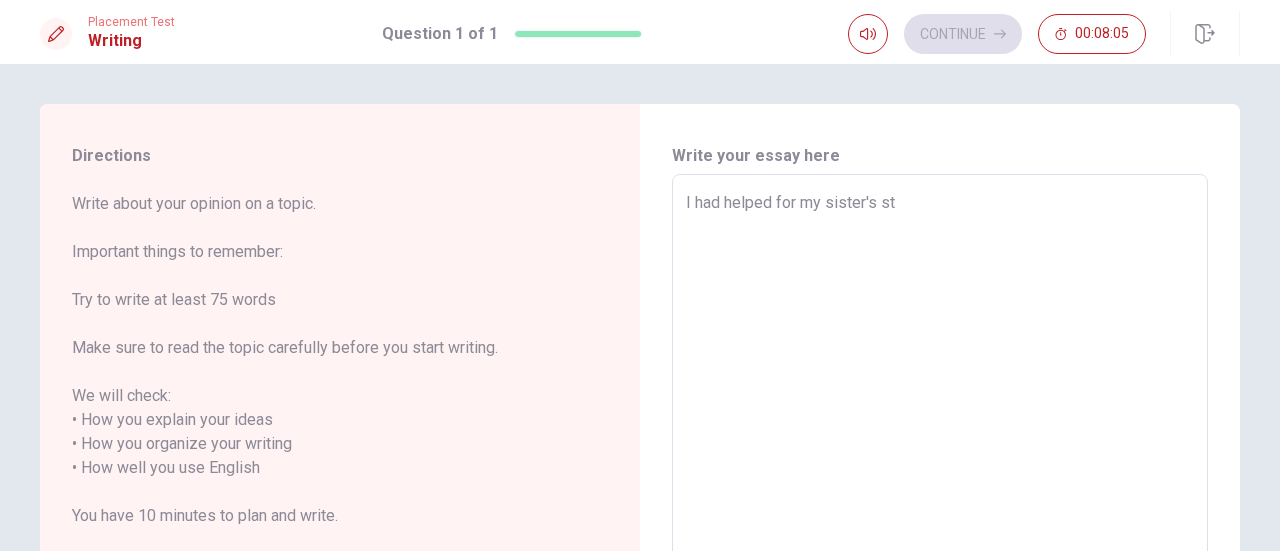 type on "x" 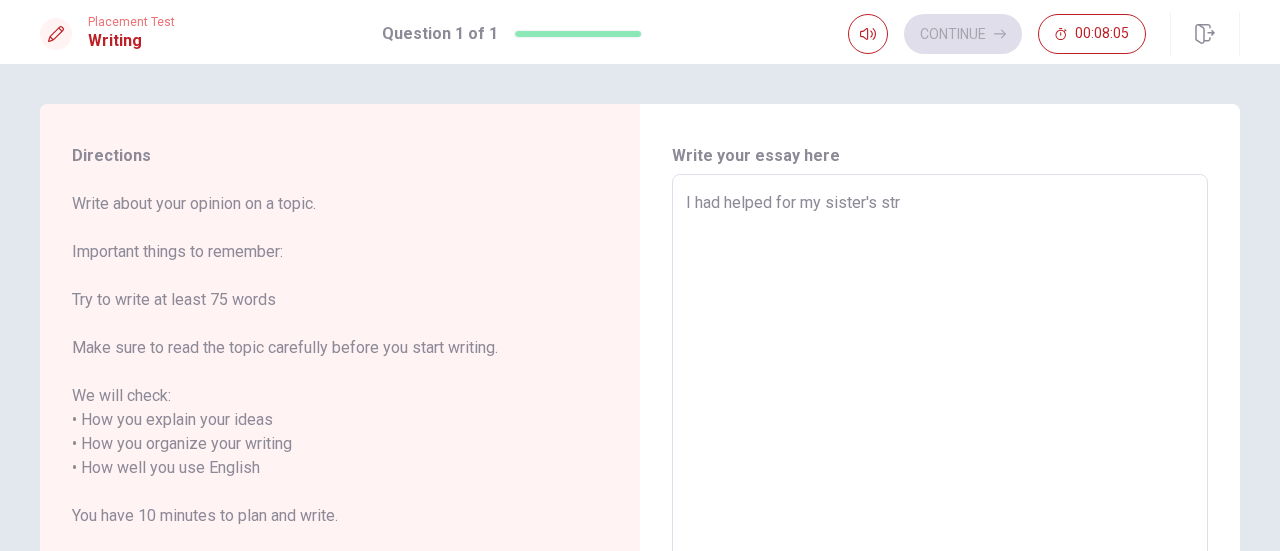 type on "x" 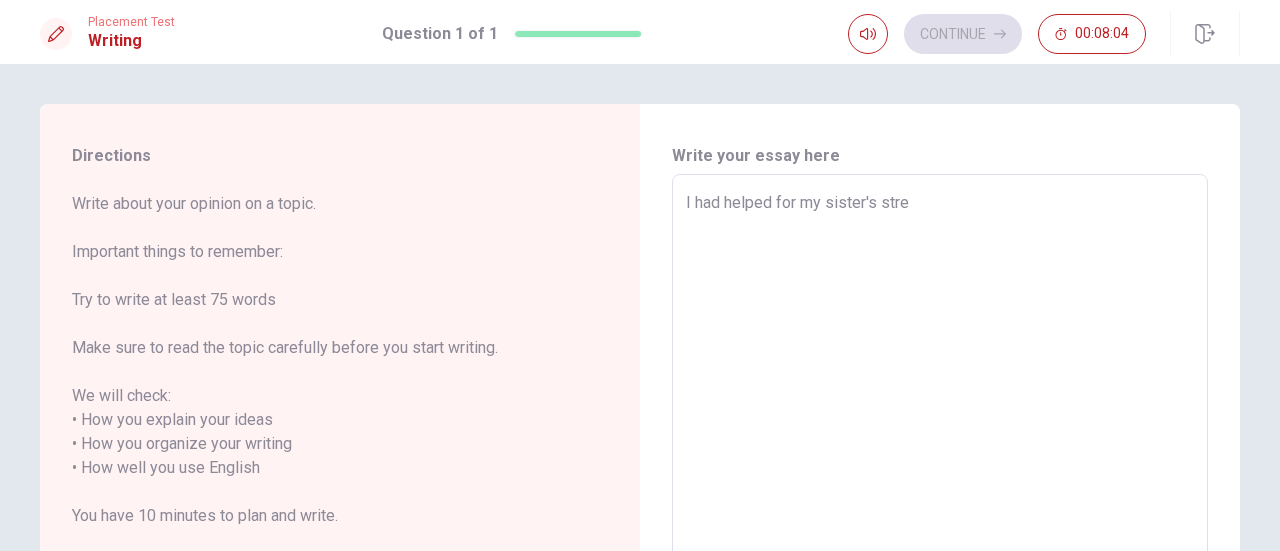 type on "x" 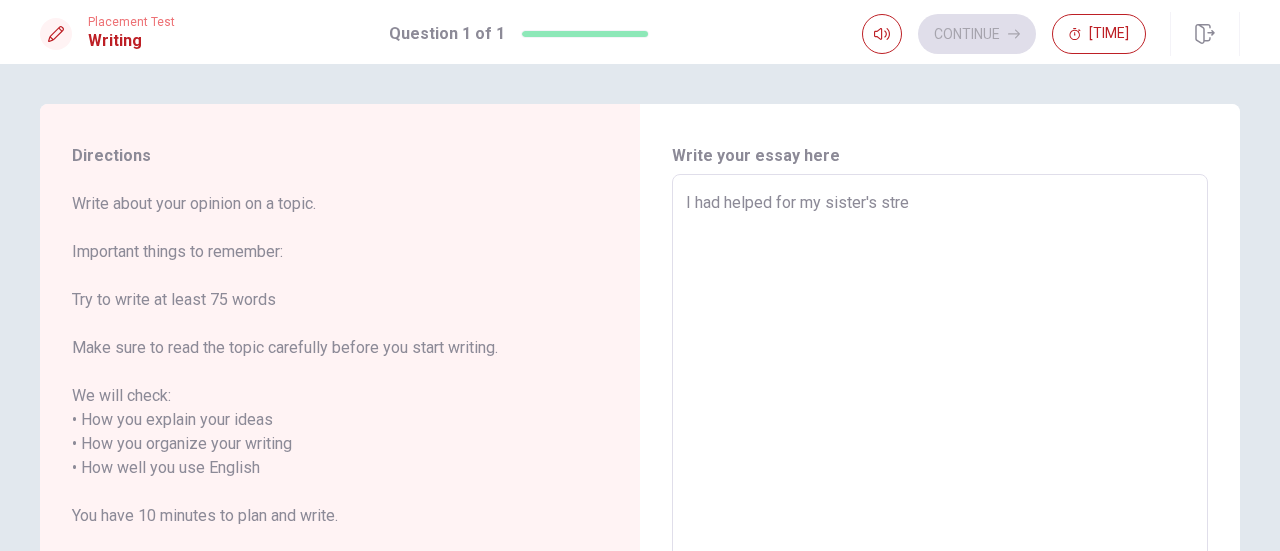 type on "I had helped for my sister's strer" 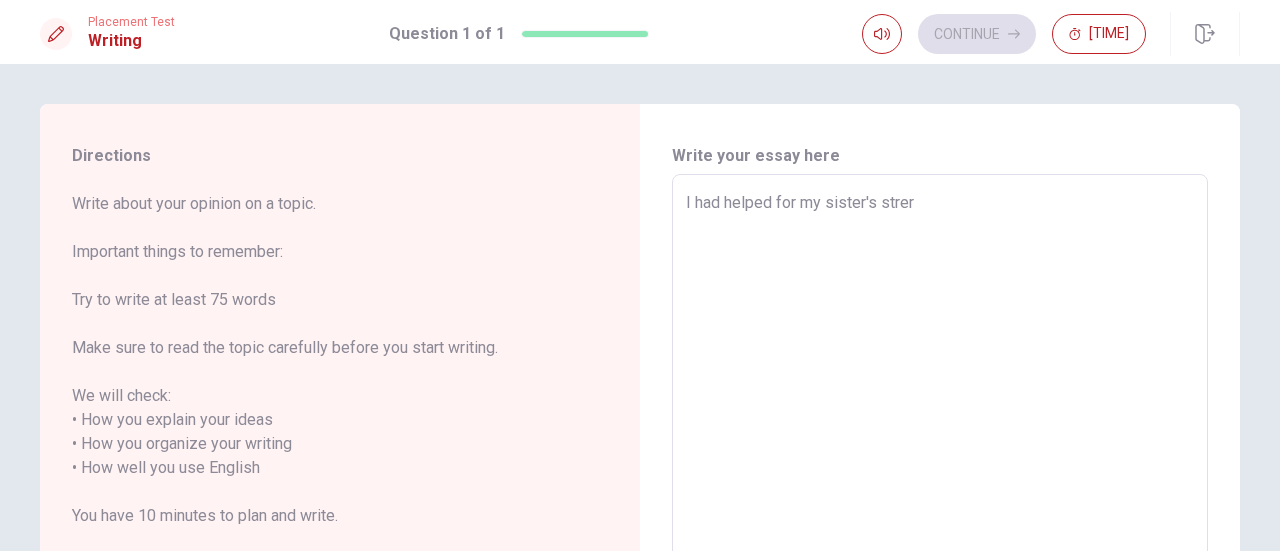 type on "x" 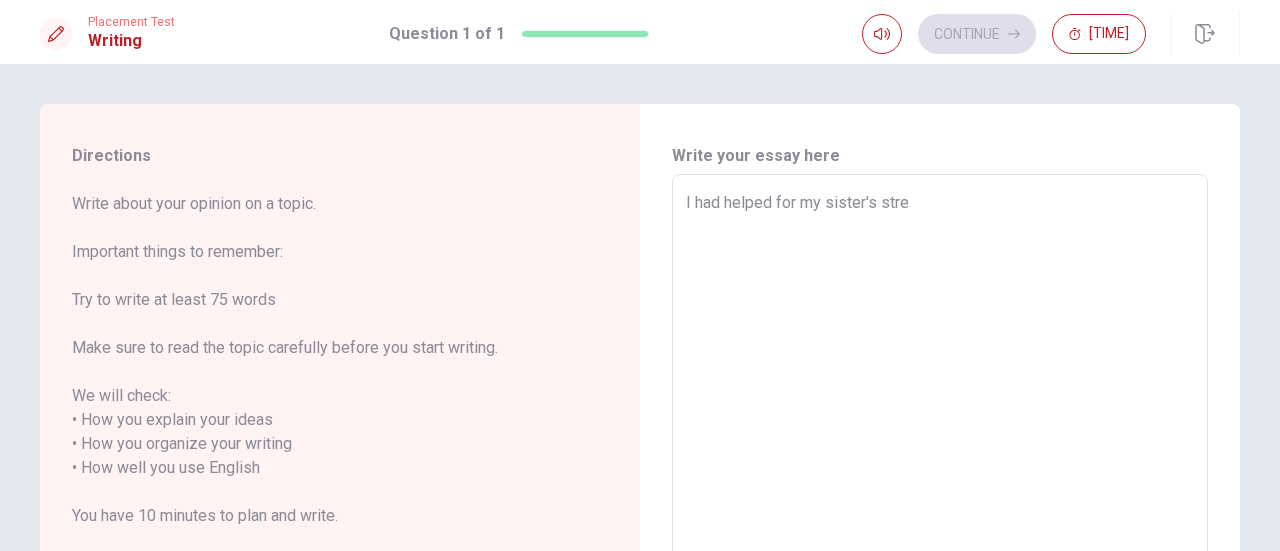 type on "x" 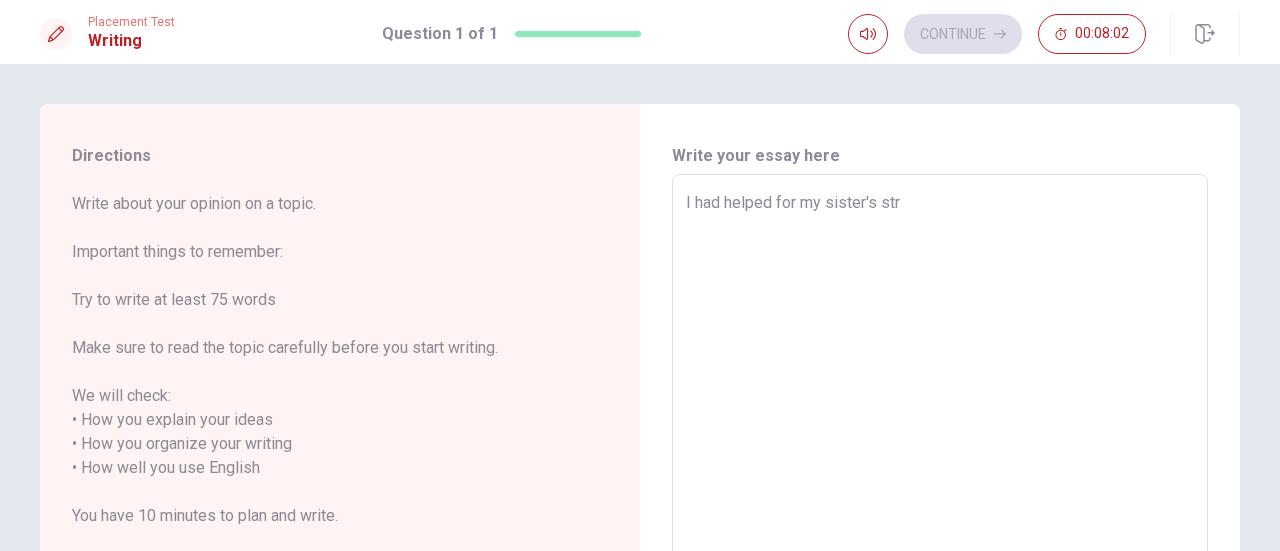 type on "x" 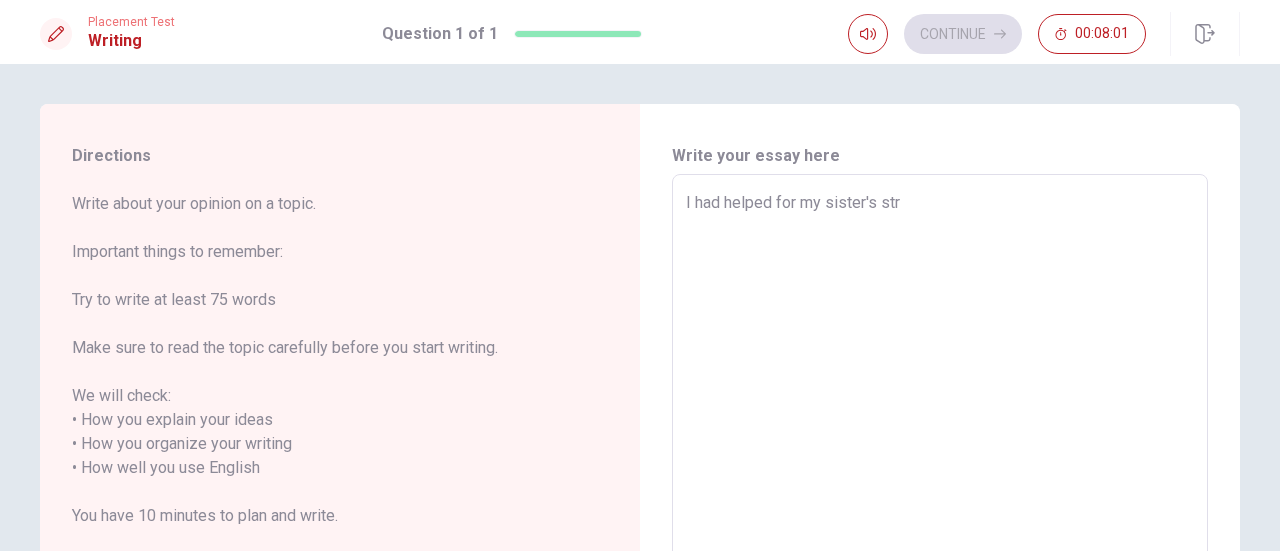 type on "I had helped for my sister's st" 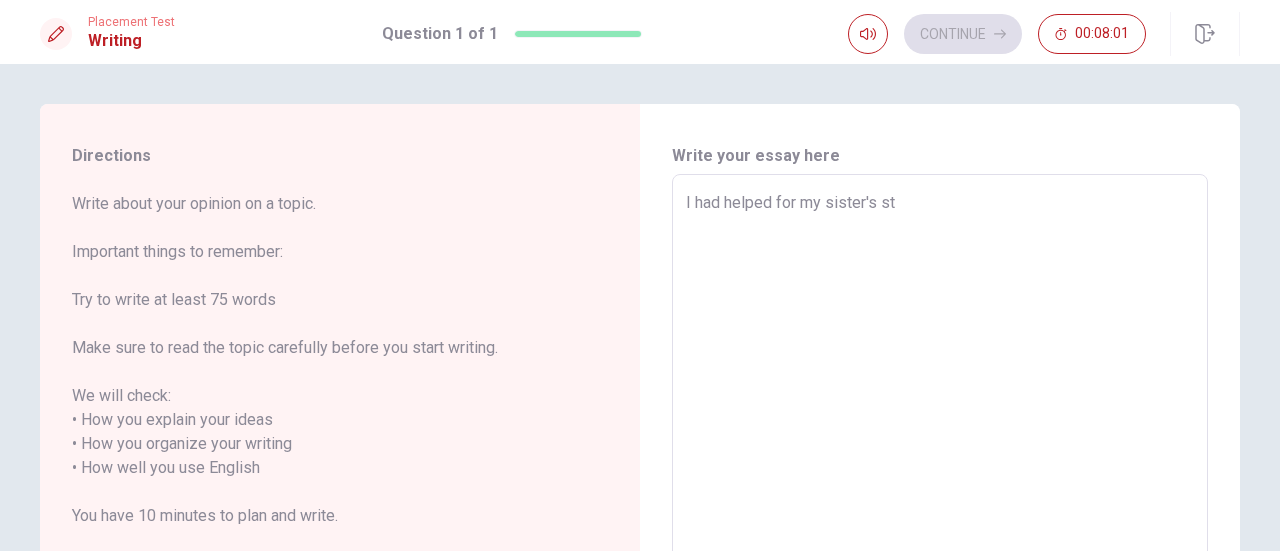 type on "x" 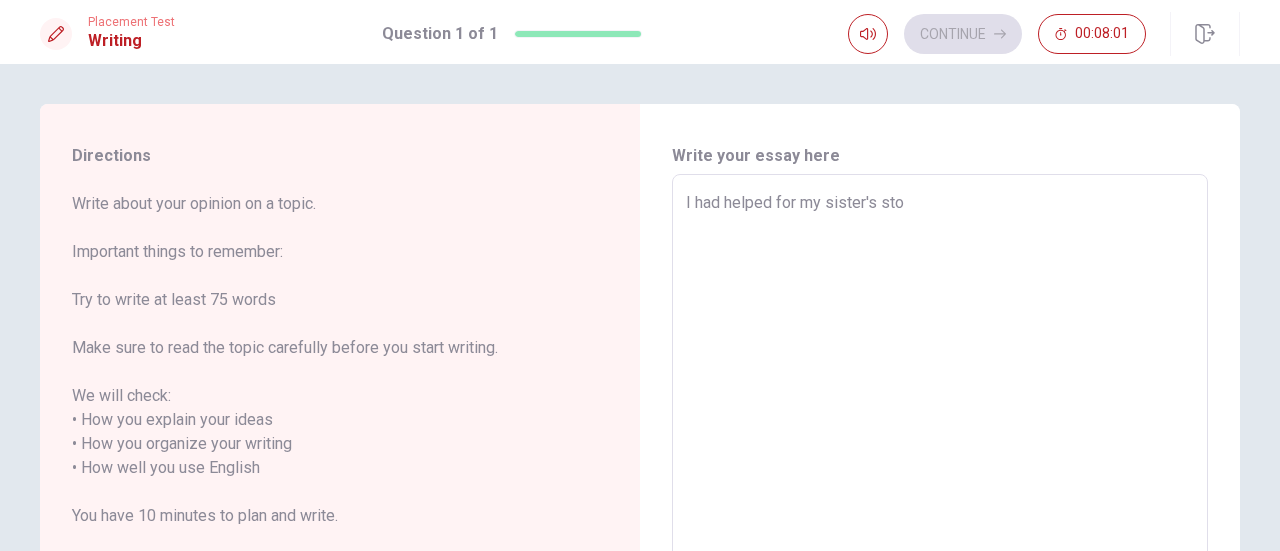 type on "x" 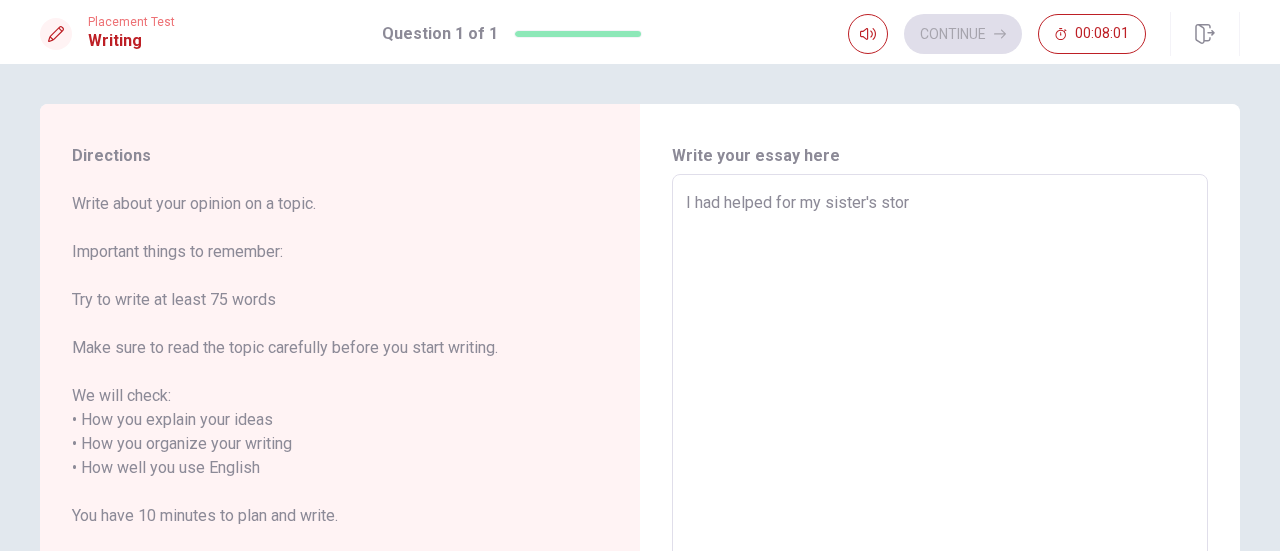 type on "x" 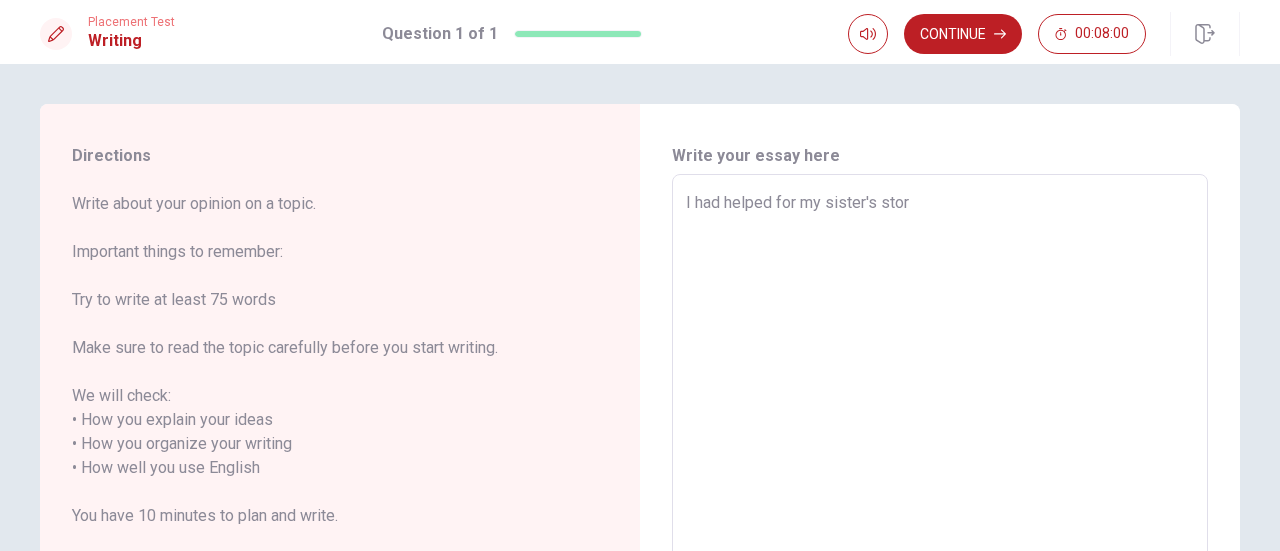 type on "I had helped for my sister's store" 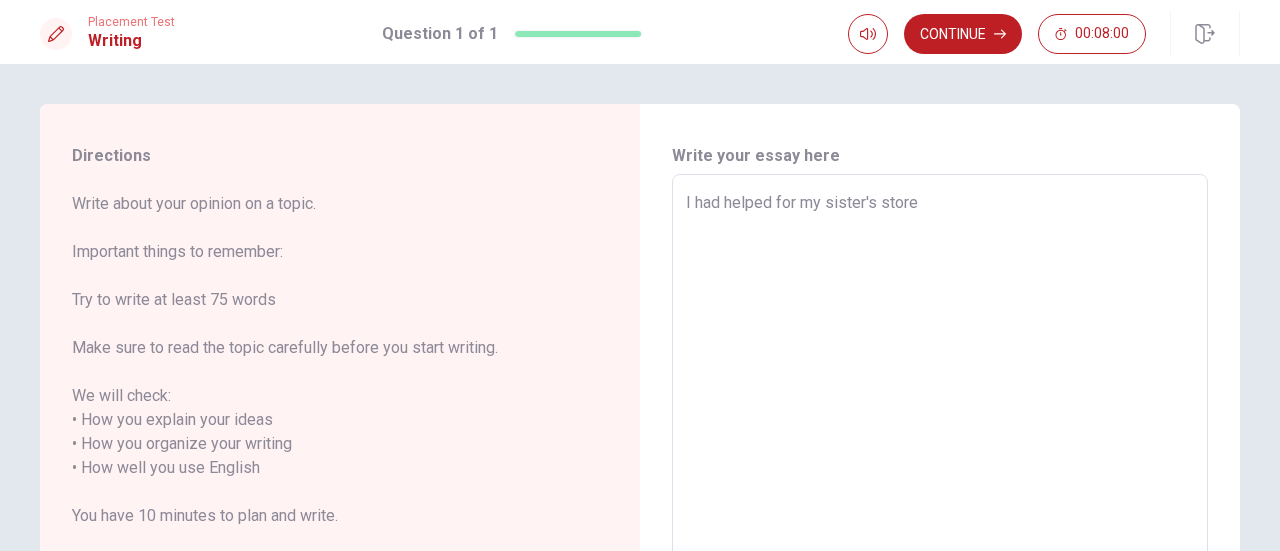 type on "x" 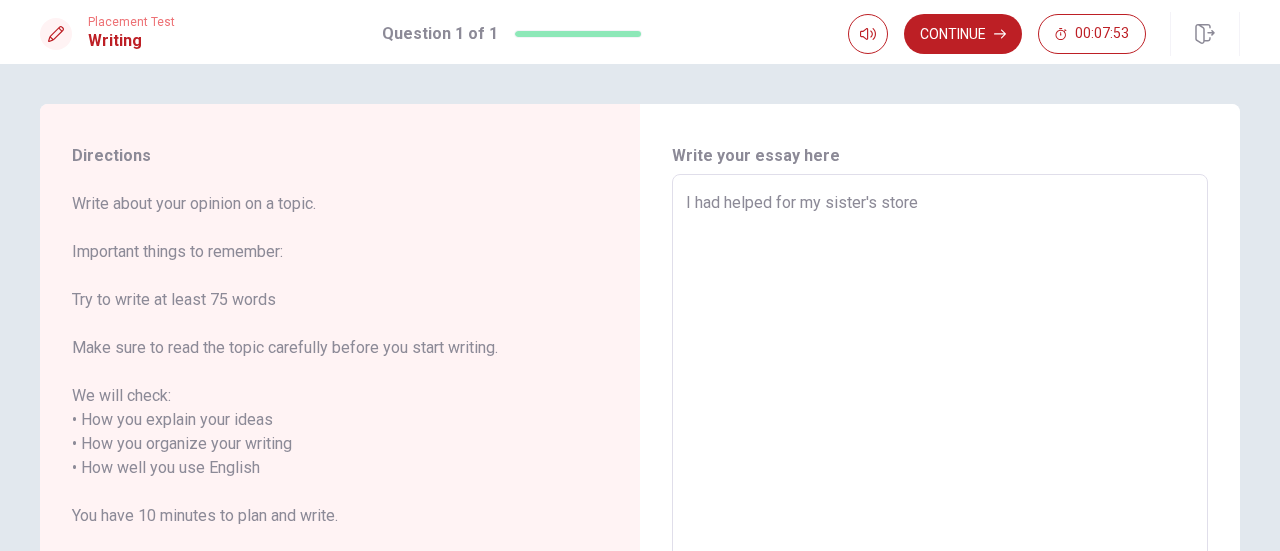 type on "x" 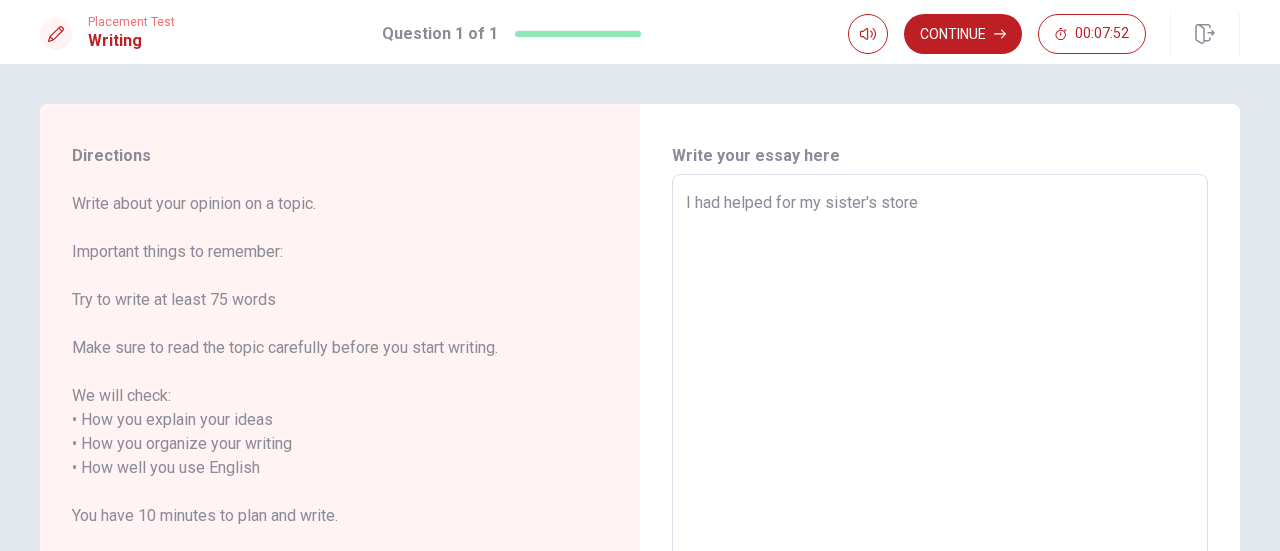 type on "I had helped for my sister's store w" 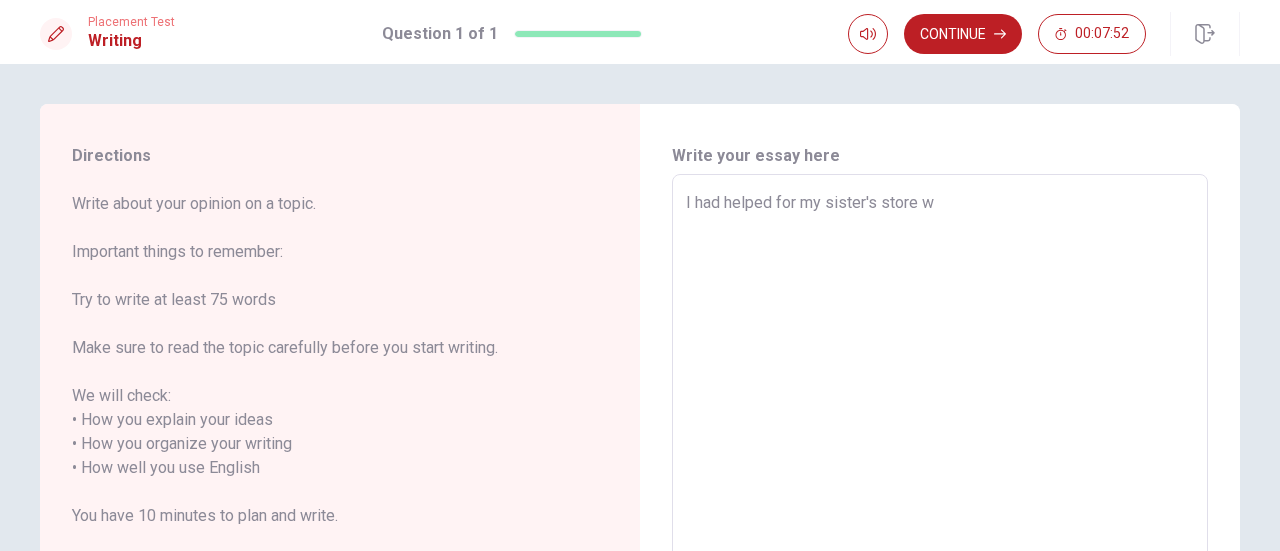 type on "x" 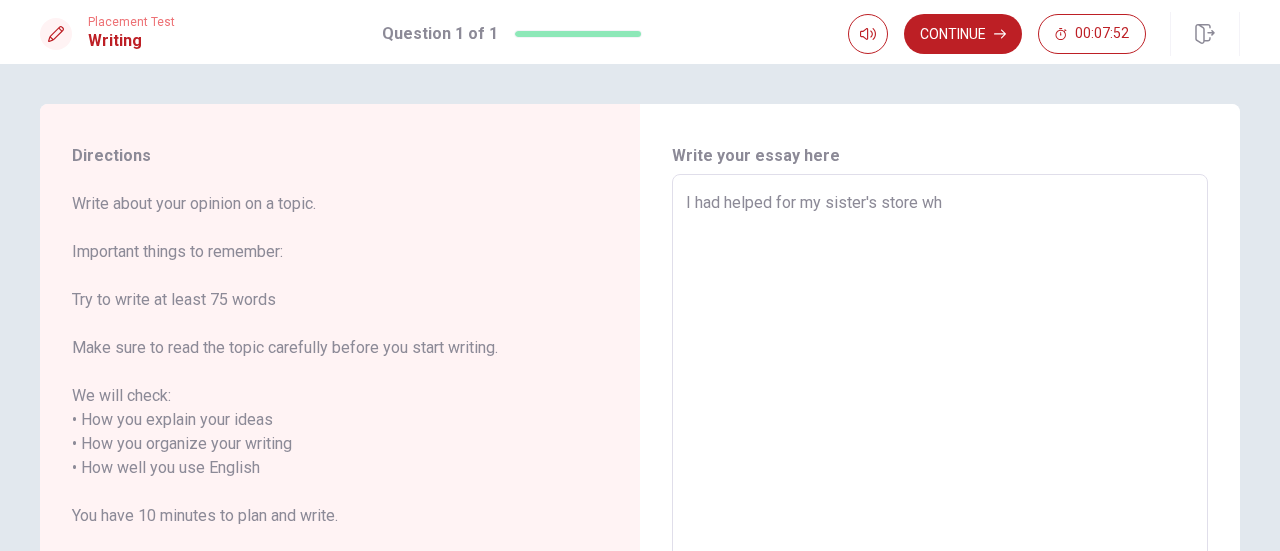 type on "x" 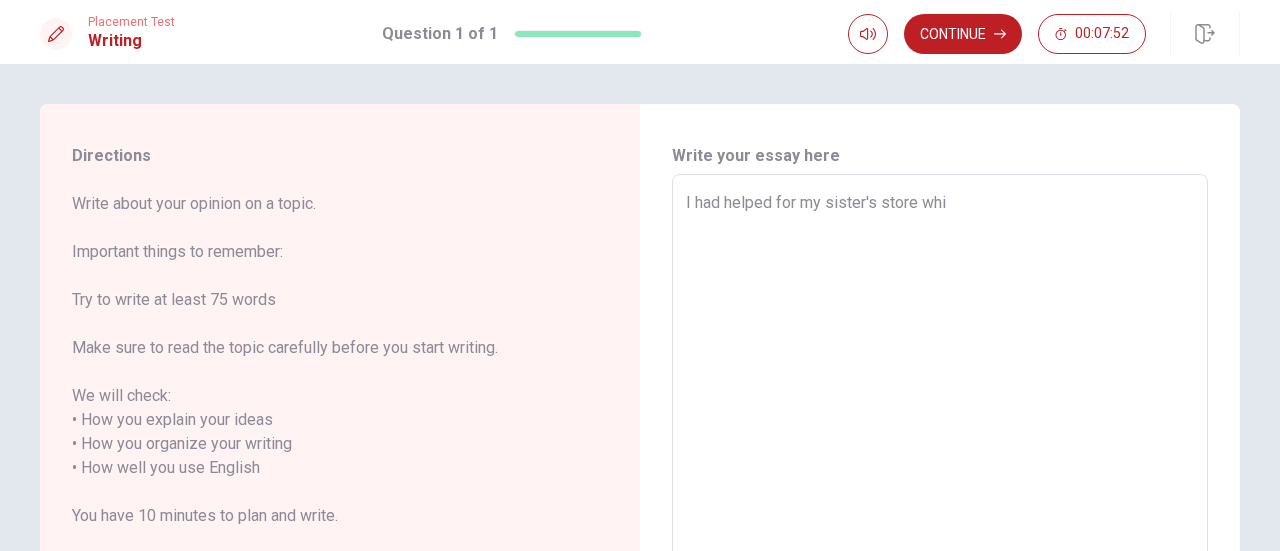 type on "x" 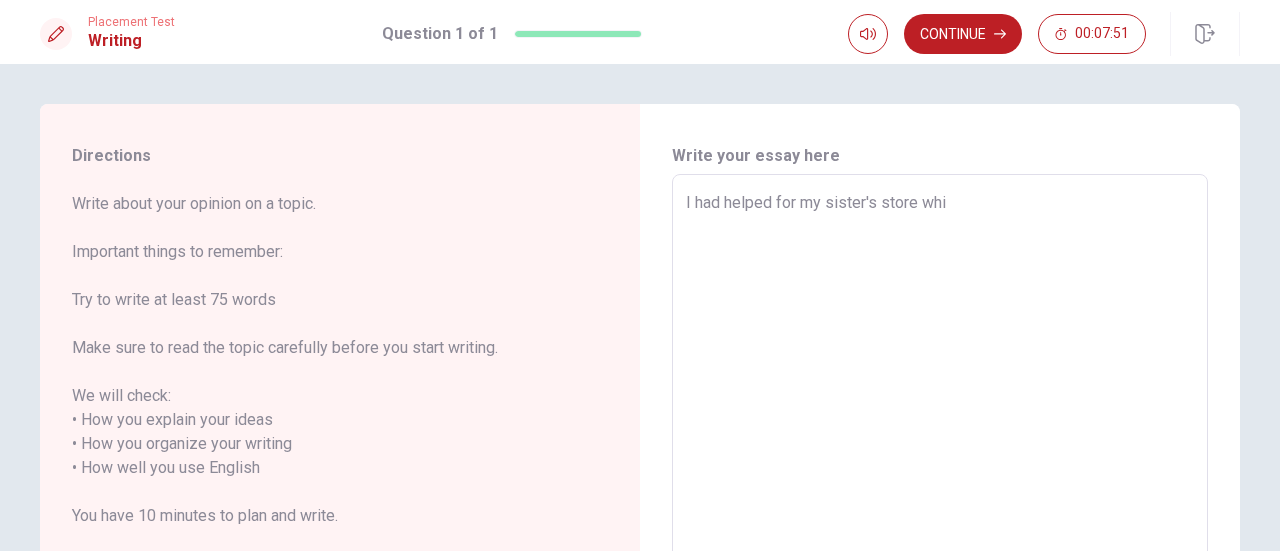 type on "I had helped for my sister's store whic" 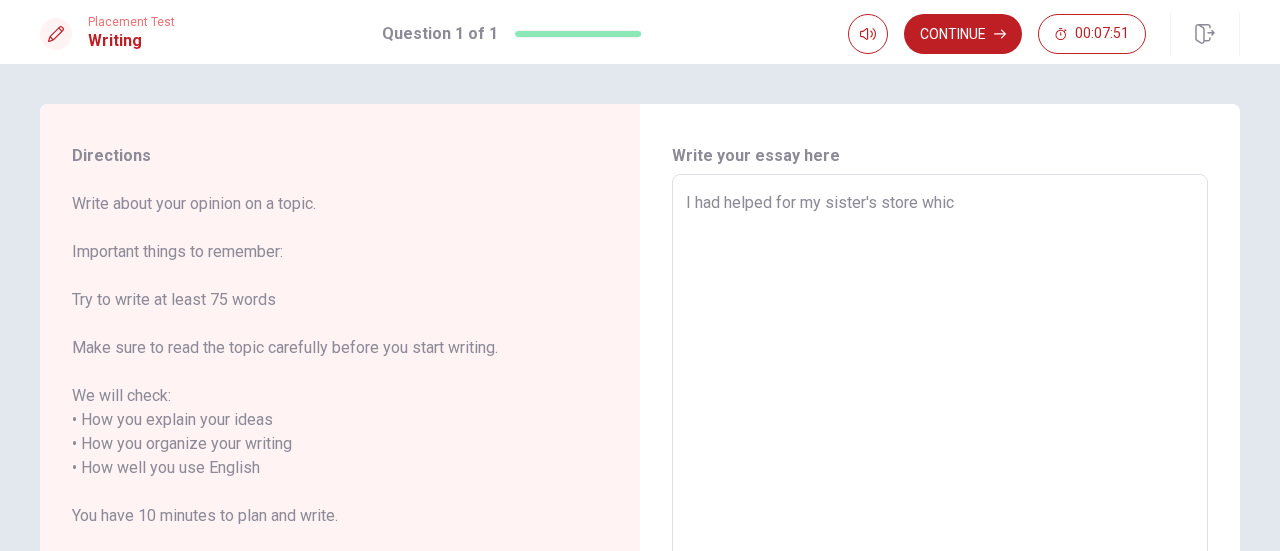 type on "x" 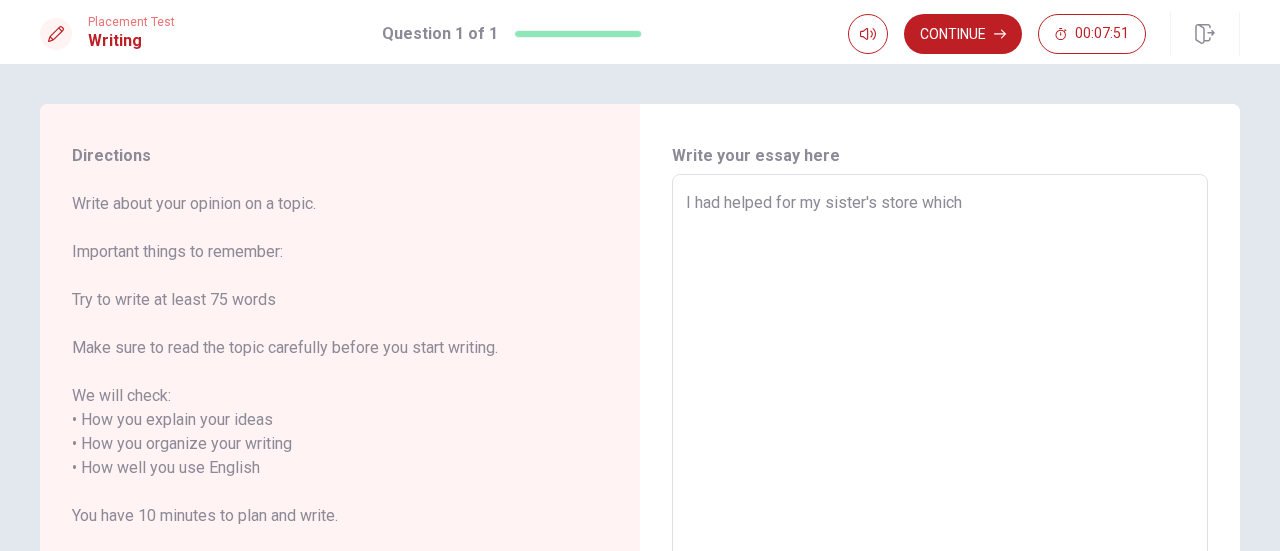 type on "x" 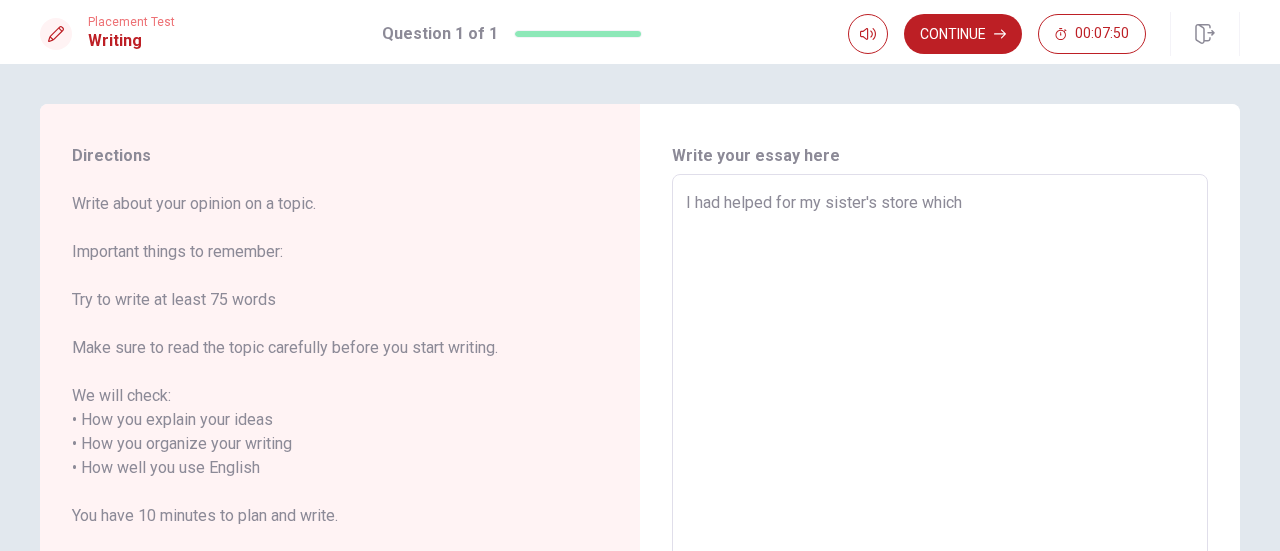 type on "I had helped for my sister's store which i" 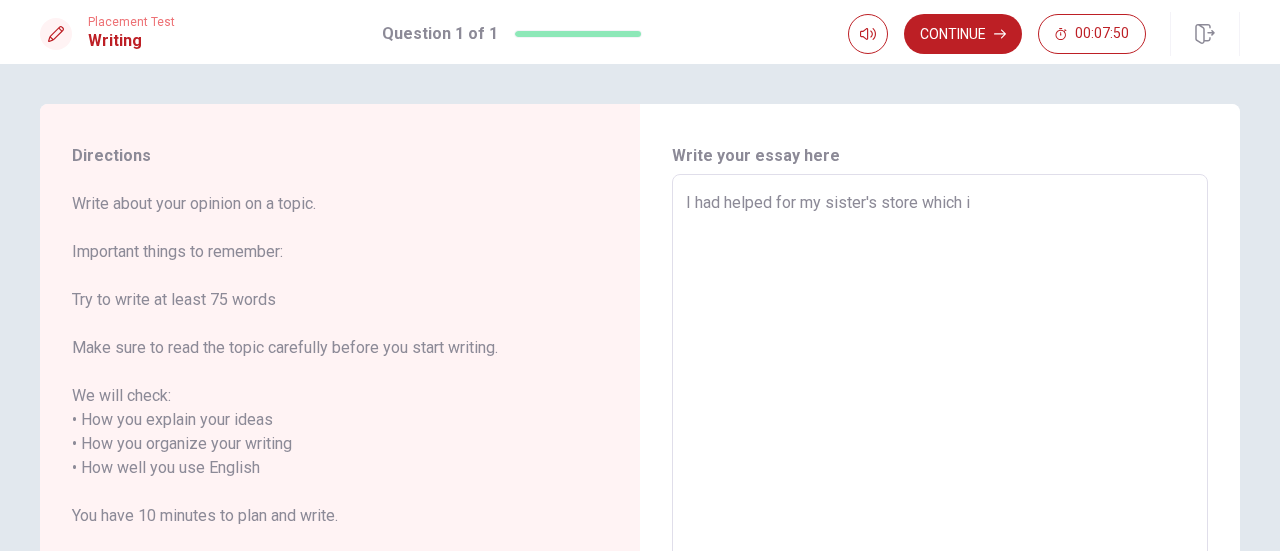 type on "x" 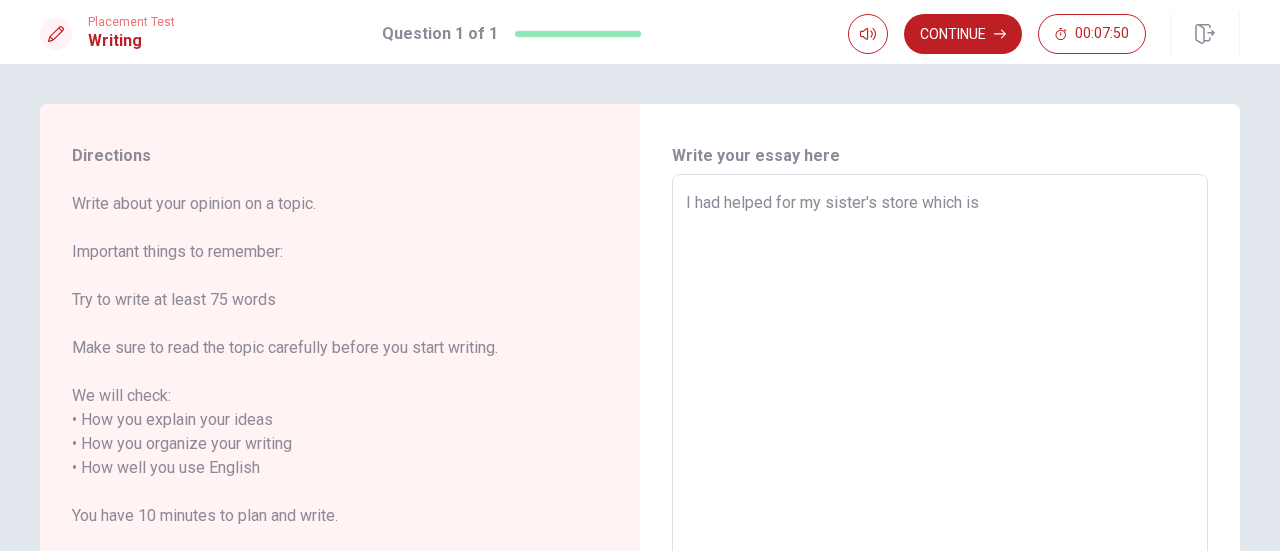 type on "x" 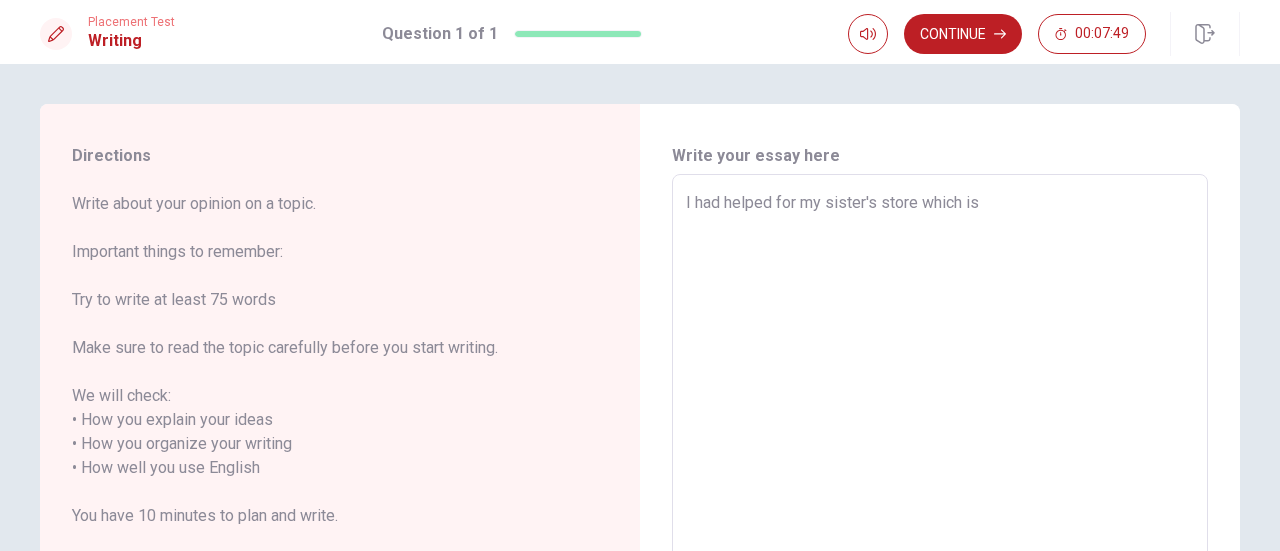 type on "I had helped for my sister's store which is" 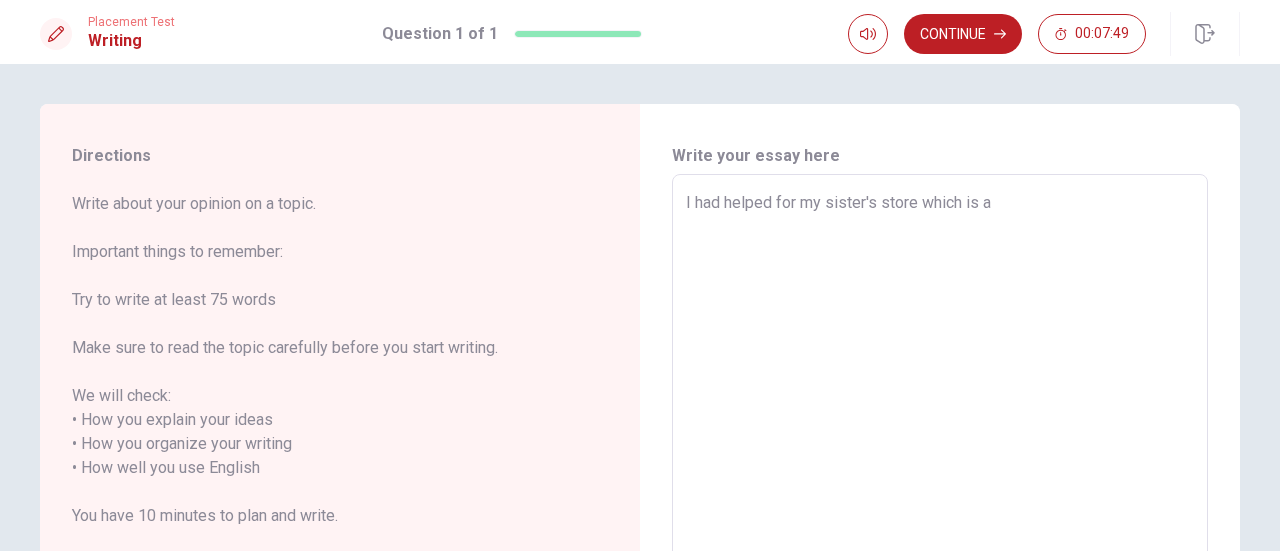 type on "x" 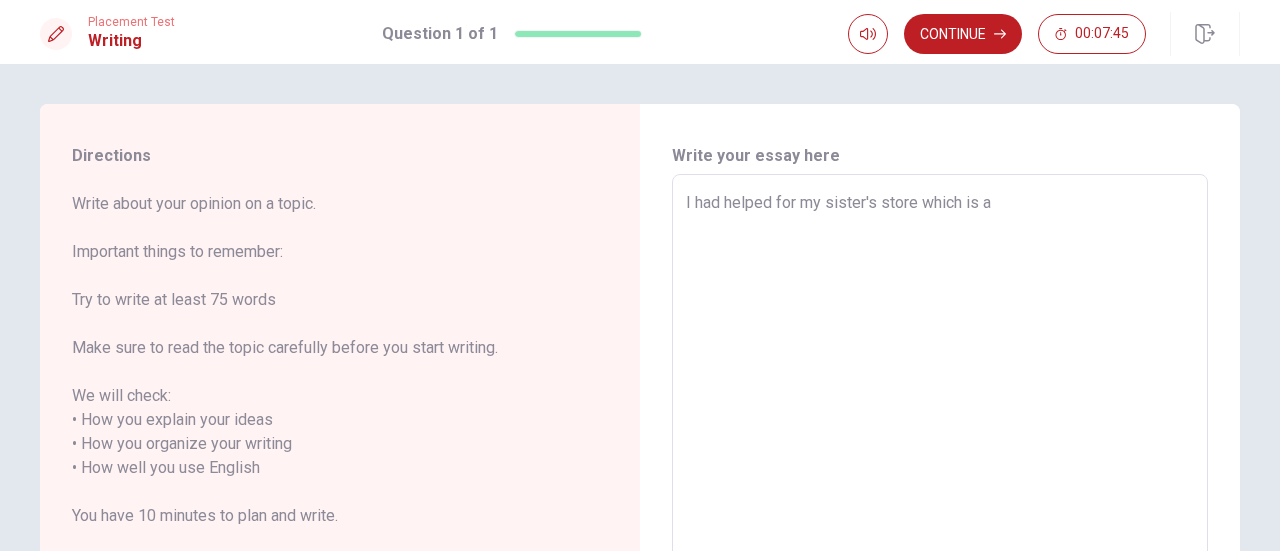 type on "x" 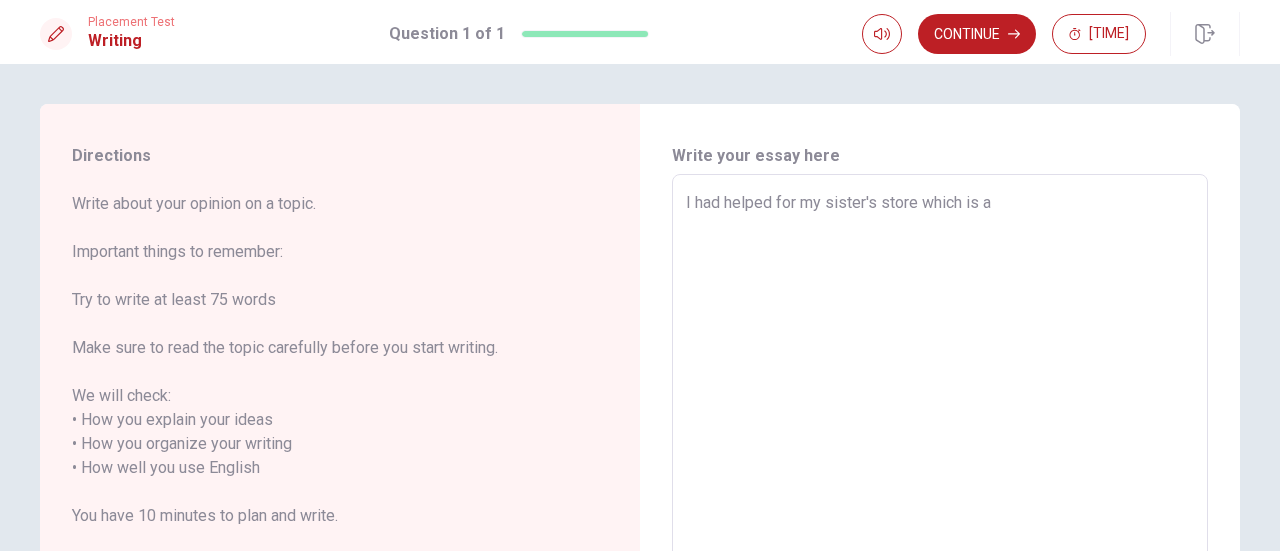 type on "I had helped for my sister's store which is a n" 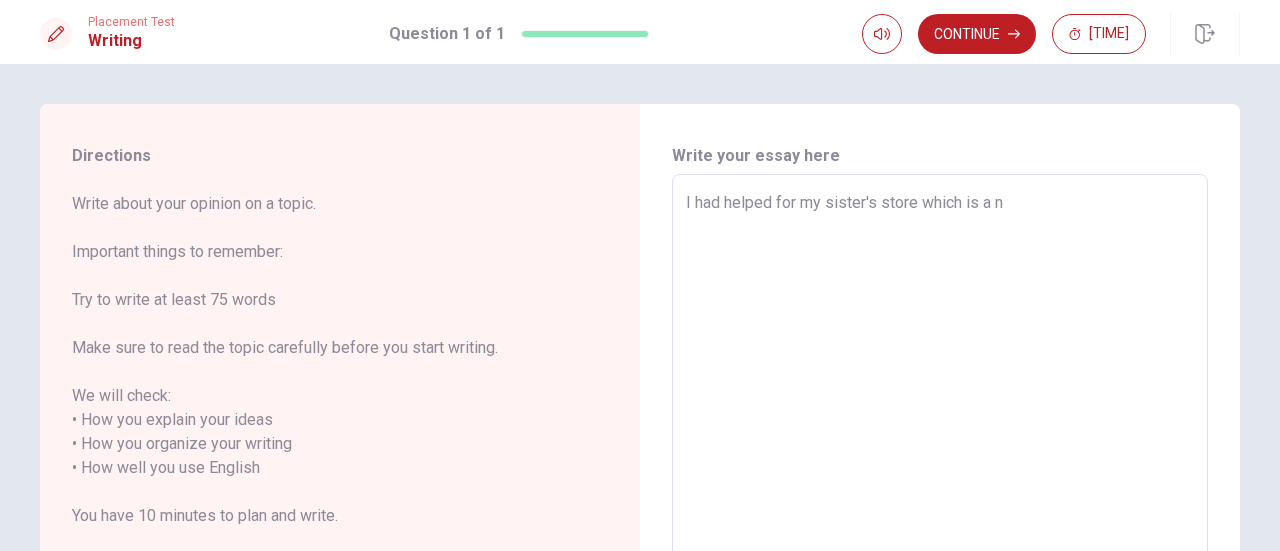 type on "x" 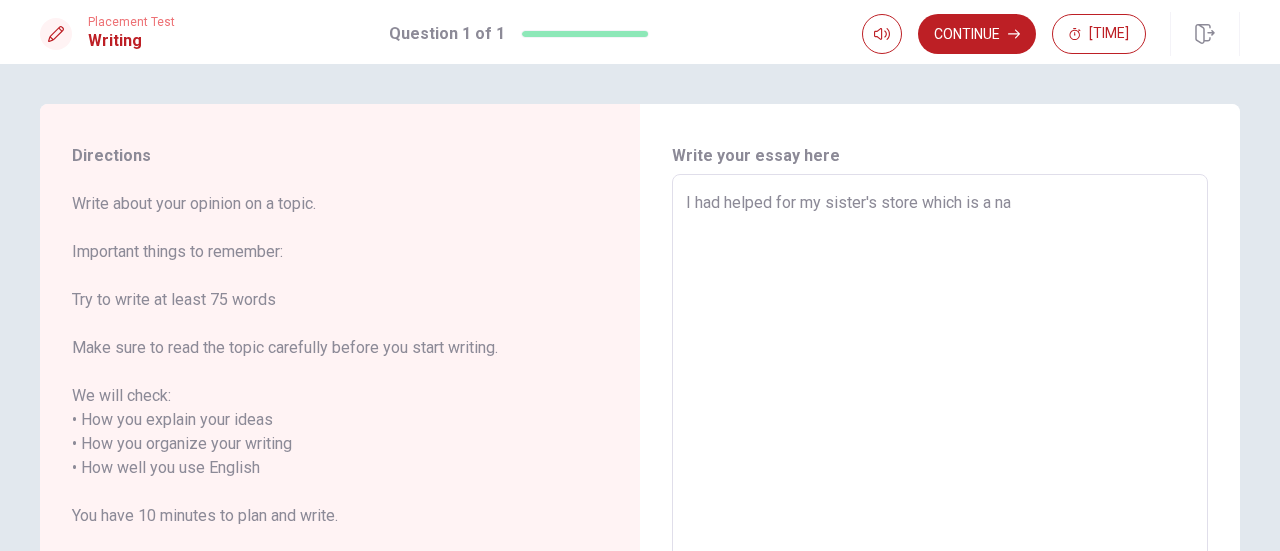 type on "x" 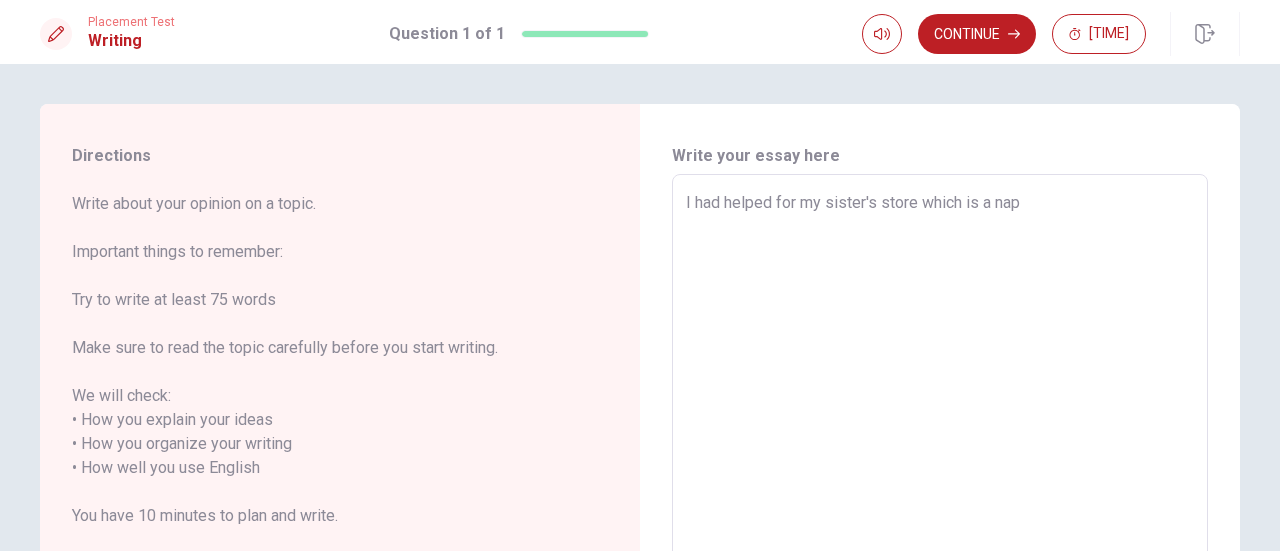 type on "x" 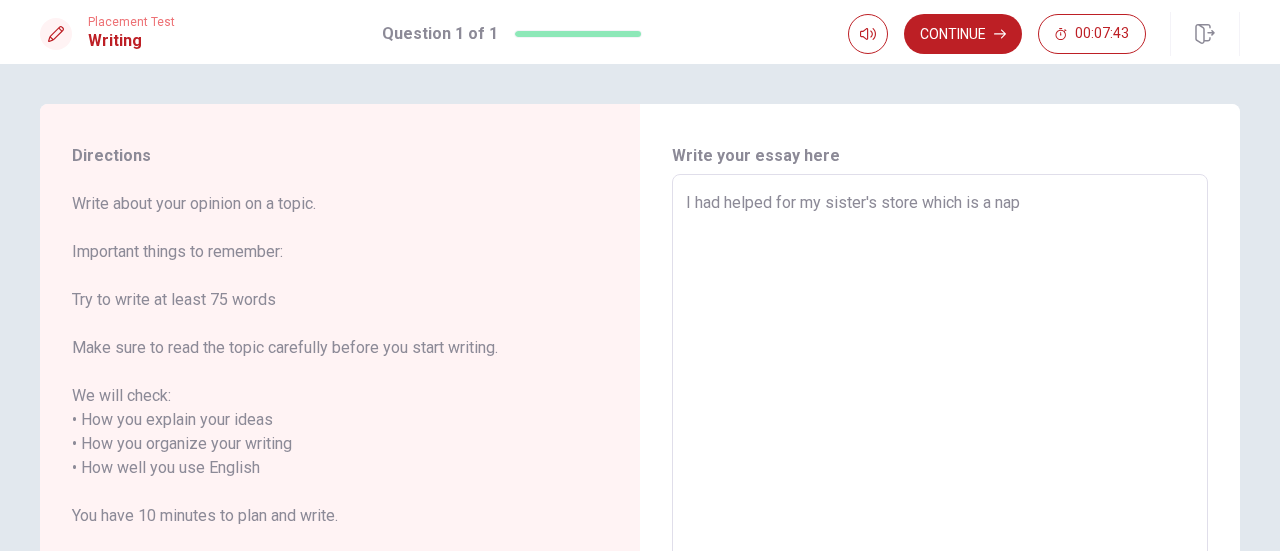type on "I had helped for my sister's store which is a na" 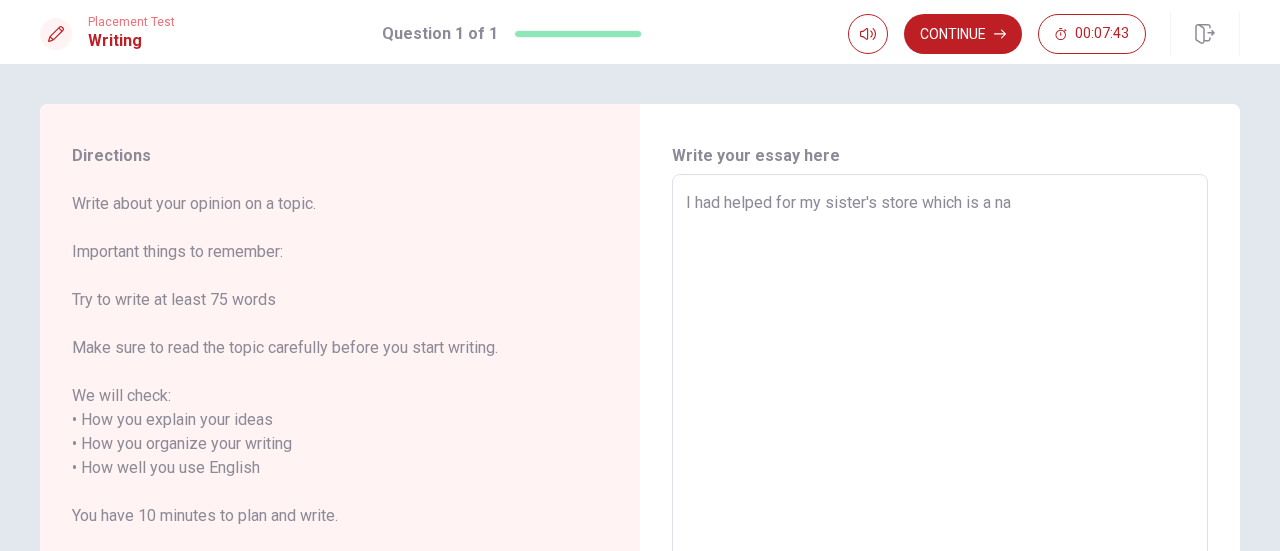 type on "x" 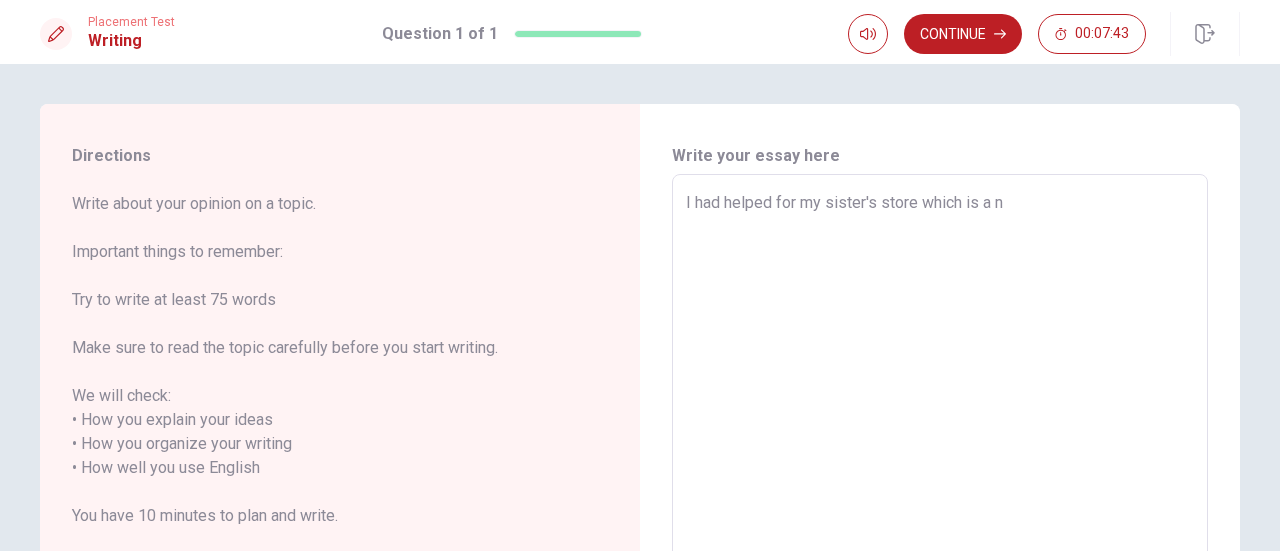 type on "x" 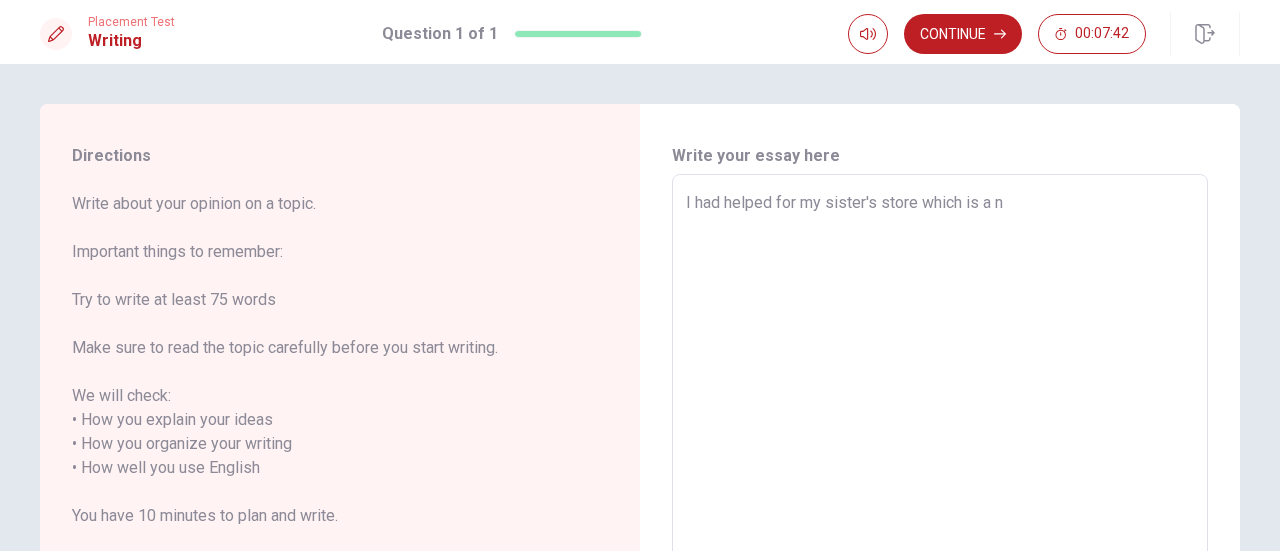 type on "I had helped for my sister's store which is a" 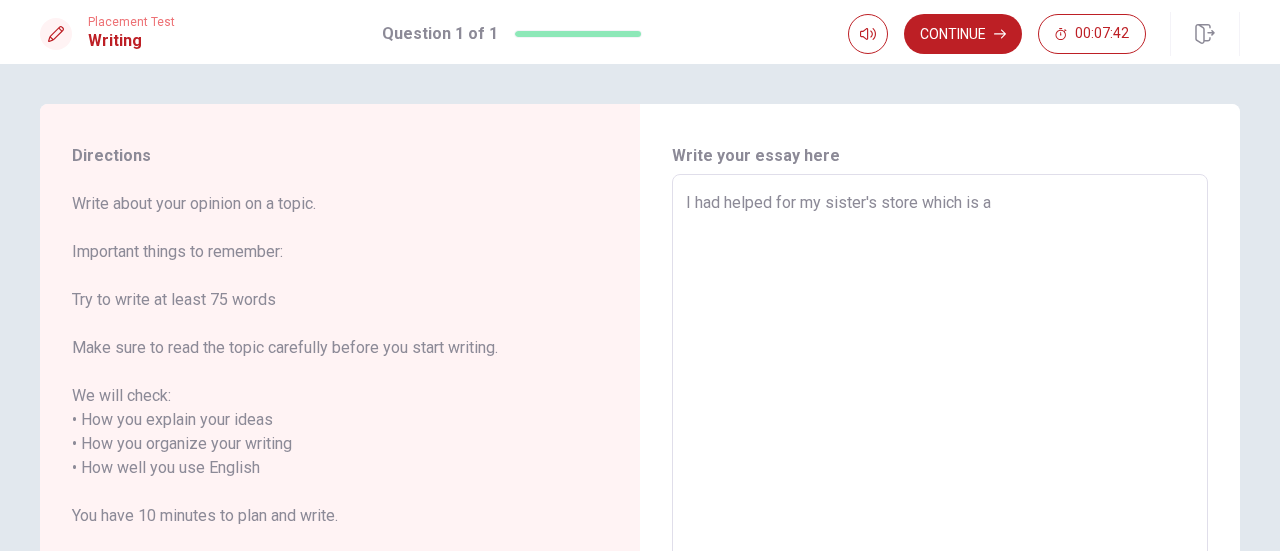 type on "x" 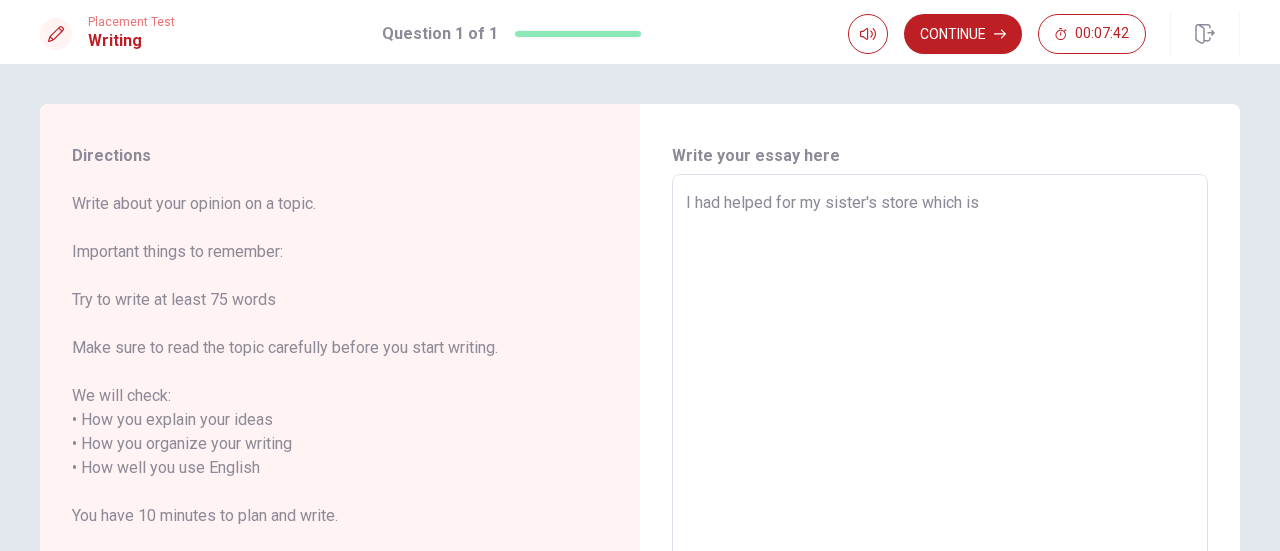 type on "x" 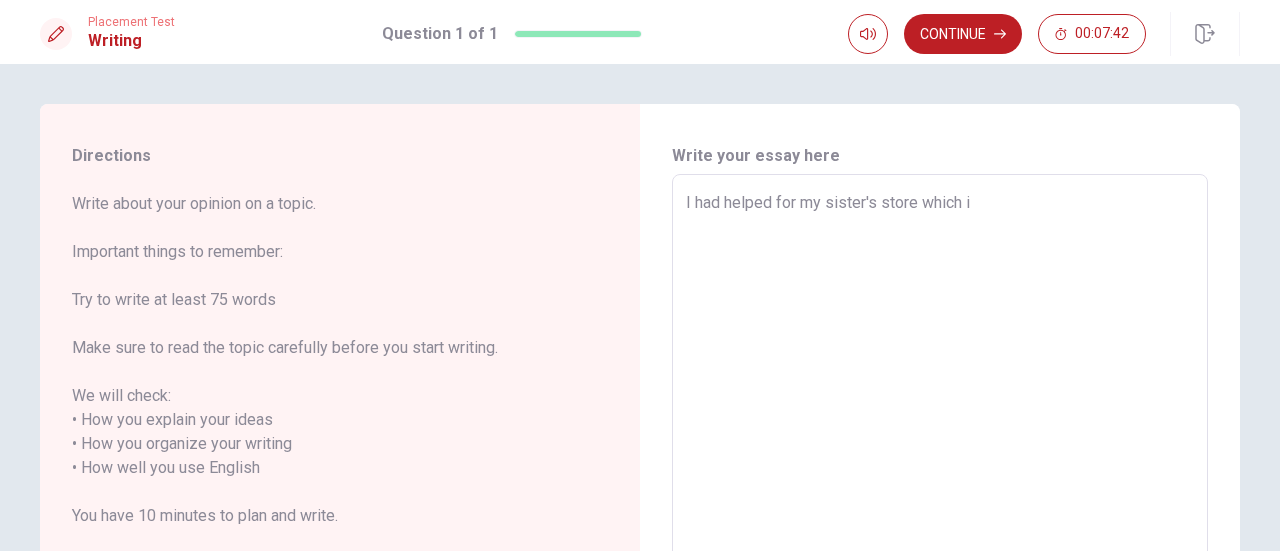 type on "x" 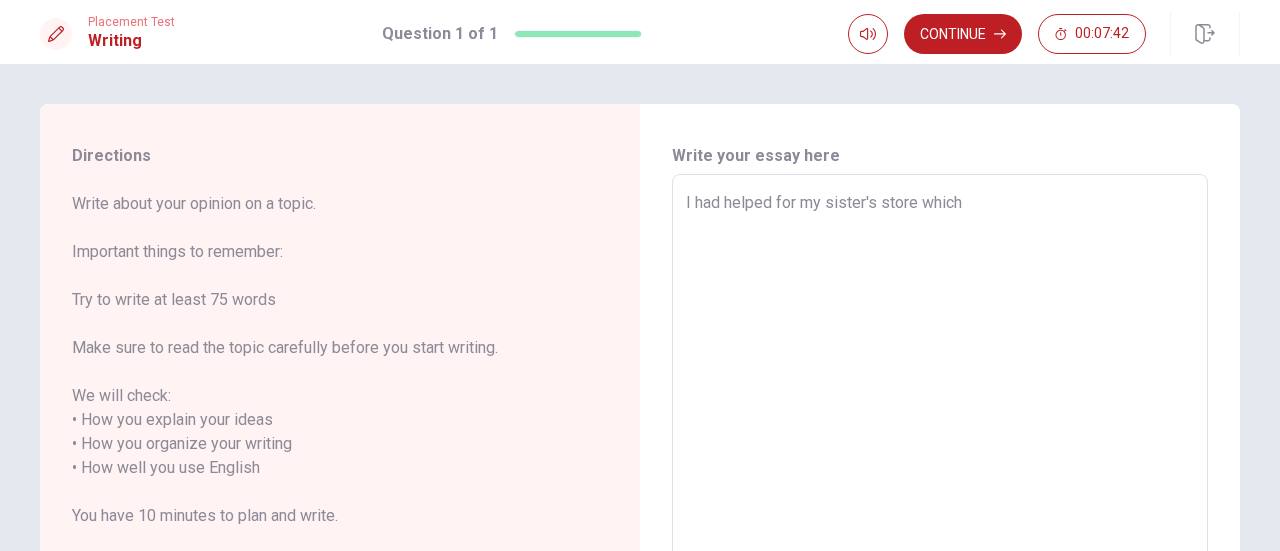 type on "x" 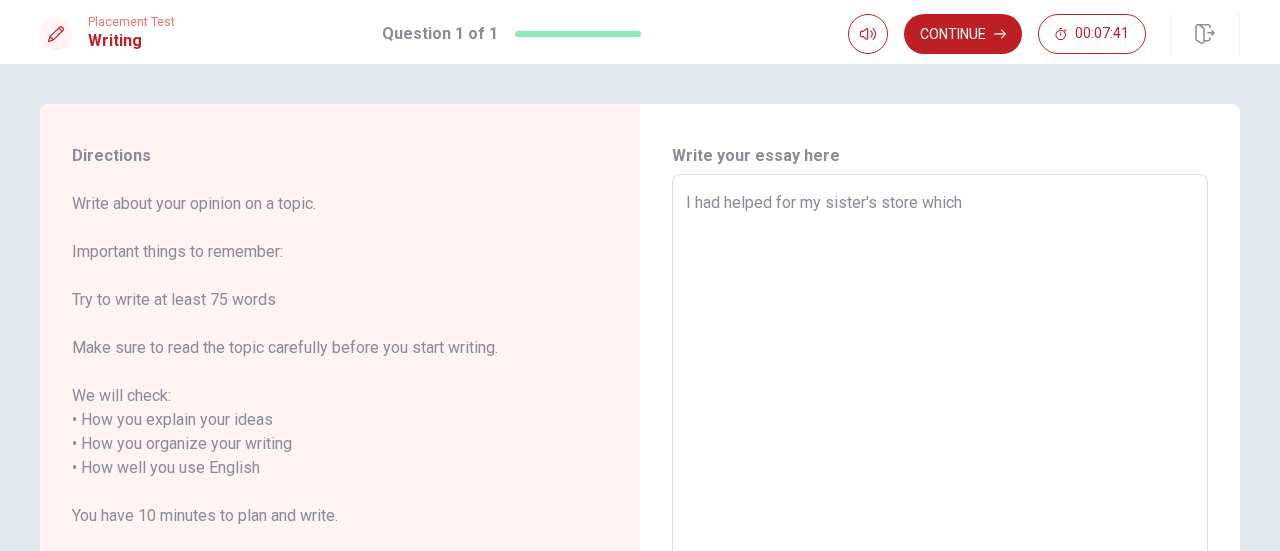 type on "I had helped for my sister's store which" 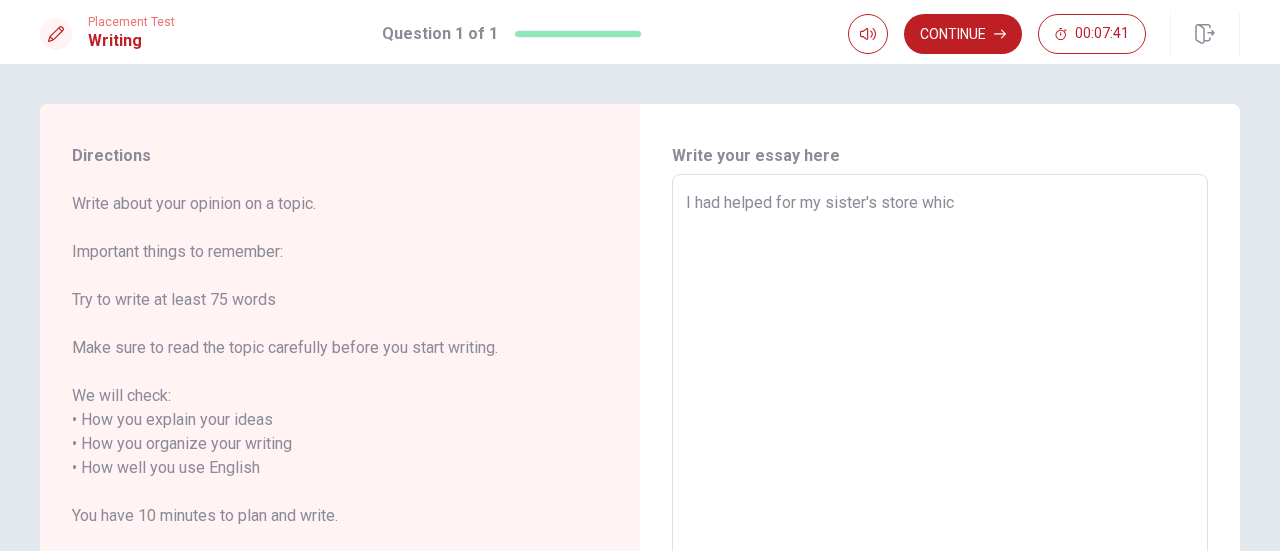 type on "x" 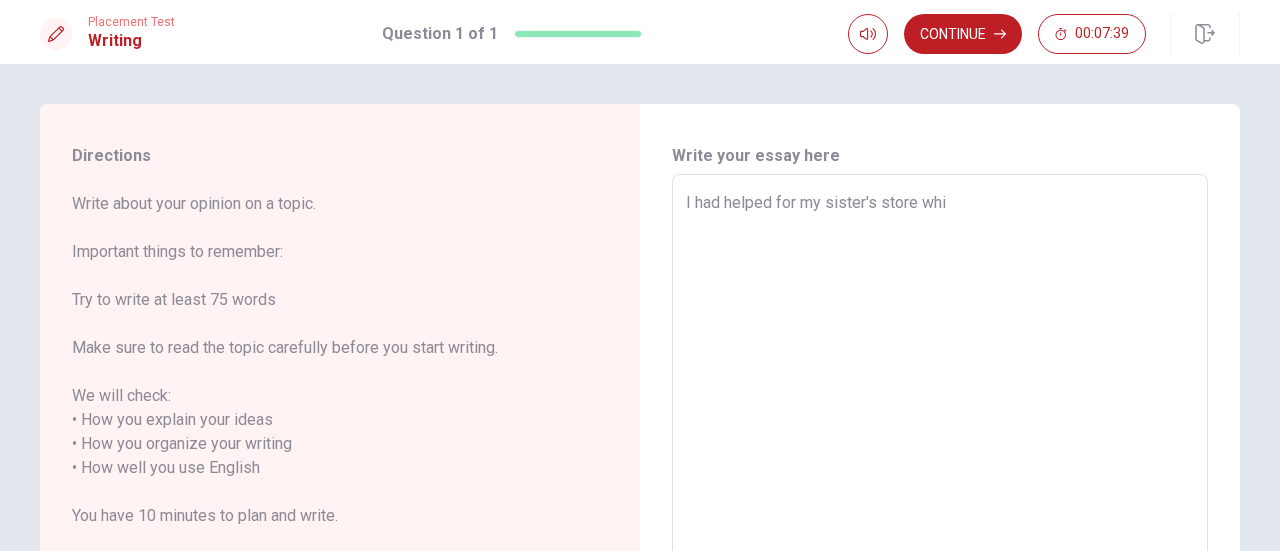 type on "x" 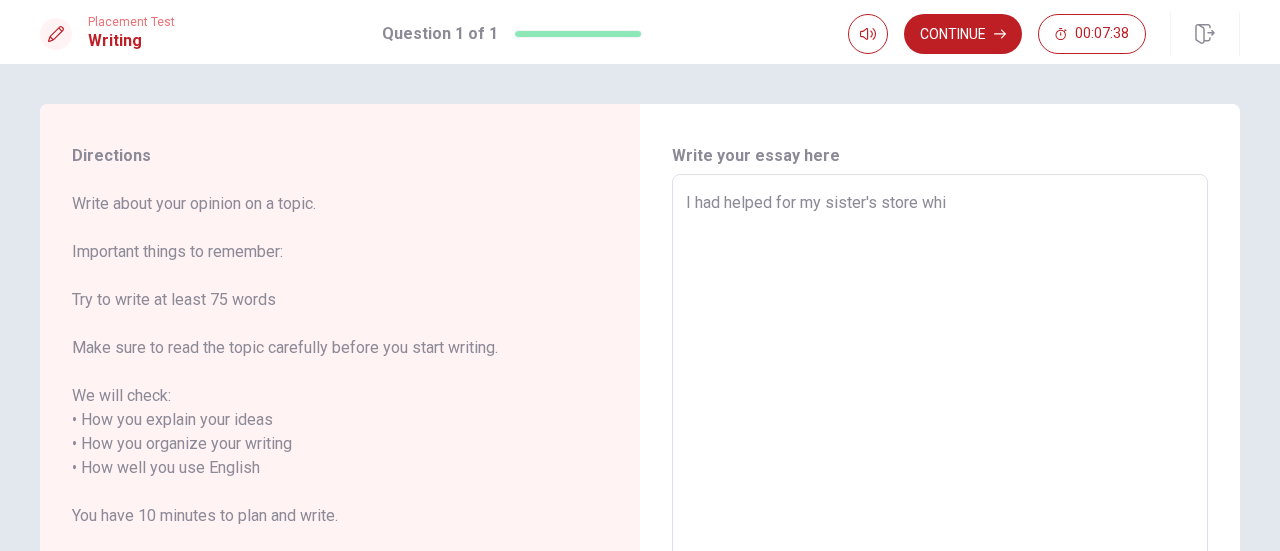type on "I had helped for my sister's store wh" 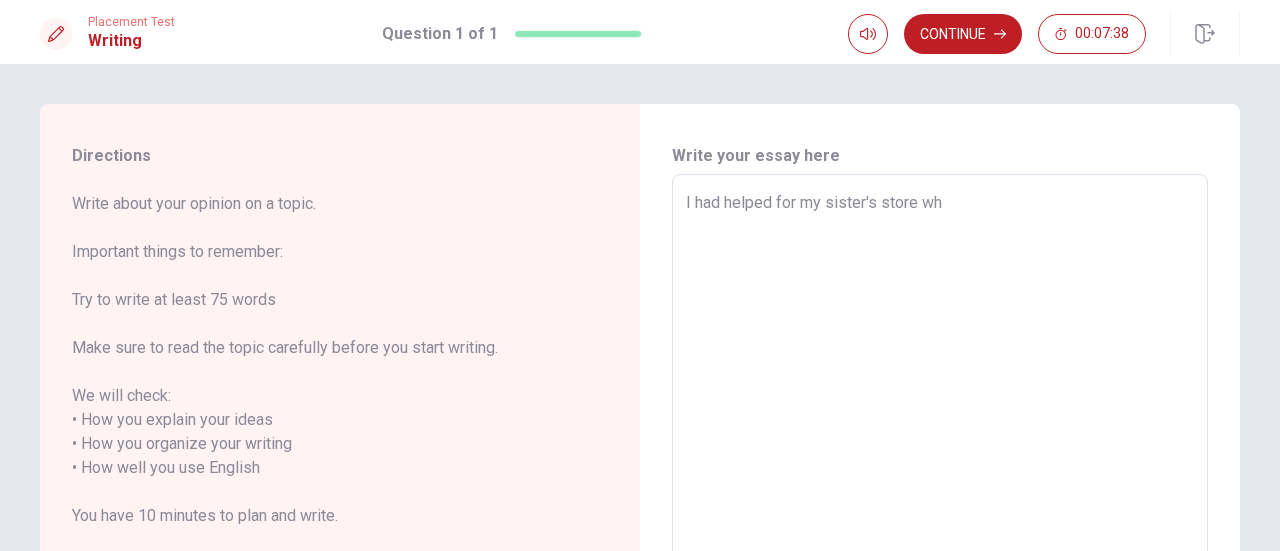 type on "x" 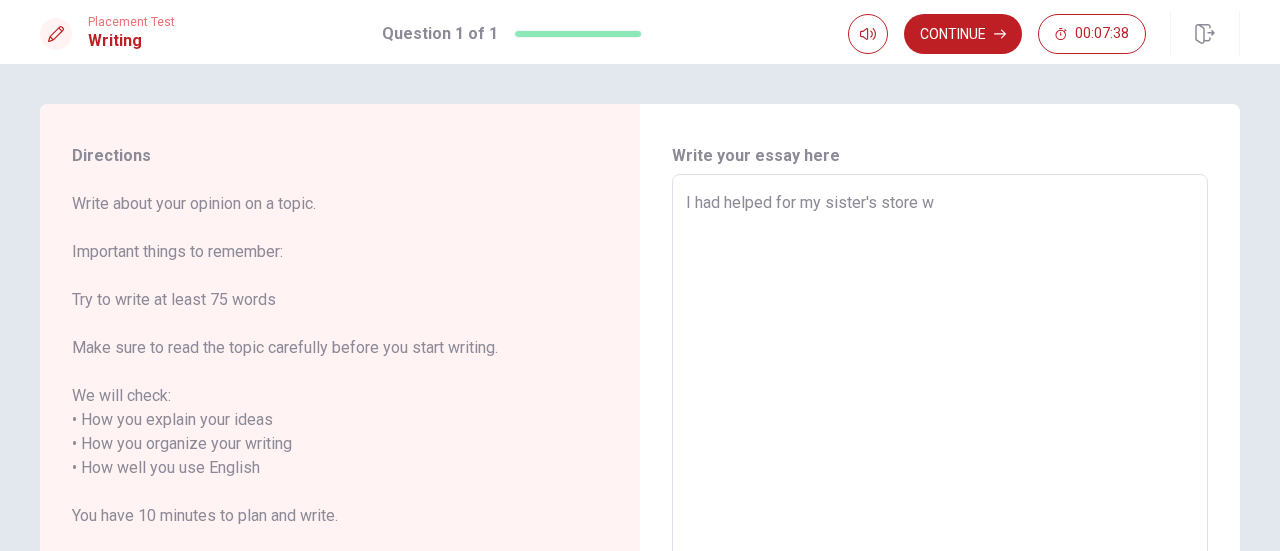 type on "x" 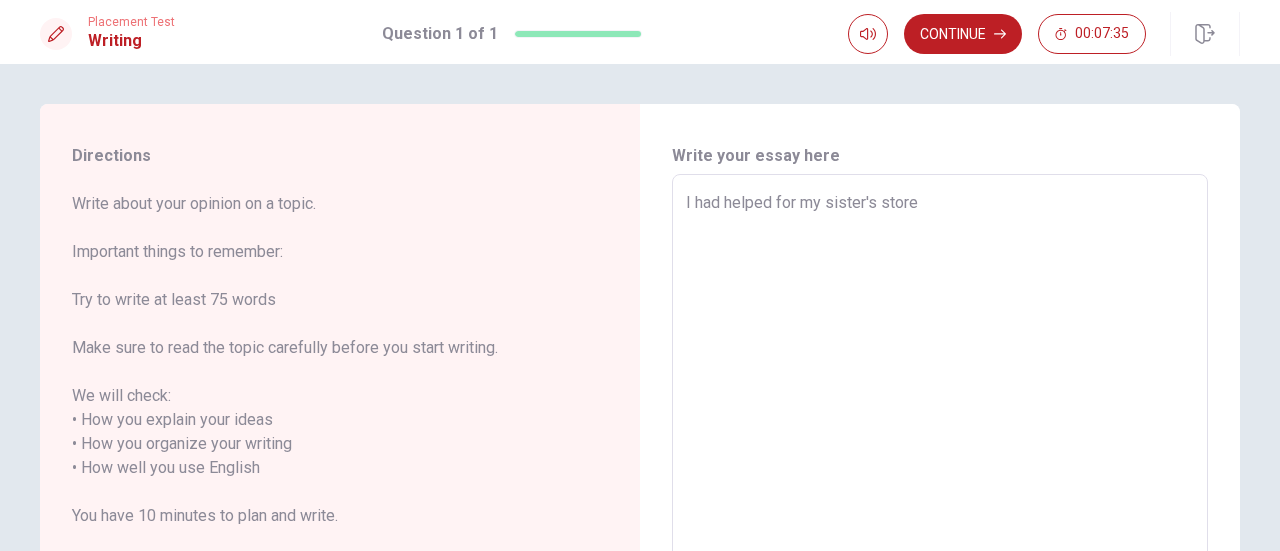 type on "x" 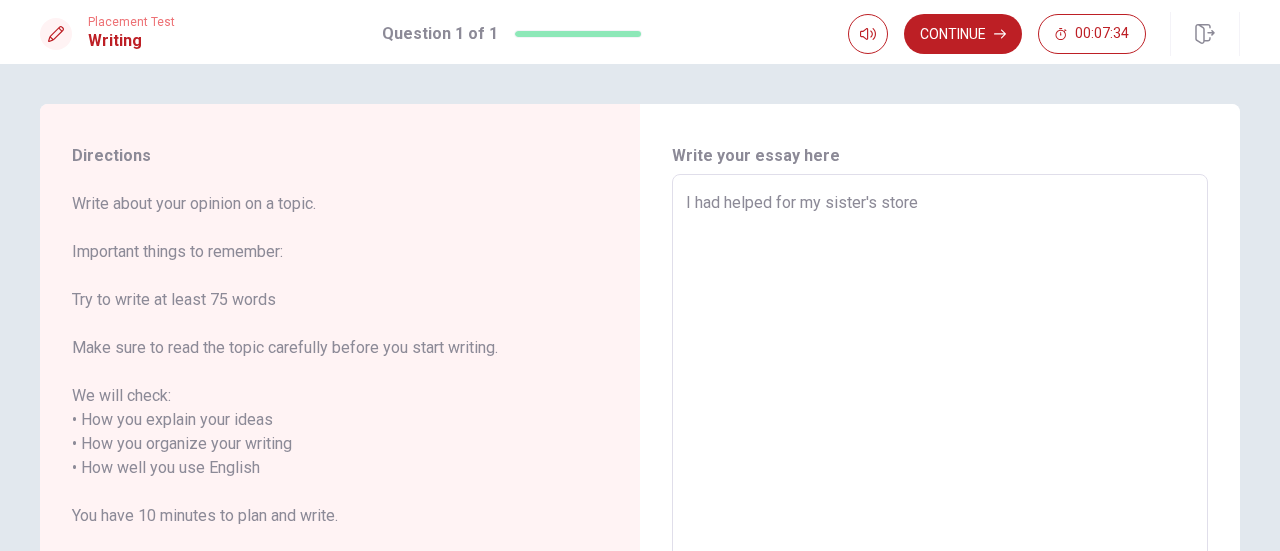 type on "I had helped for my sister's store f" 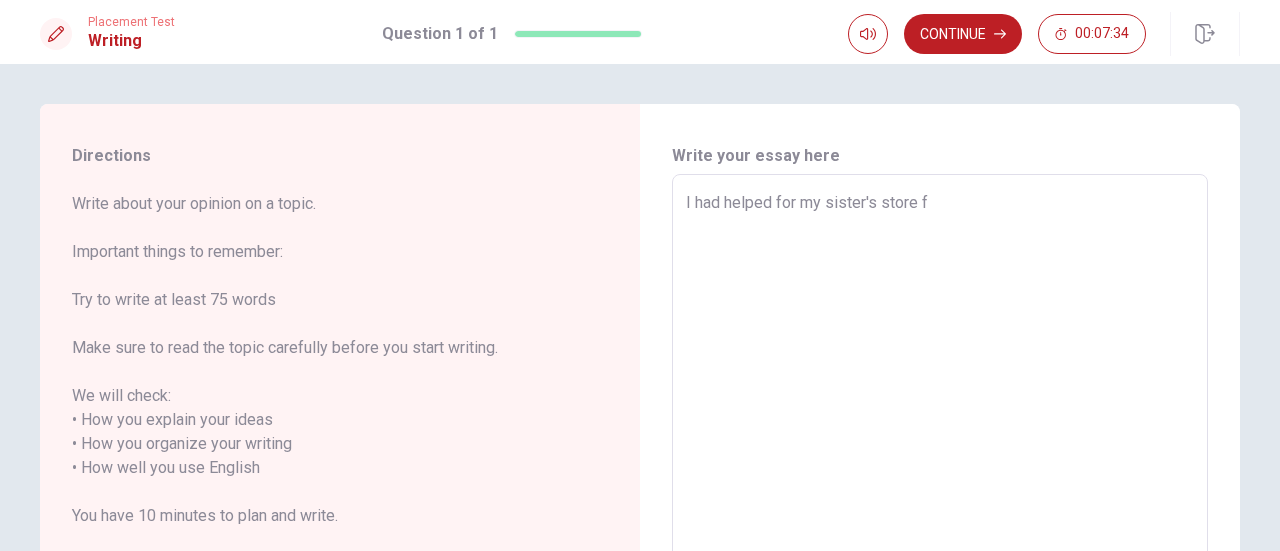 type on "x" 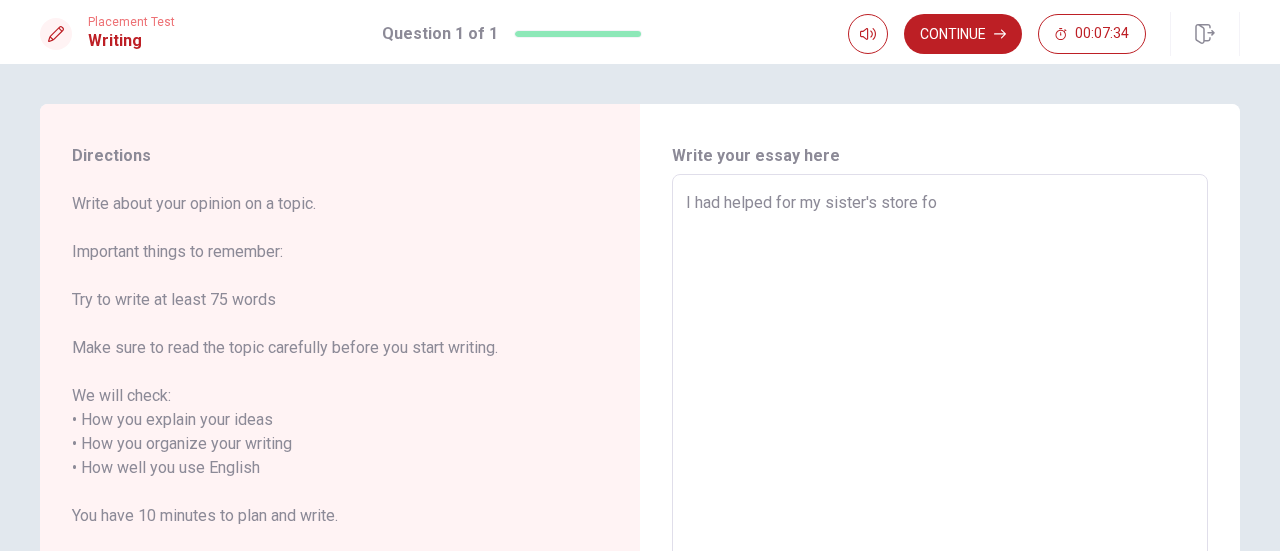 type on "x" 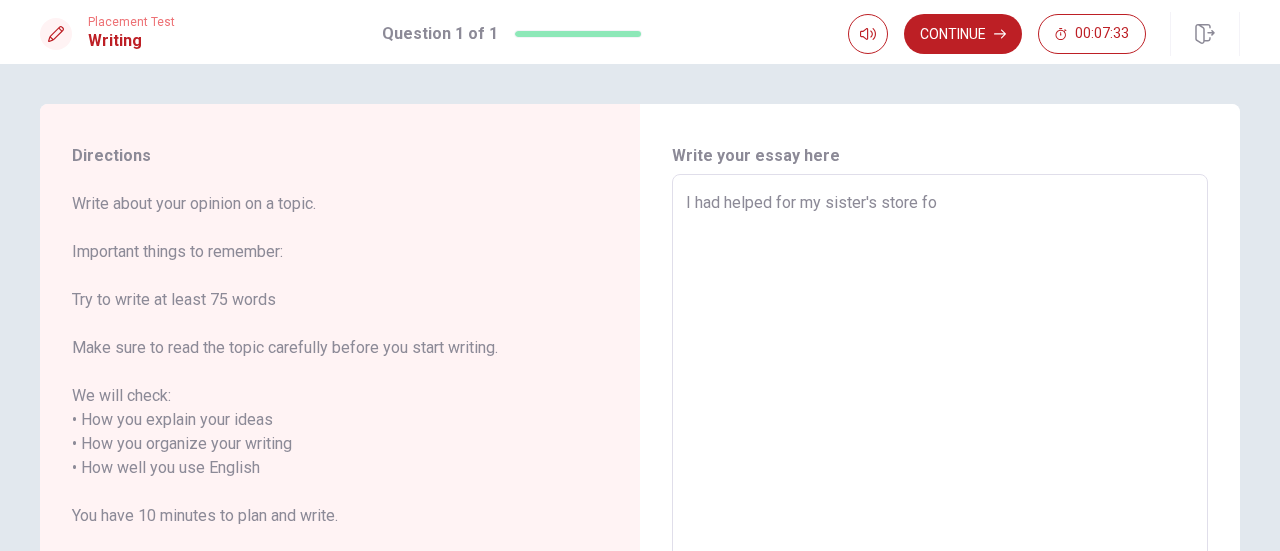 type on "I had helped for my sister's store for" 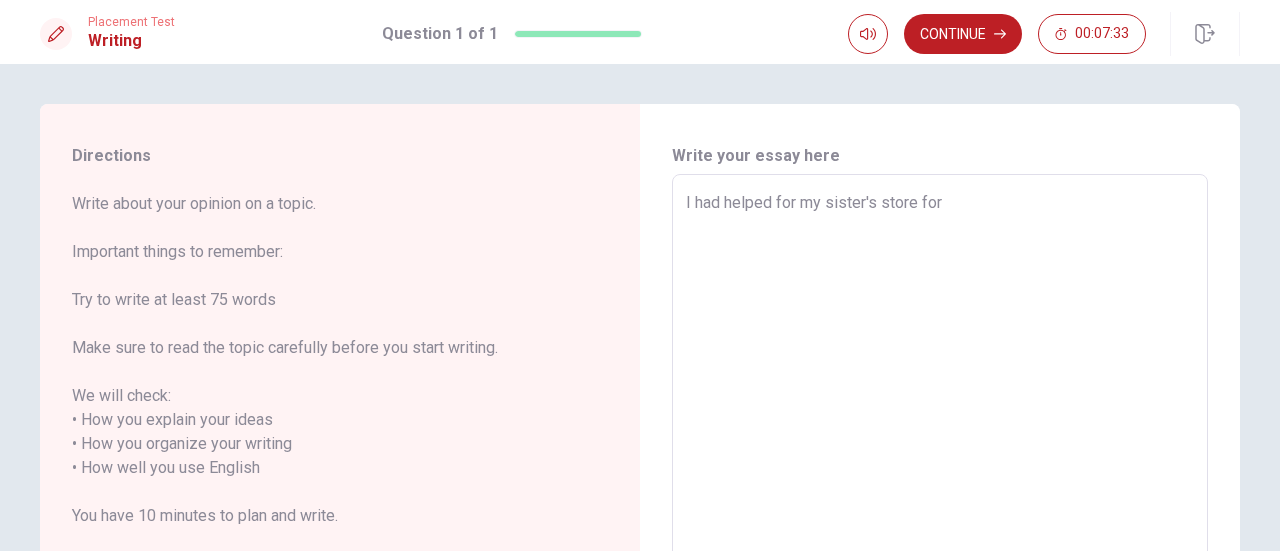type on "x" 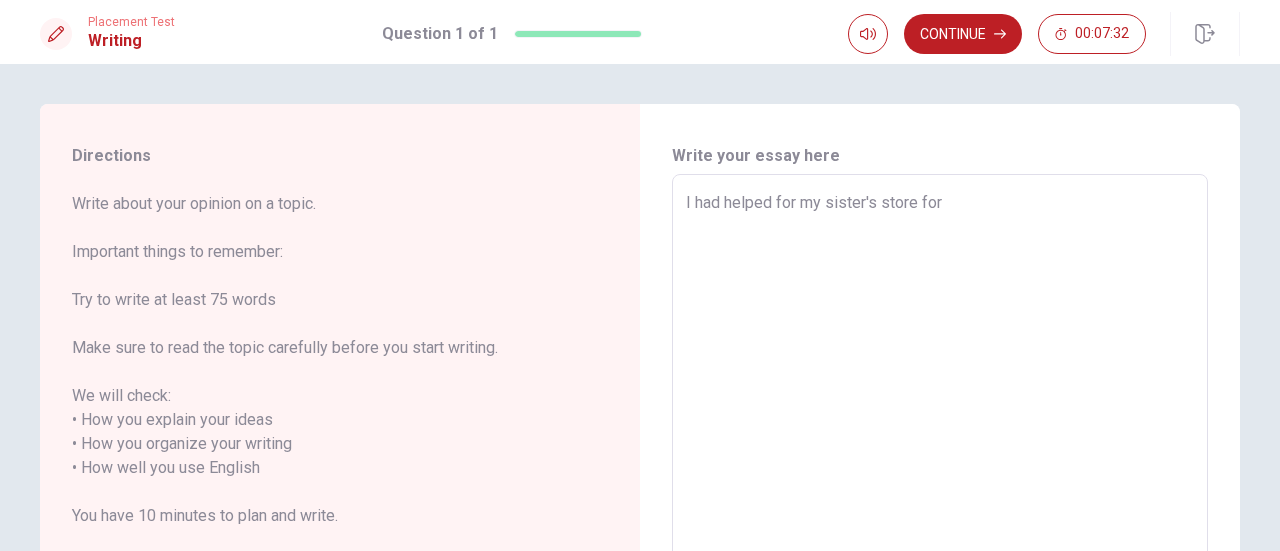 type on "I had helped for my sister's store for d" 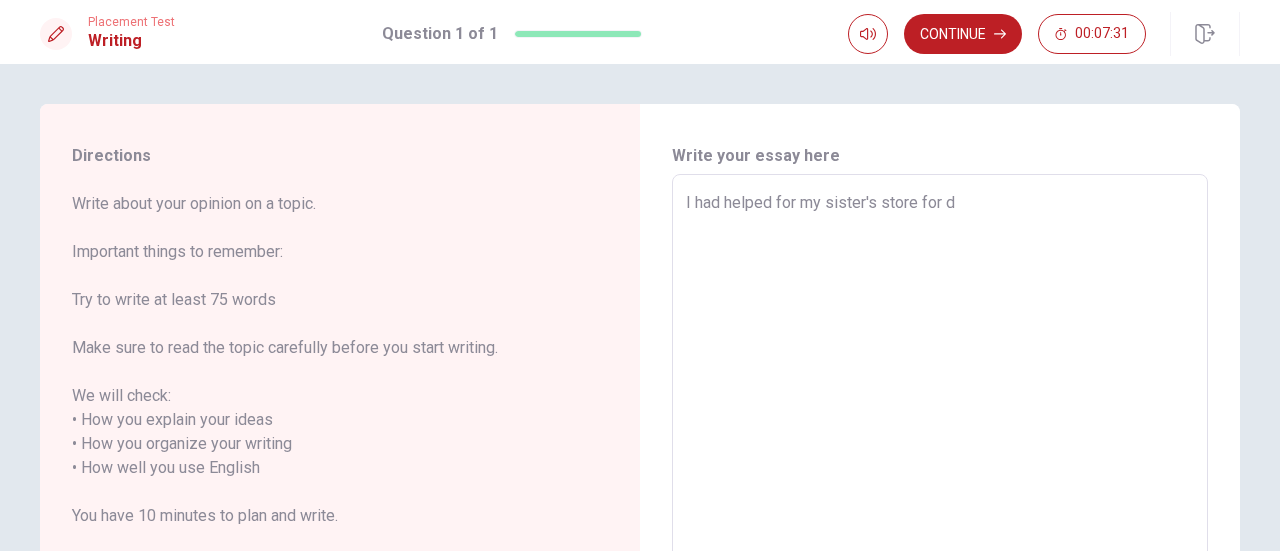 type on "x" 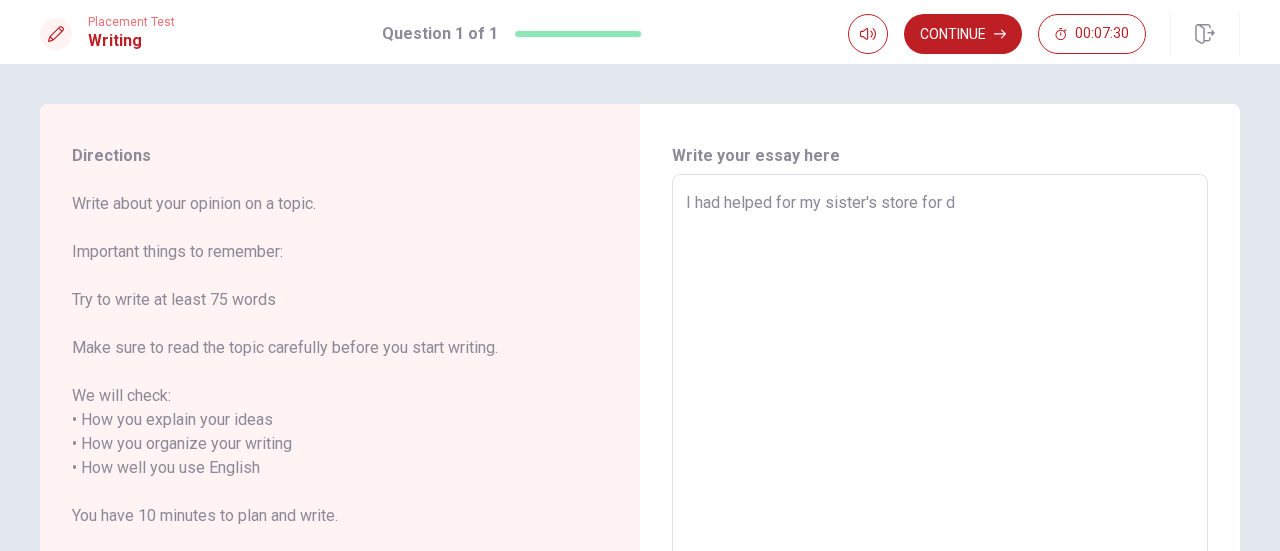 type on "I had helped for my sister's store for de" 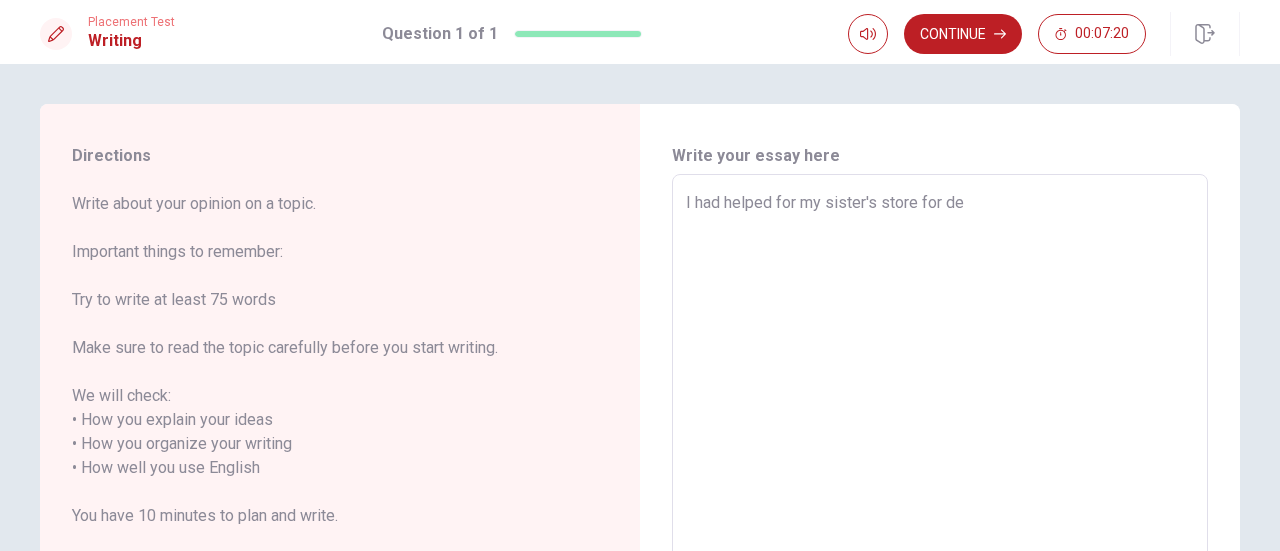 type 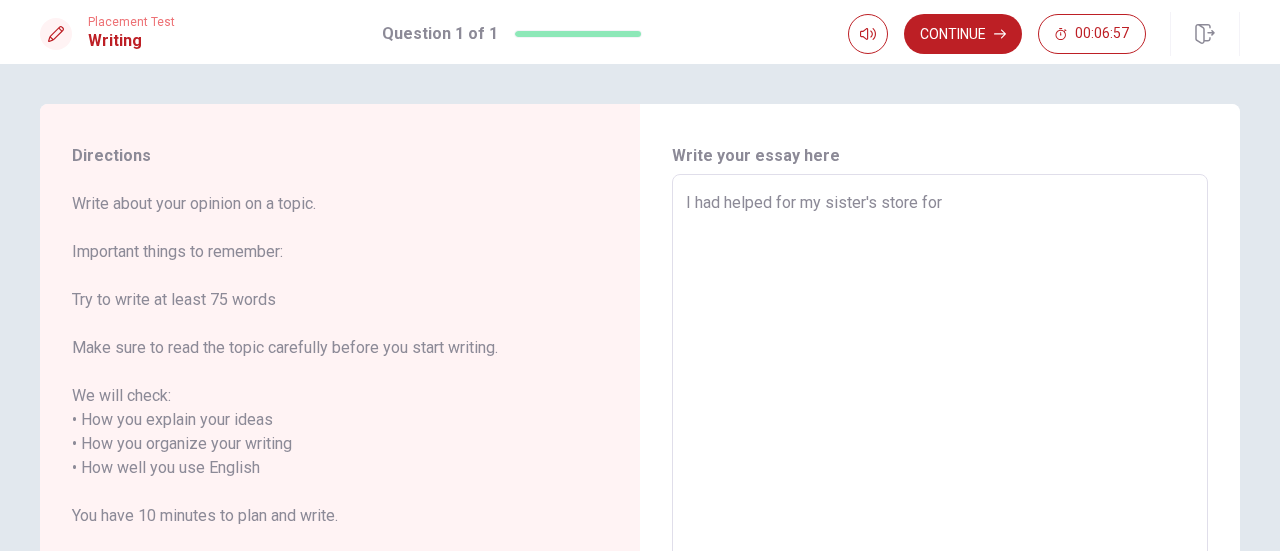 drag, startPoint x: 678, startPoint y: 200, endPoint x: 690, endPoint y: 195, distance: 13 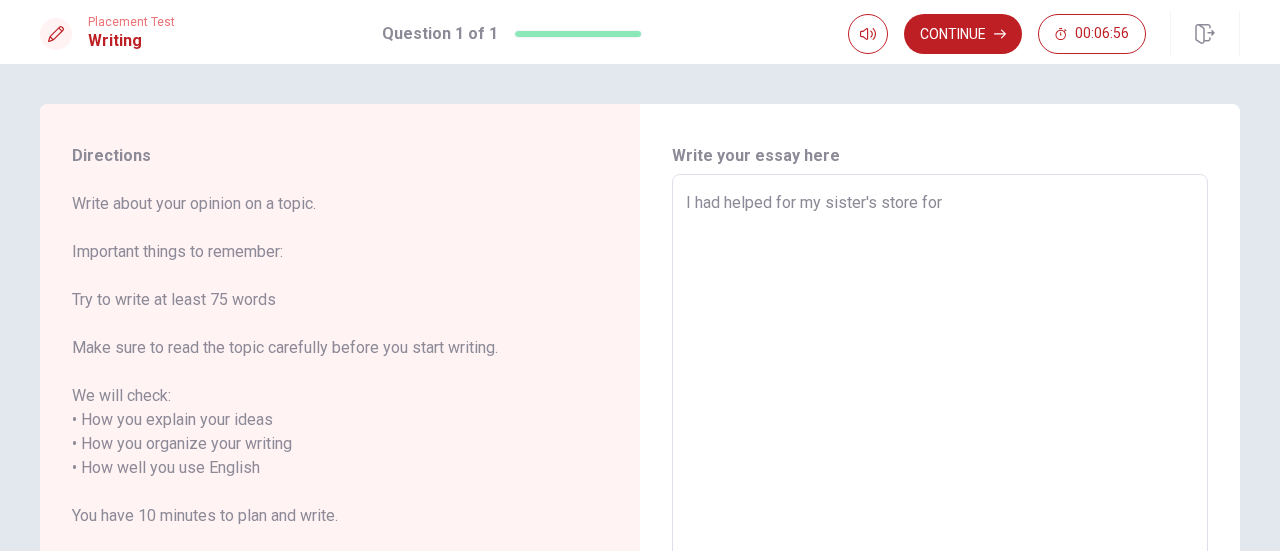 click on "I had helped for my sister's store for" at bounding box center (940, 456) 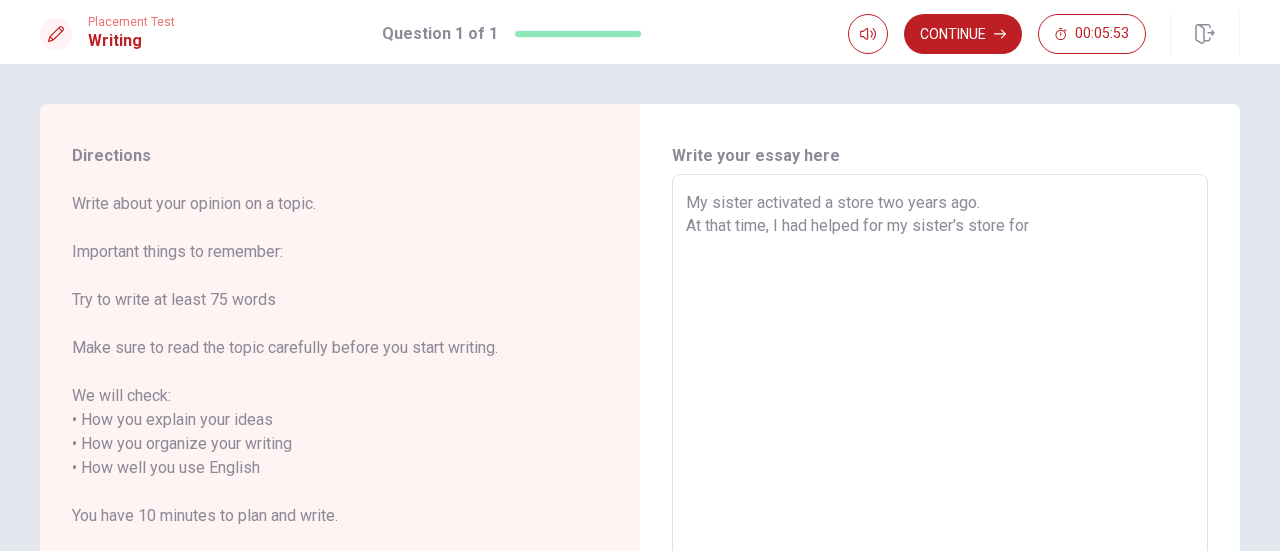 click on "My sister activated a store two years ago.
At that time, I had helped for my sister's store for" at bounding box center [940, 456] 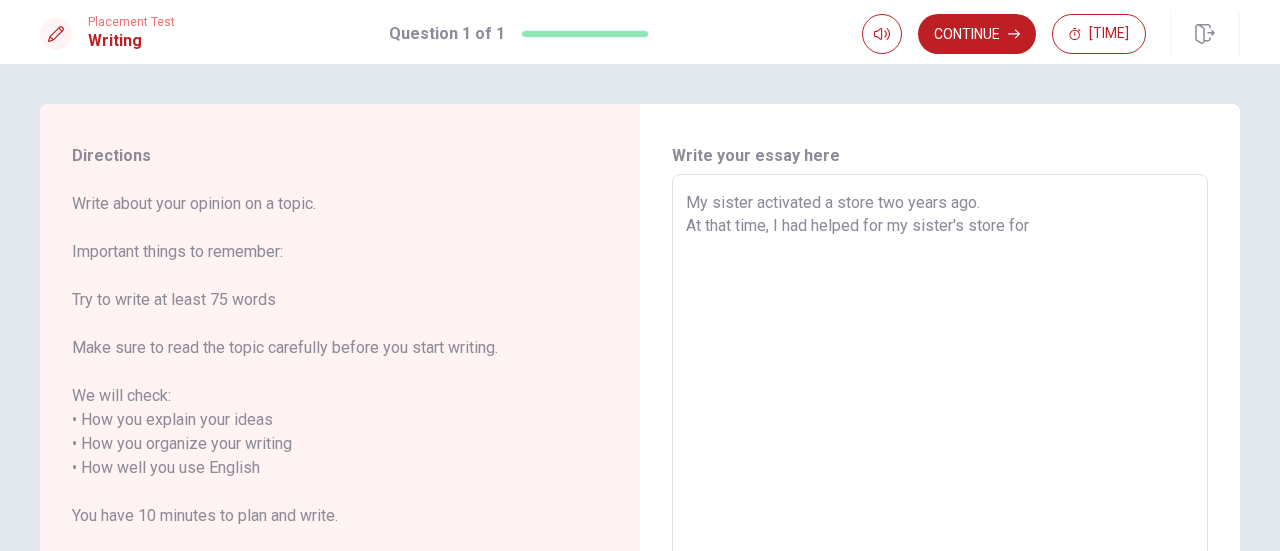 click on "My sister activated a store two years ago.
At that time, I had helped for my sister's store for" at bounding box center (940, 456) 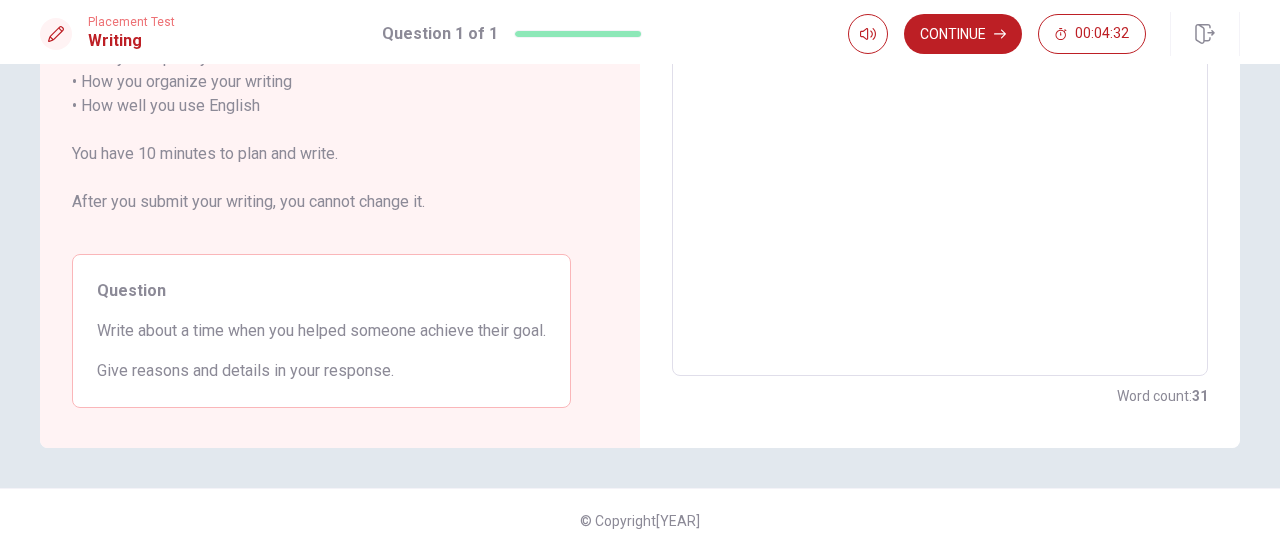 scroll, scrollTop: 0, scrollLeft: 0, axis: both 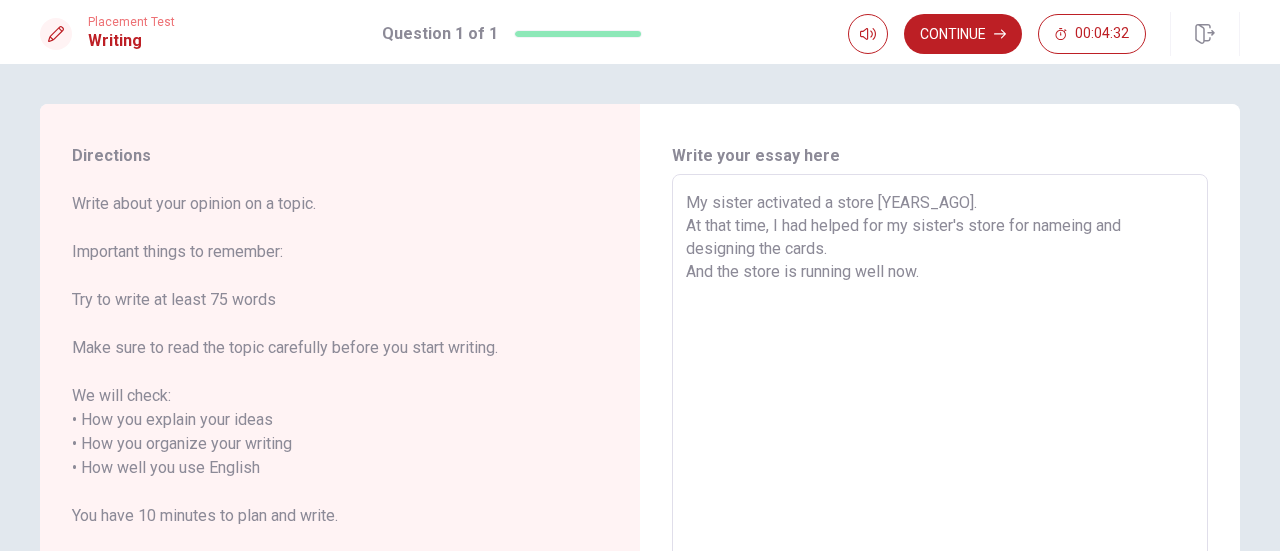 click on "My sister activated a store [YEARS_AGO].
At that time, I had helped for my sister's store for nameing and designing the cards.
And the store is running well now." at bounding box center (940, 456) 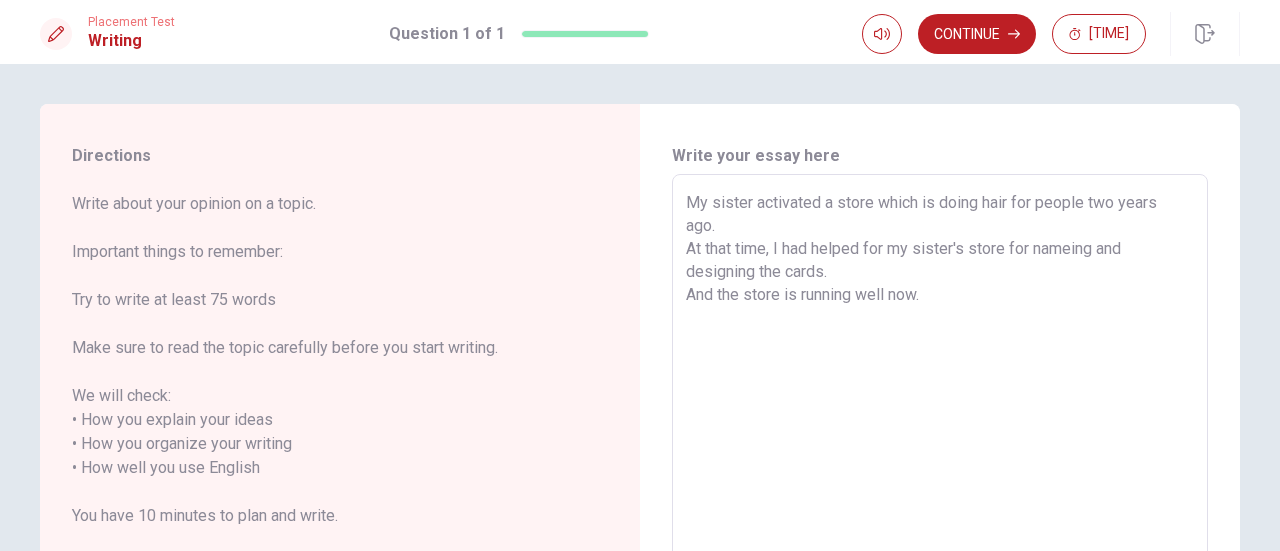 click on "My sister activated a store which is doing hair for people two years ago.
At that time, I had helped for my sister's store for nameing and designing the cards.
And the store is running well now." at bounding box center [940, 456] 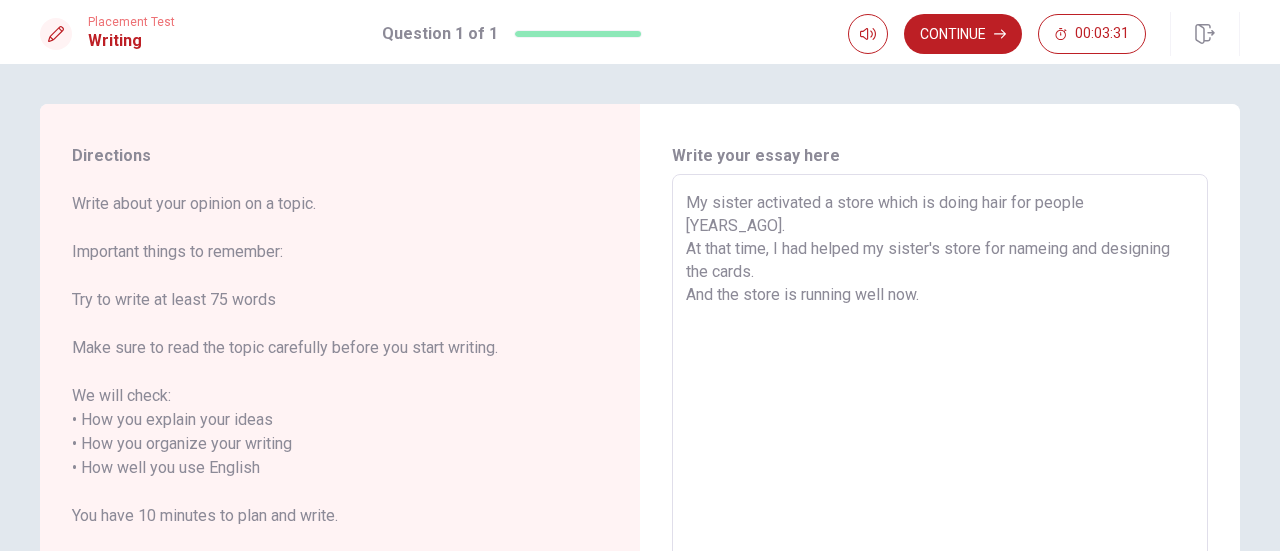 click on "My sister activated a store which is doing hair for people [YEARS_AGO].
At that time, I had helped my sister's store for nameing and designing the cards.
And the store is running well now." at bounding box center (940, 456) 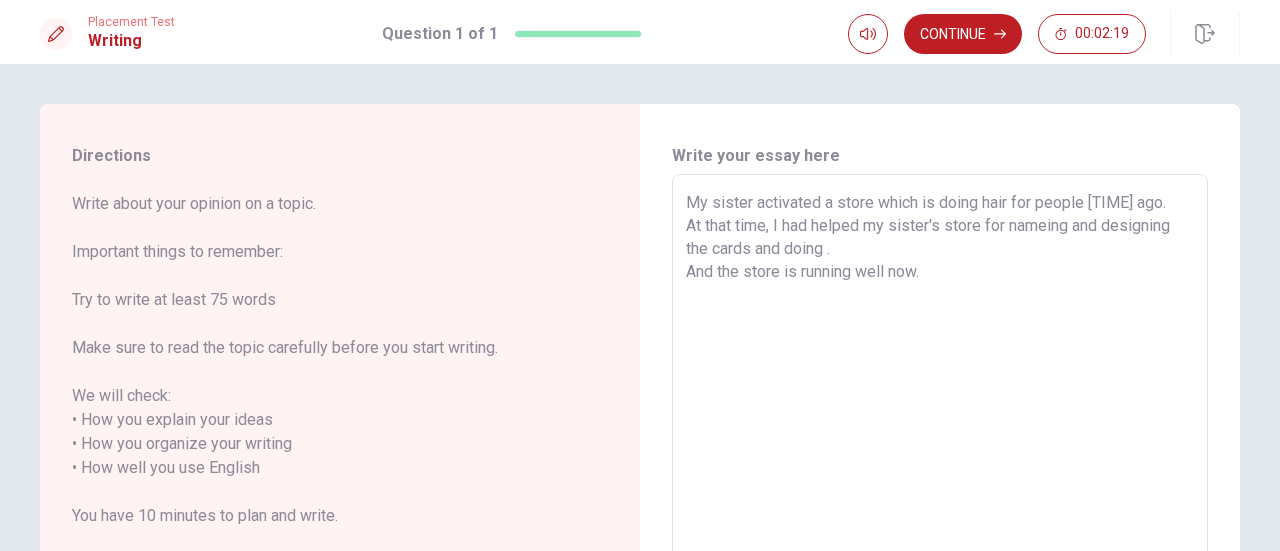 click on "My sister activated a store which is doing hair for people [TIME] ago.
At that time, I had helped my sister's store for nameing and designing the cards and doing .
And the store is running well now." at bounding box center [940, 456] 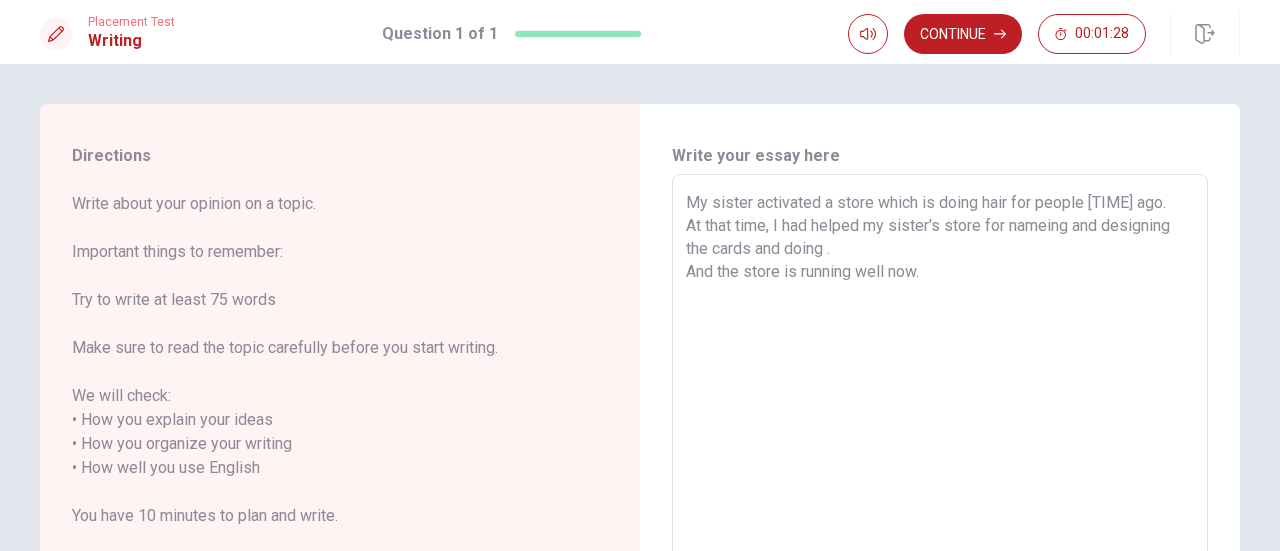 drag, startPoint x: 780, startPoint y: 271, endPoint x: 815, endPoint y: 273, distance: 35.057095 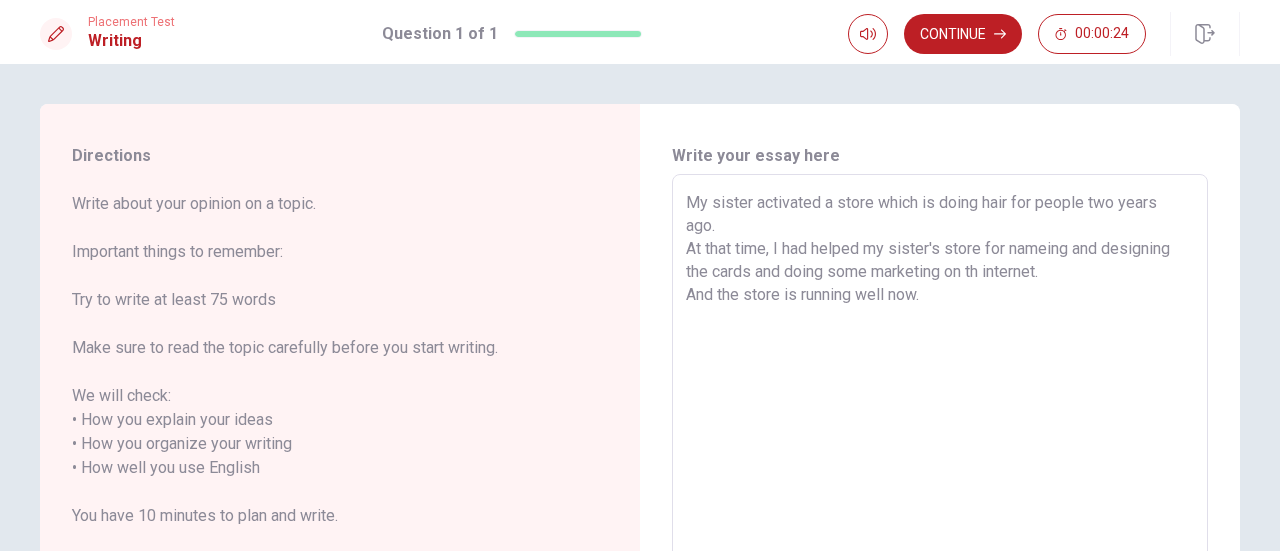 click on "My sister activated a store which is doing hair for people two years ago.
At that time, I had helped my sister's store for nameing and designing the cards and doing some marketing on th internet.
And the store is running well now." at bounding box center (940, 456) 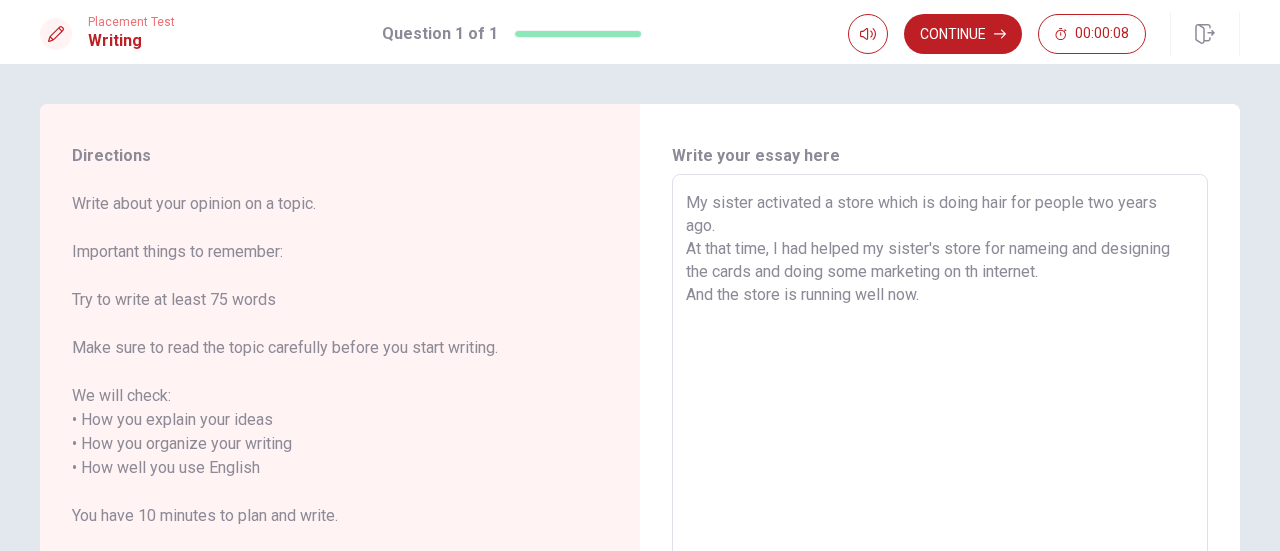 click on "My sister activated a store which is doing hair for people two years ago.
At that time, I had helped my sister's store for nameing and designing the cards and doing some marketing on th internet.
And the store is running well now." at bounding box center [940, 456] 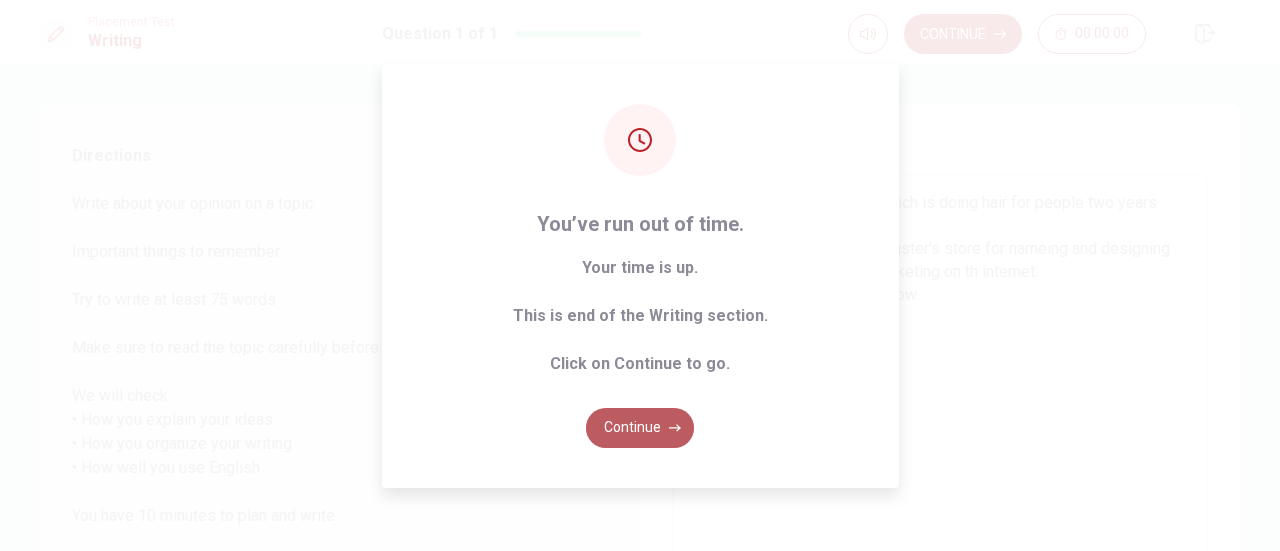 click on "Continue" at bounding box center [640, 428] 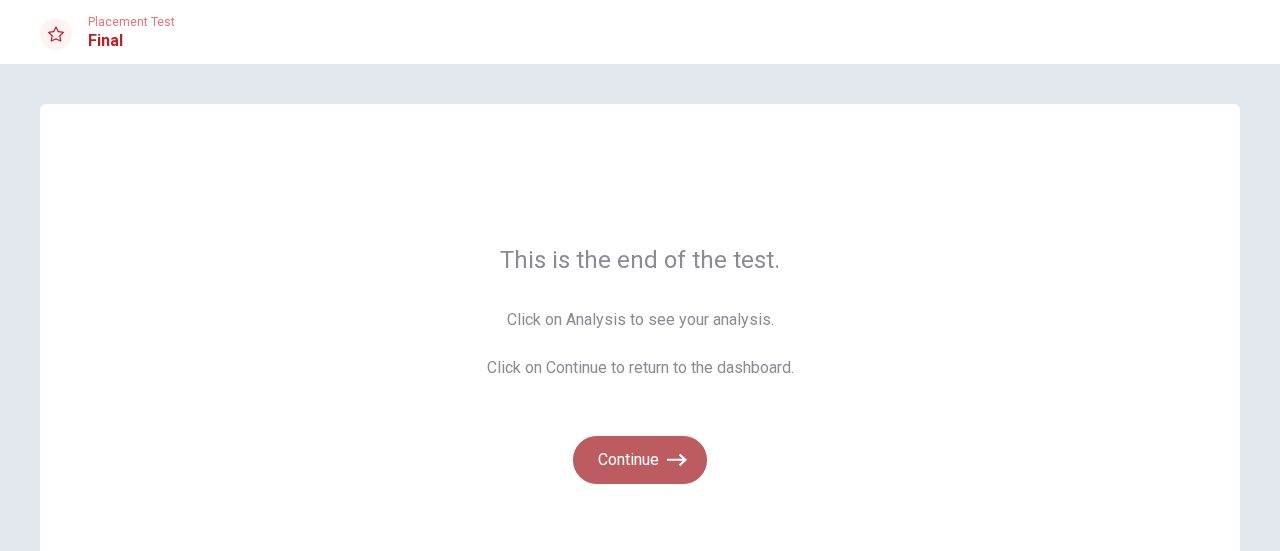 click on "Continue" at bounding box center (640, 460) 